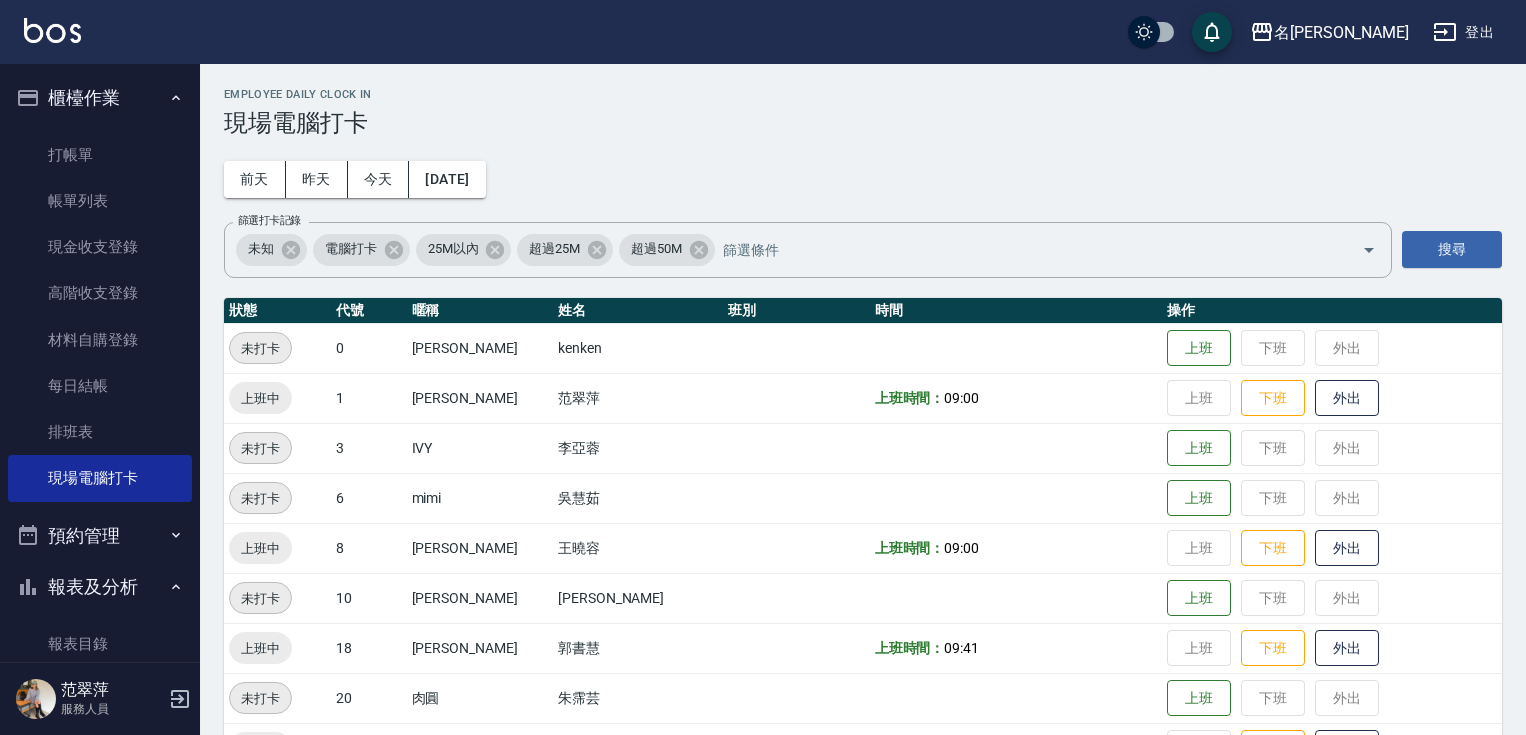 scroll, scrollTop: 312, scrollLeft: 0, axis: vertical 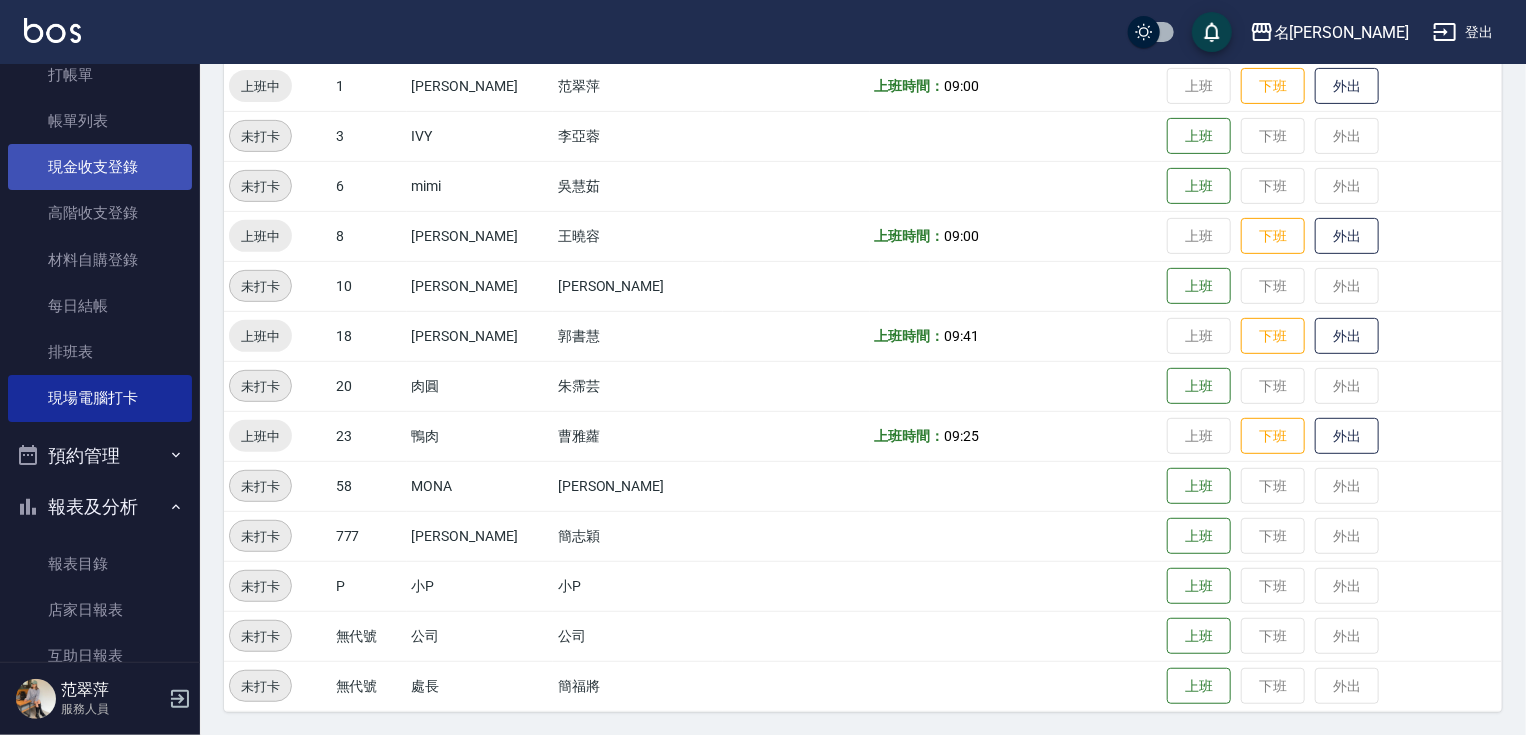 click on "現金收支登錄" at bounding box center [100, 167] 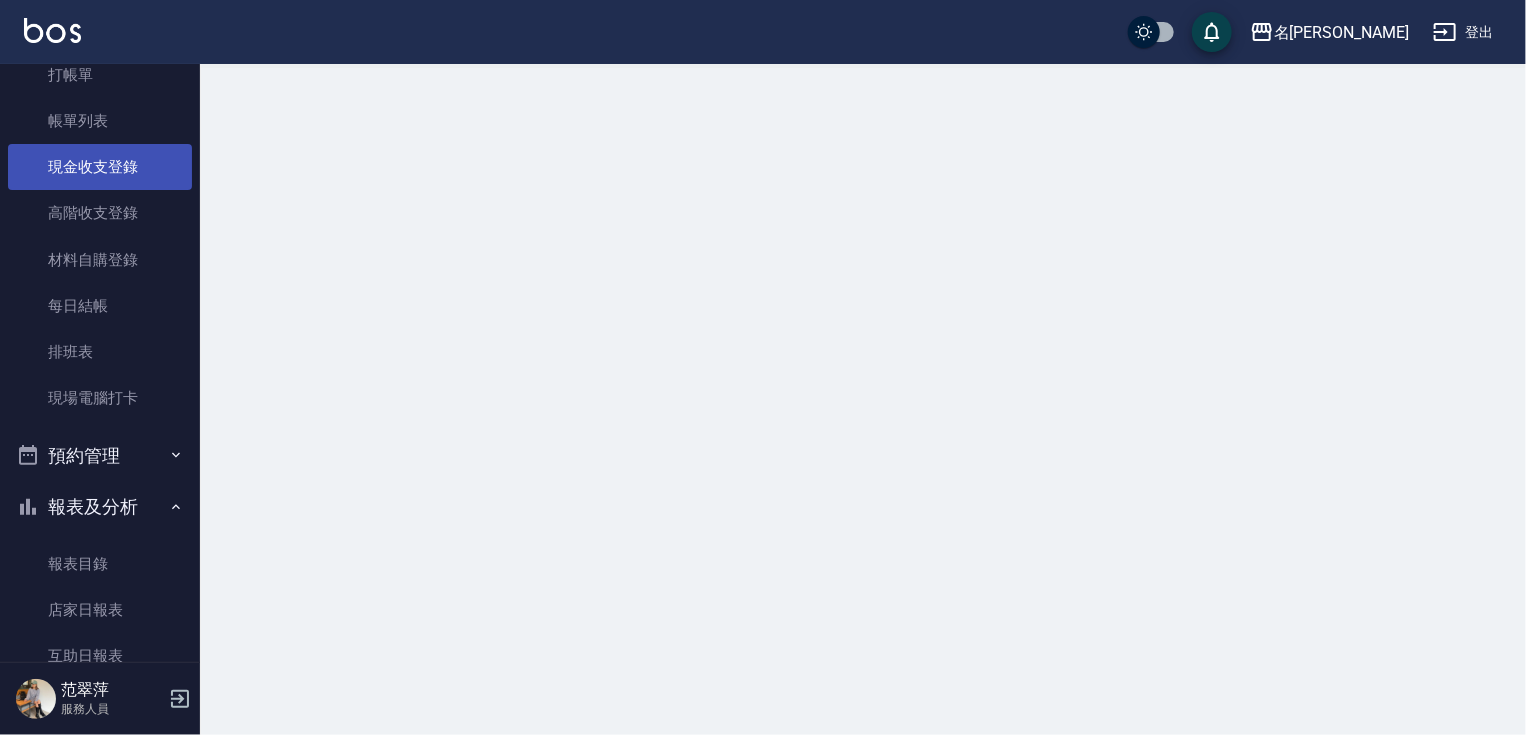scroll, scrollTop: 0, scrollLeft: 0, axis: both 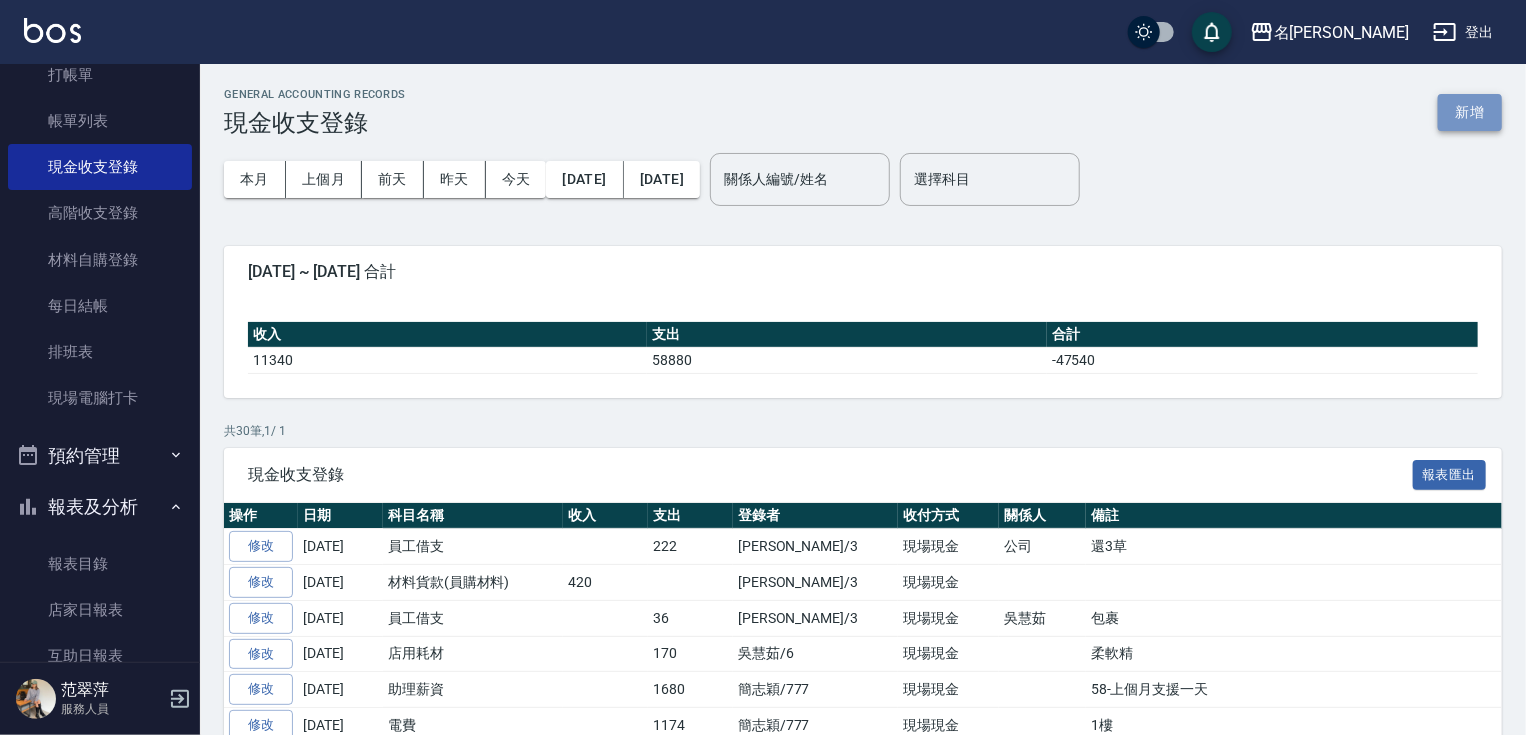 click on "新增" at bounding box center (1470, 112) 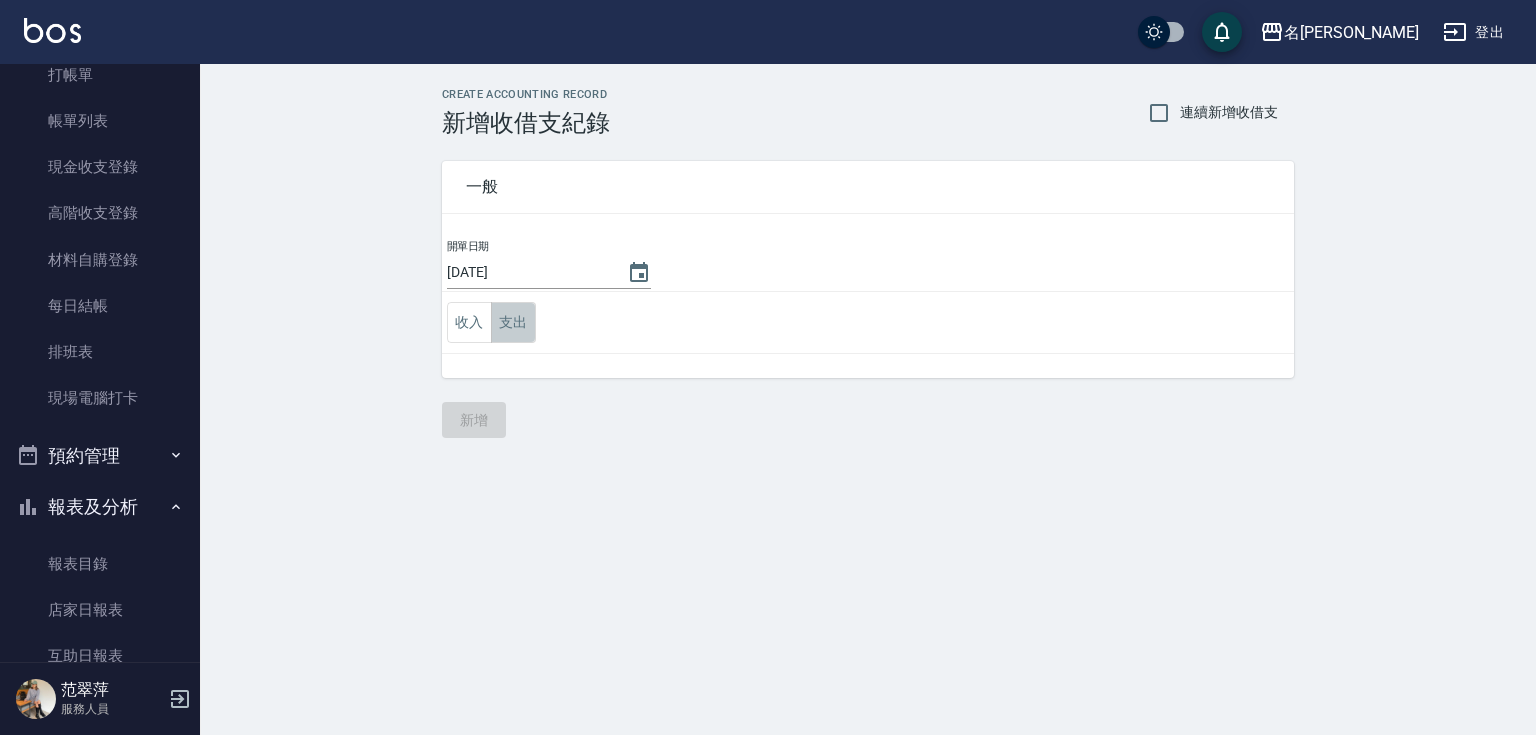 click on "支出" at bounding box center [513, 322] 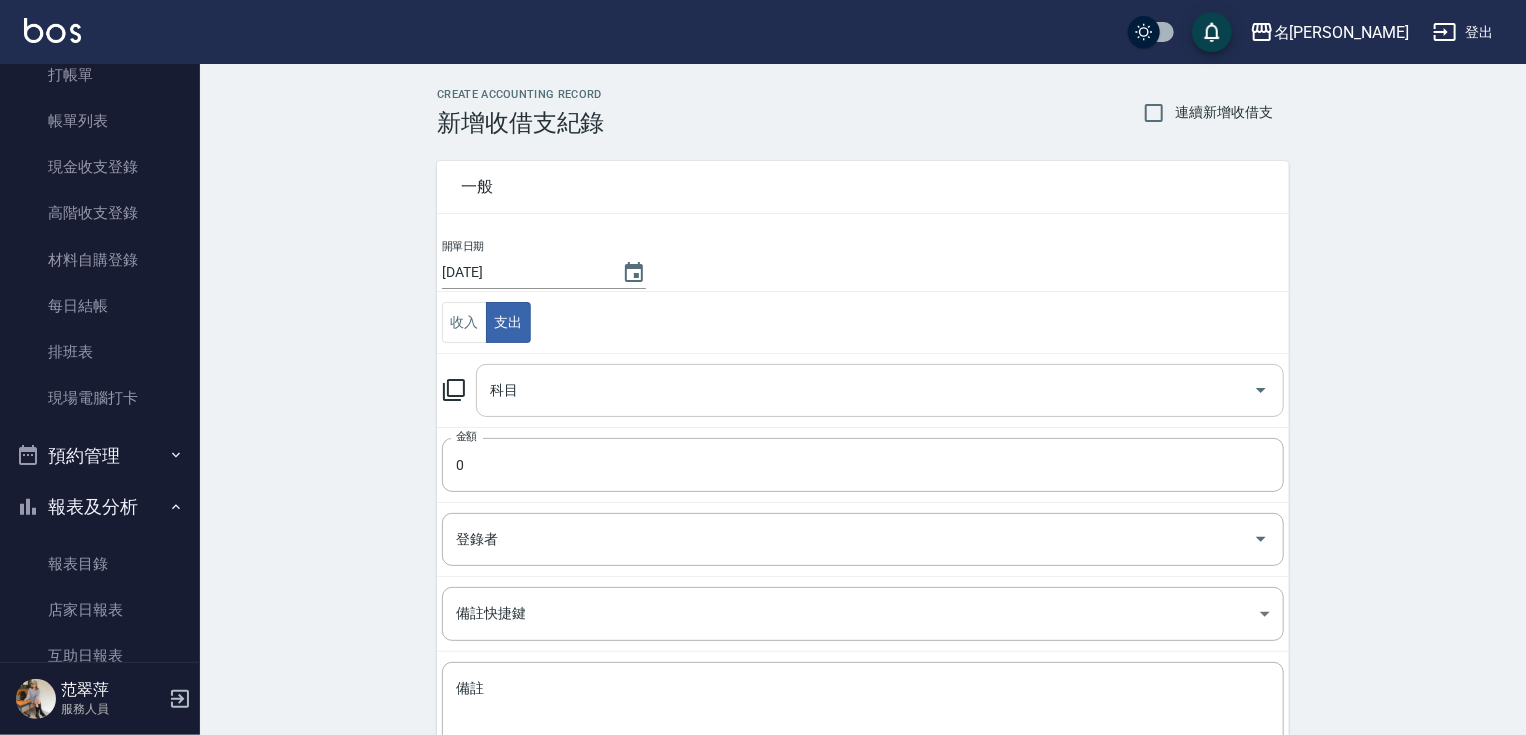 click on "科目" at bounding box center (865, 390) 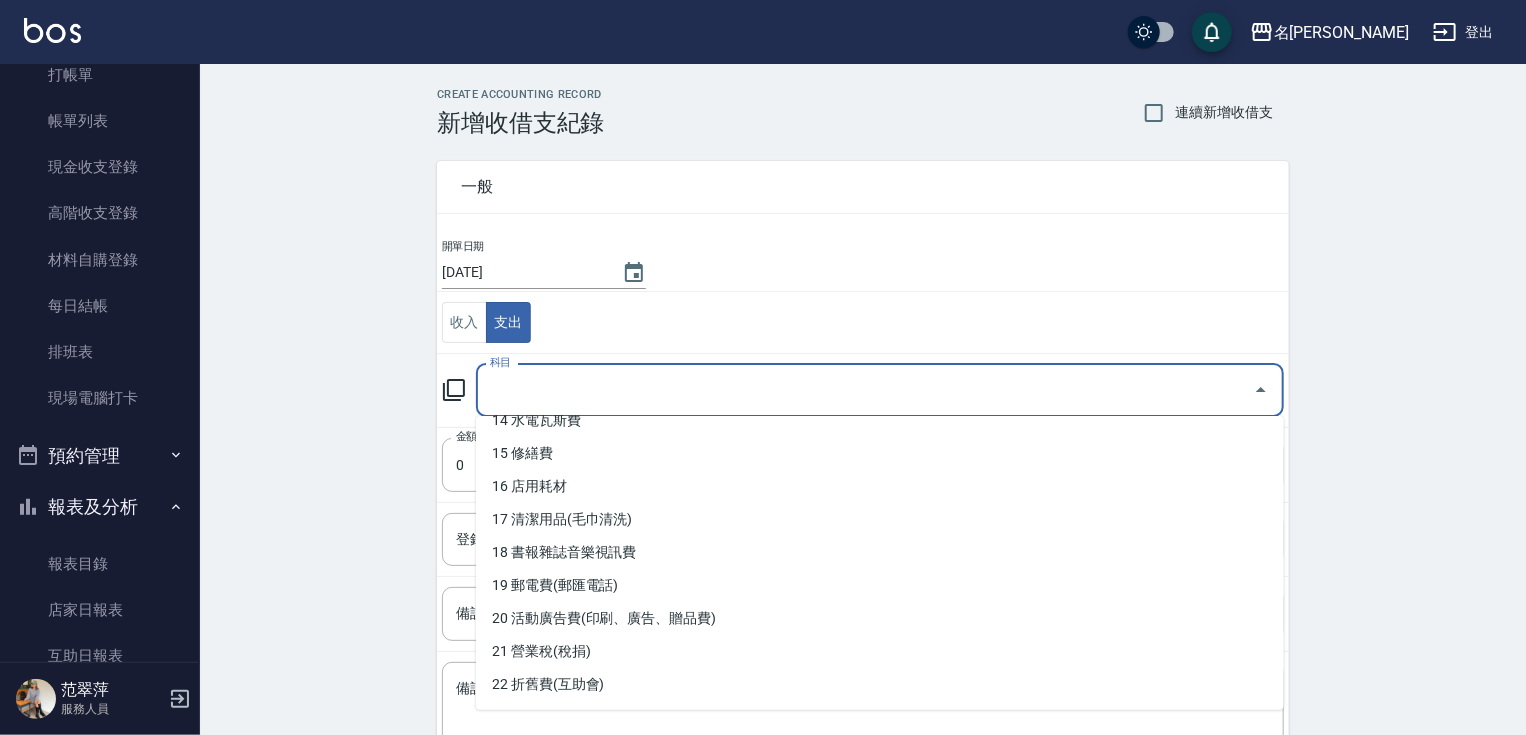 scroll, scrollTop: 583, scrollLeft: 0, axis: vertical 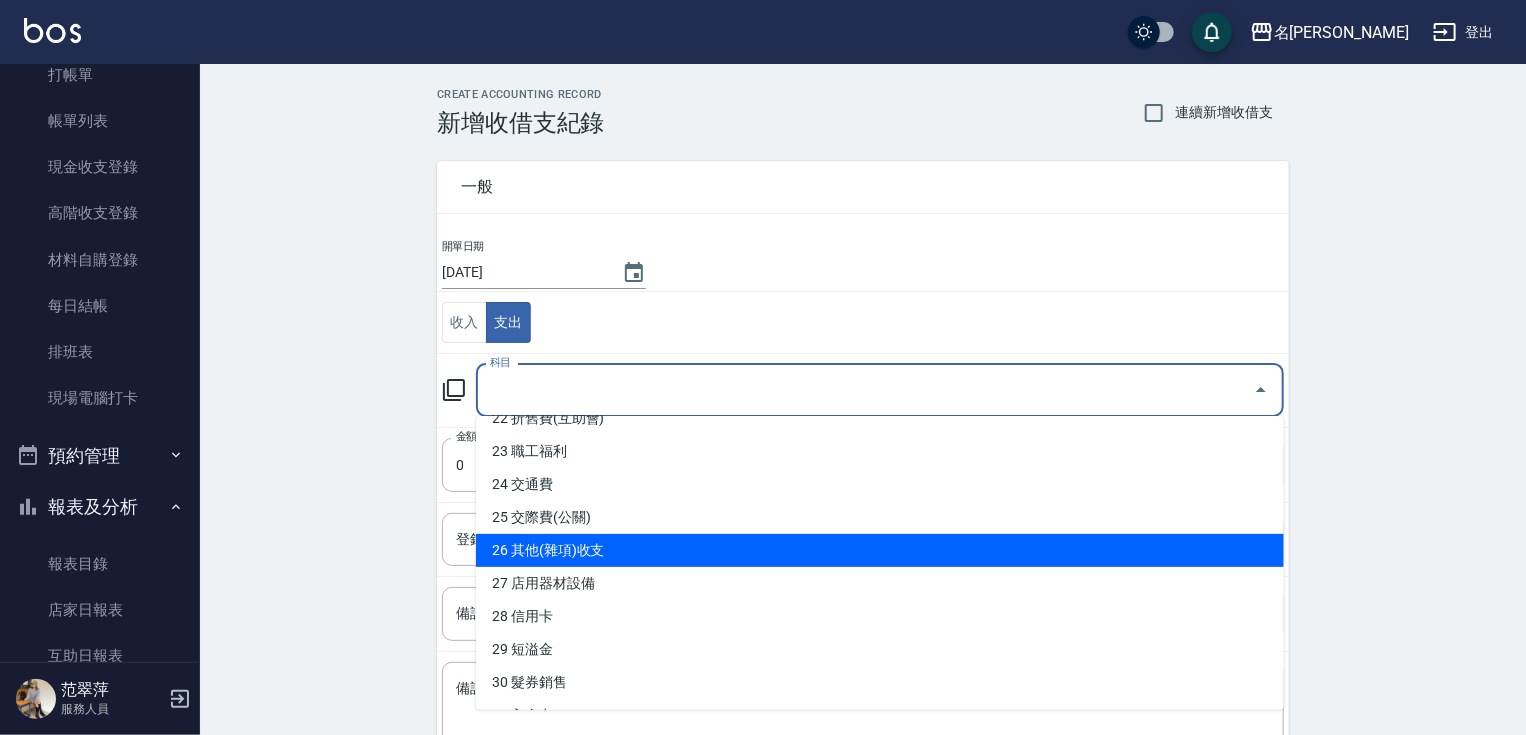 click on "26 其他(雜項)收支" at bounding box center (880, 550) 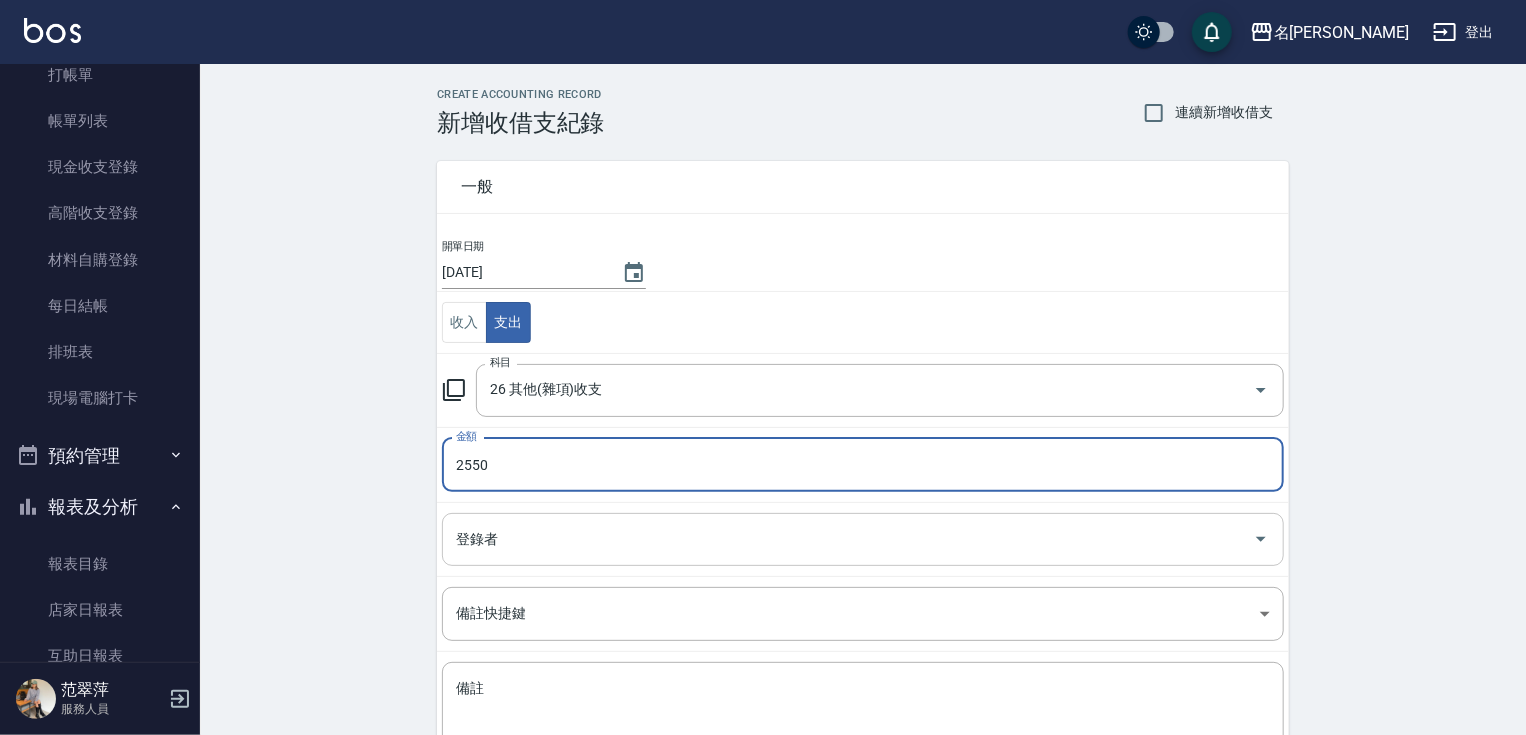type on "2550" 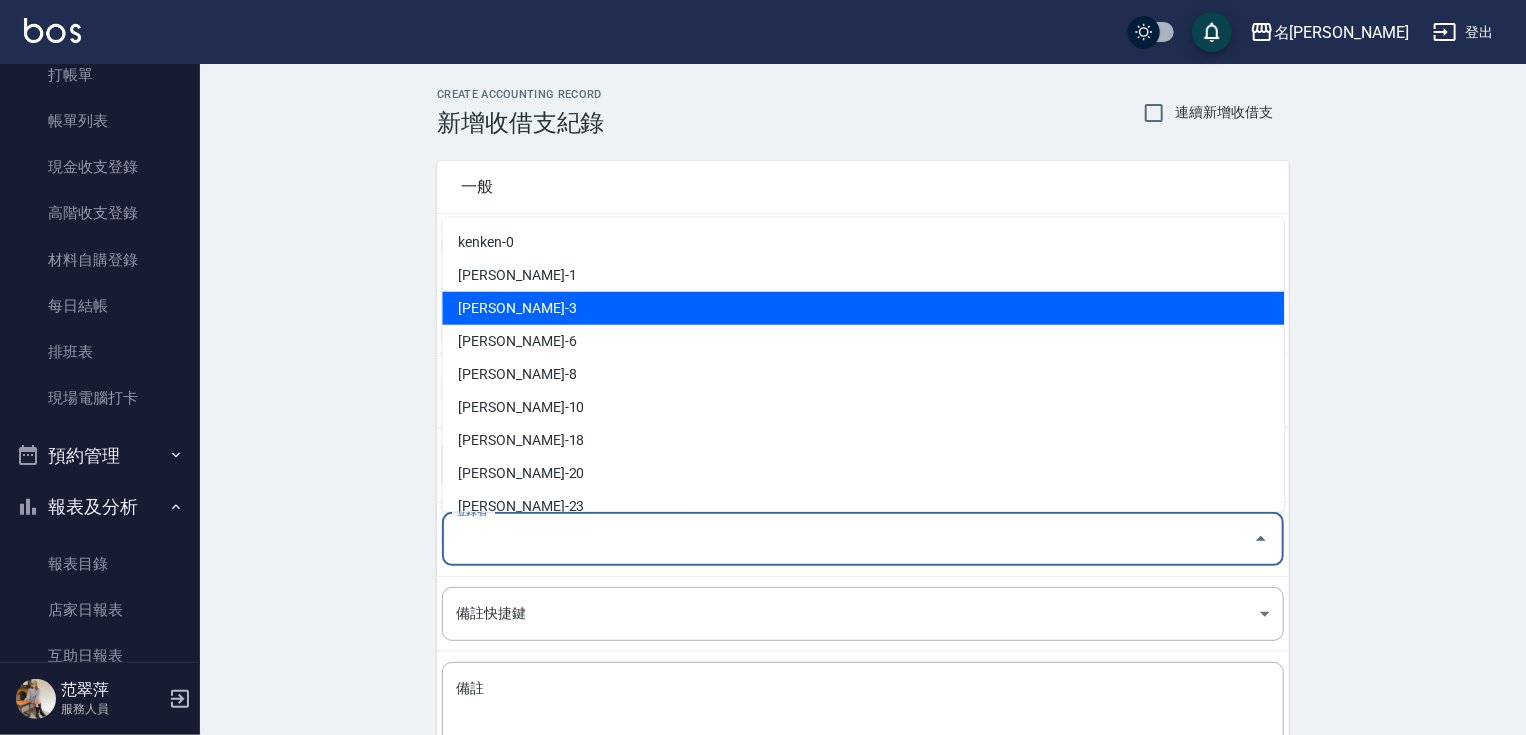 click on "[PERSON_NAME]-3" at bounding box center [863, 308] 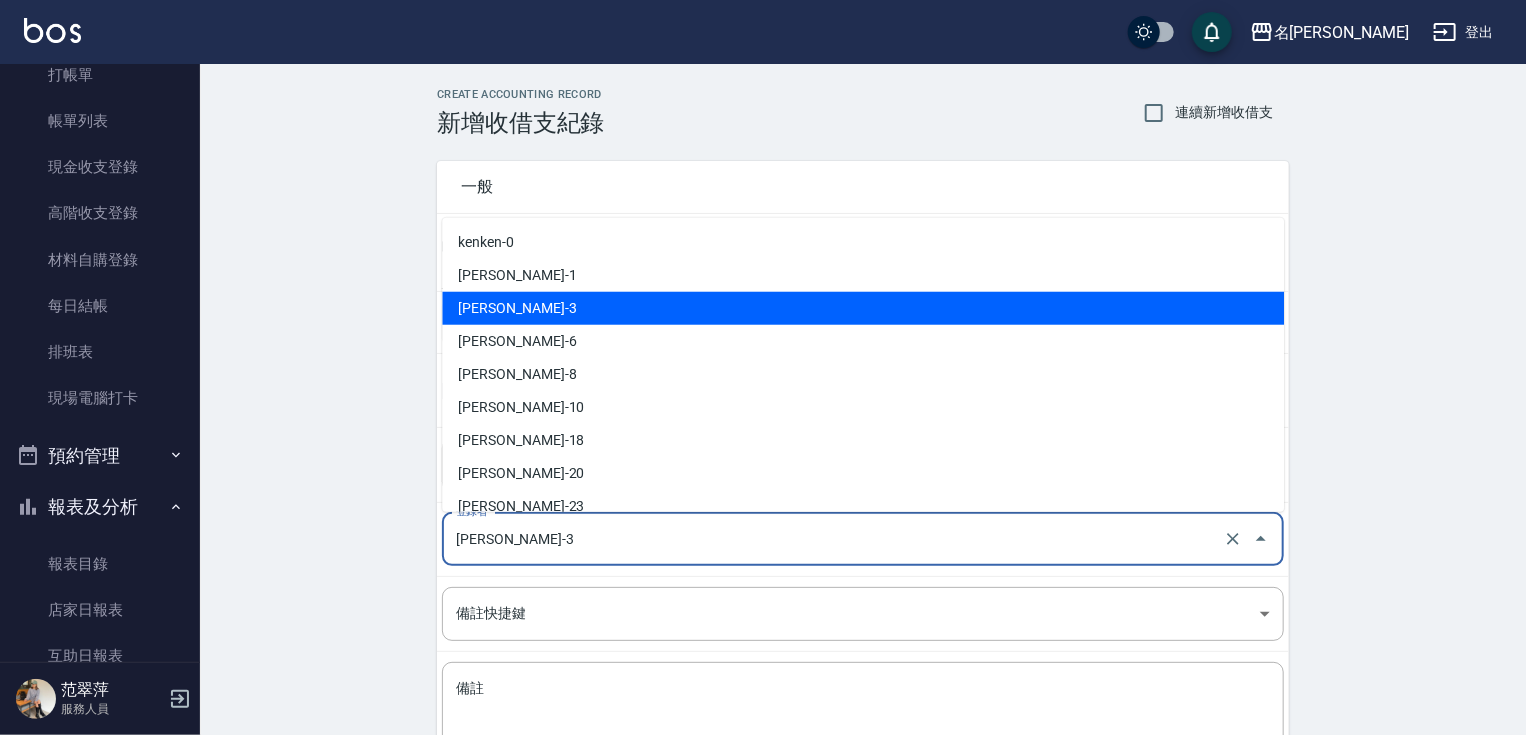 drag, startPoint x: 533, startPoint y: 546, endPoint x: 533, endPoint y: 440, distance: 106 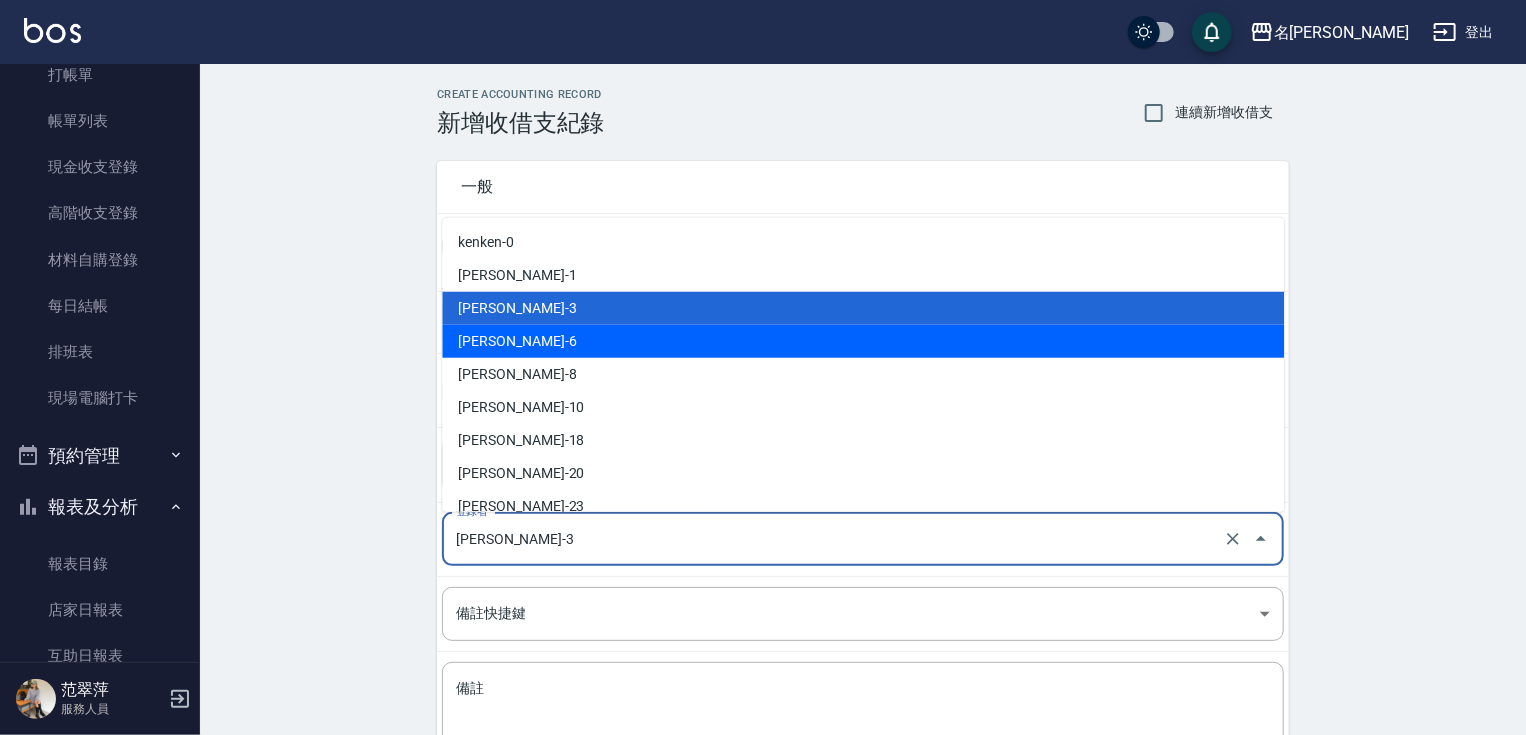 drag, startPoint x: 528, startPoint y: 343, endPoint x: 616, endPoint y: 384, distance: 97.082436 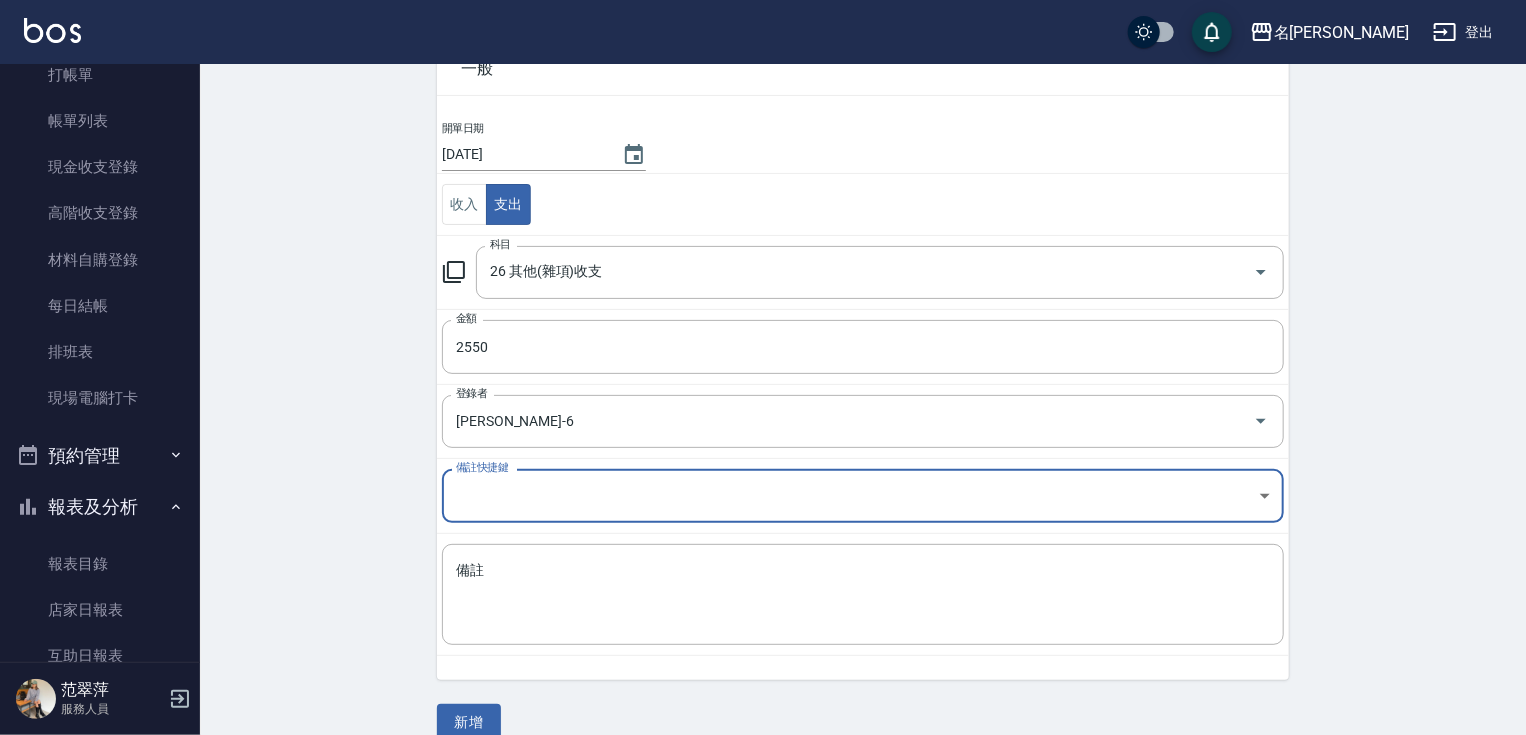 scroll, scrollTop: 145, scrollLeft: 0, axis: vertical 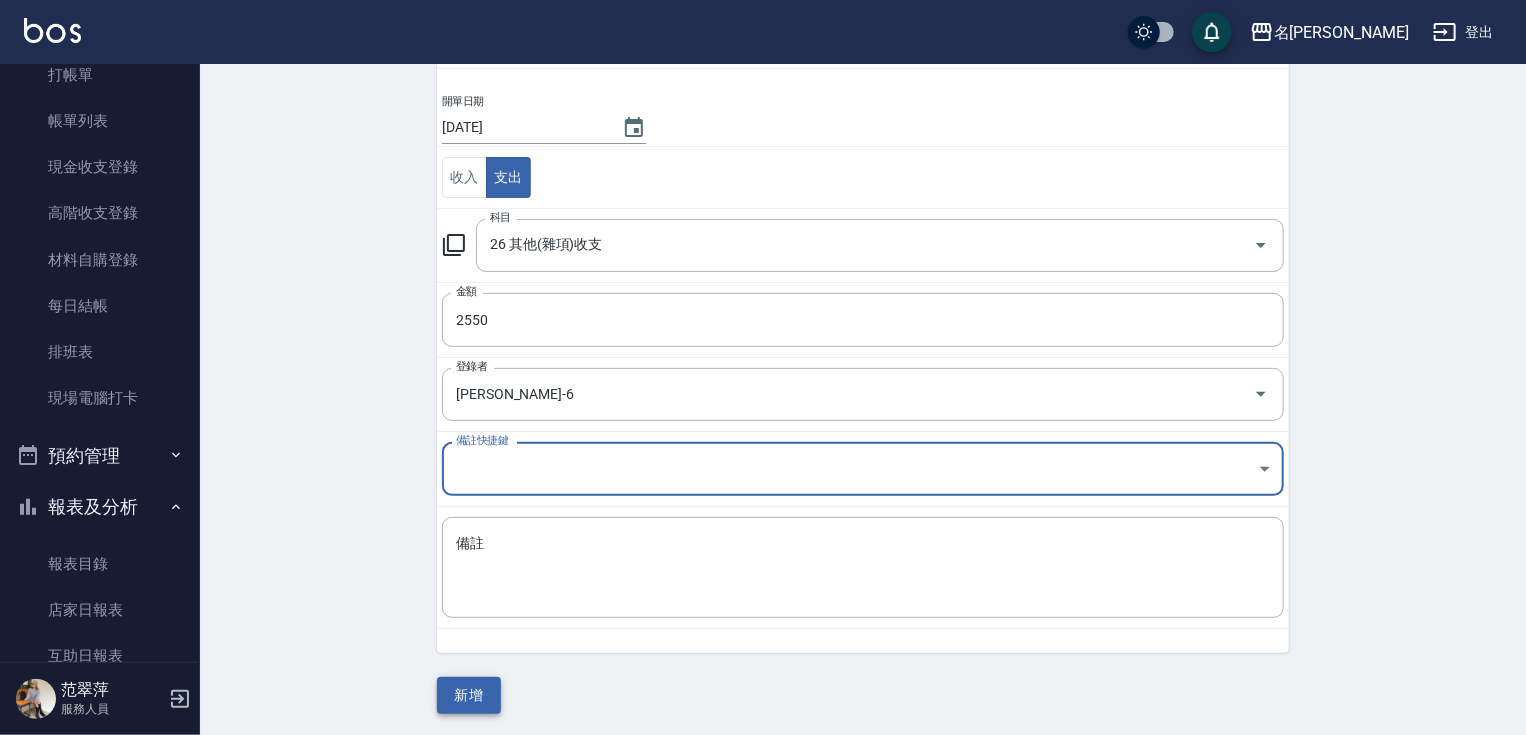 click on "新增" at bounding box center (469, 695) 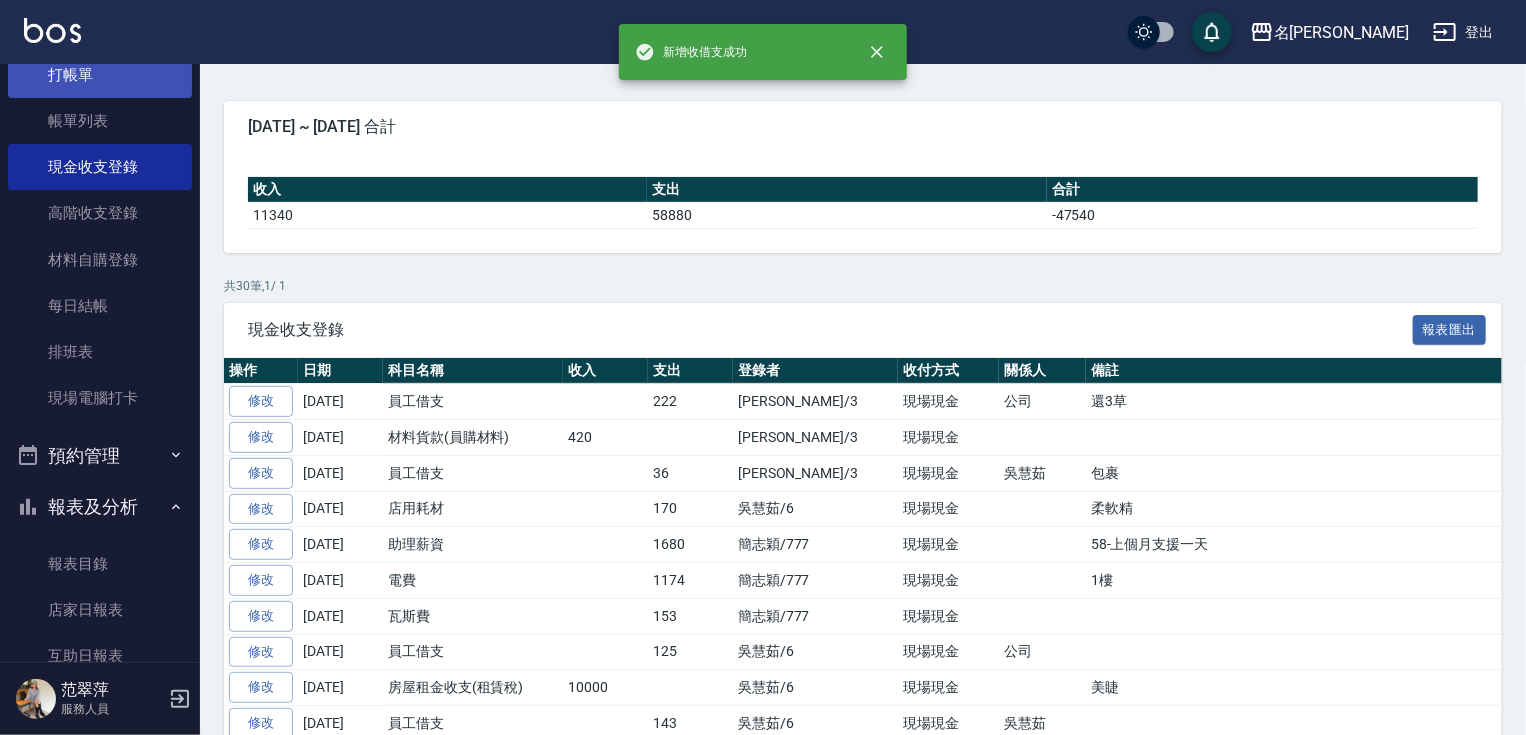 scroll, scrollTop: 0, scrollLeft: 0, axis: both 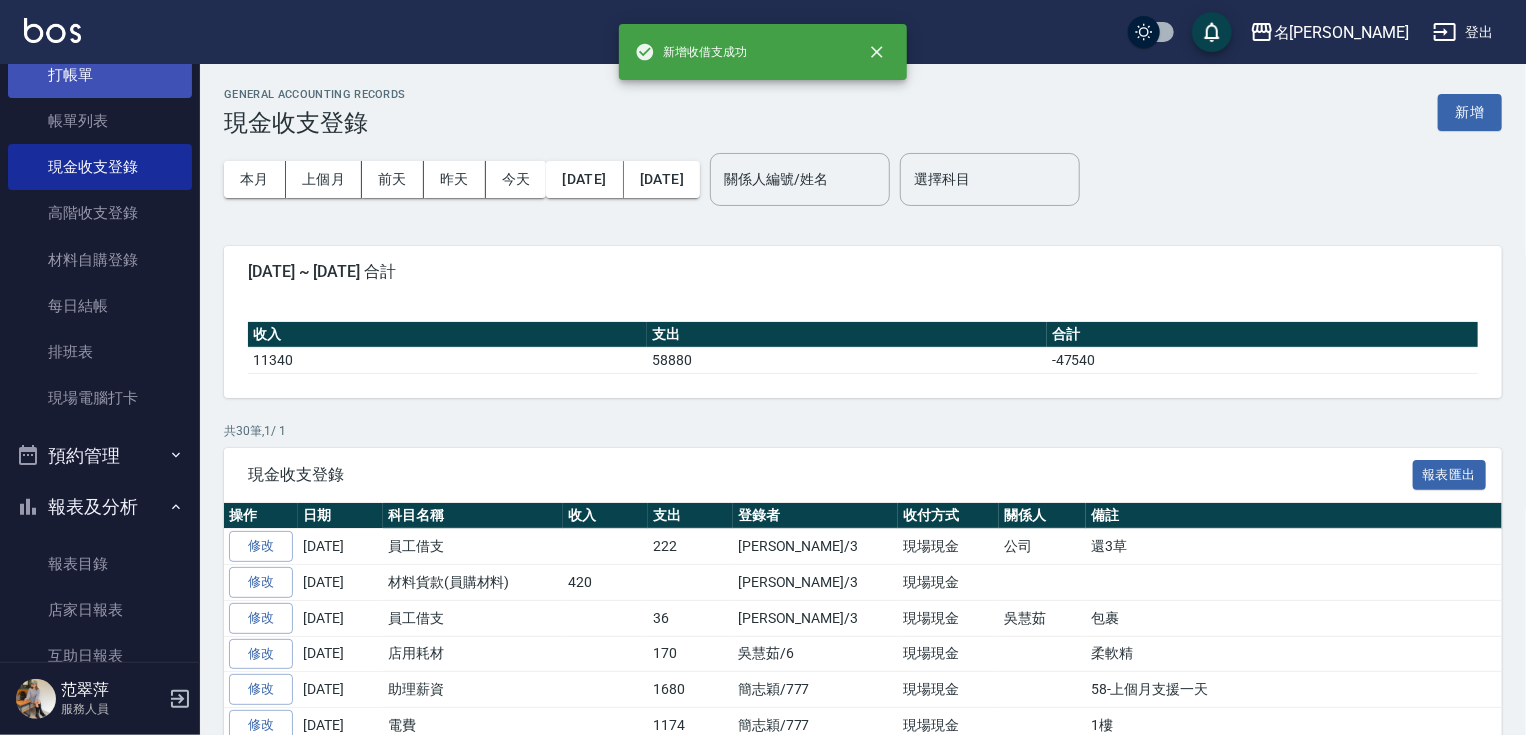 click on "打帳單" at bounding box center (100, 75) 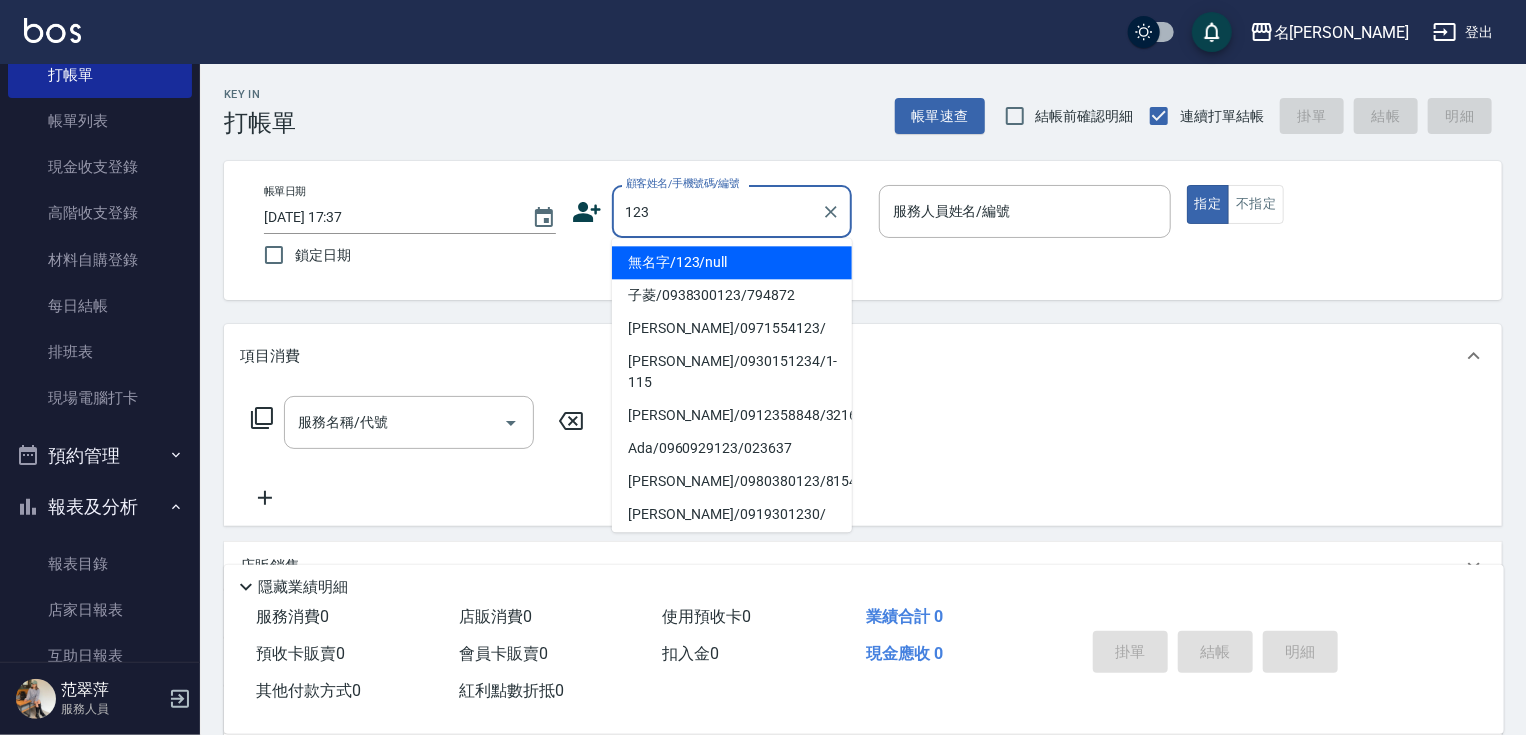 click on "無名字/123/null" at bounding box center (732, 262) 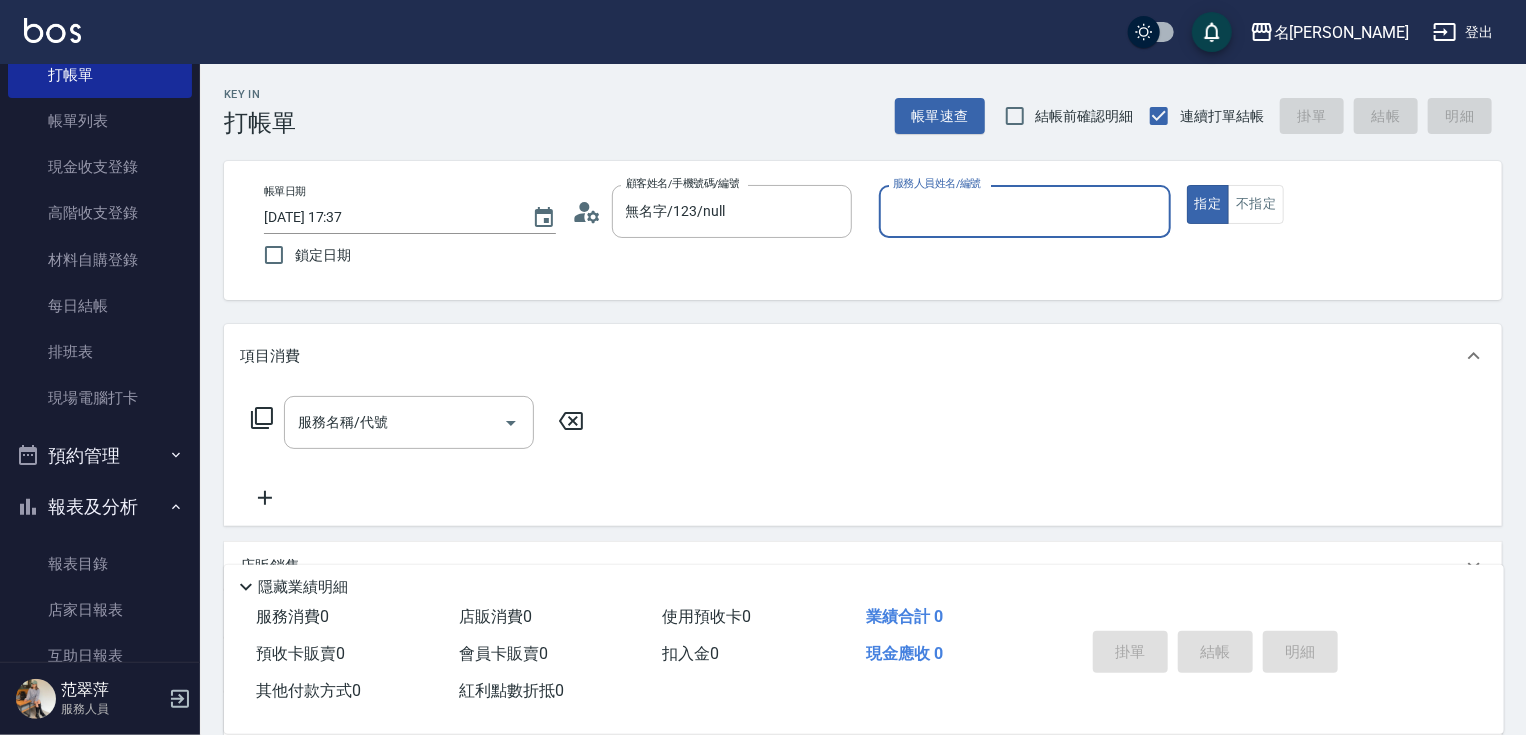 click on "服務人員姓名/編號" at bounding box center [1025, 211] 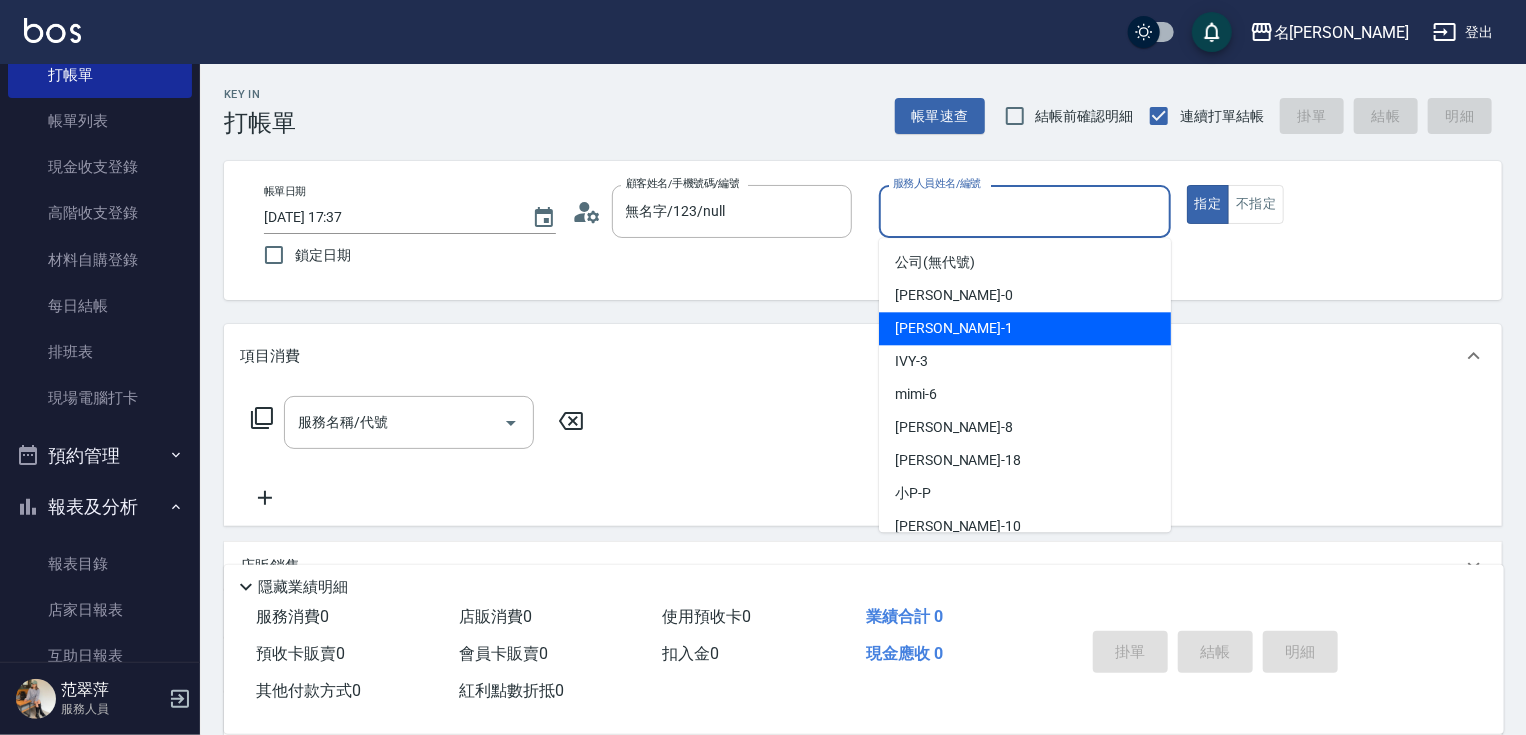 click on "[PERSON_NAME] -1" at bounding box center (1025, 328) 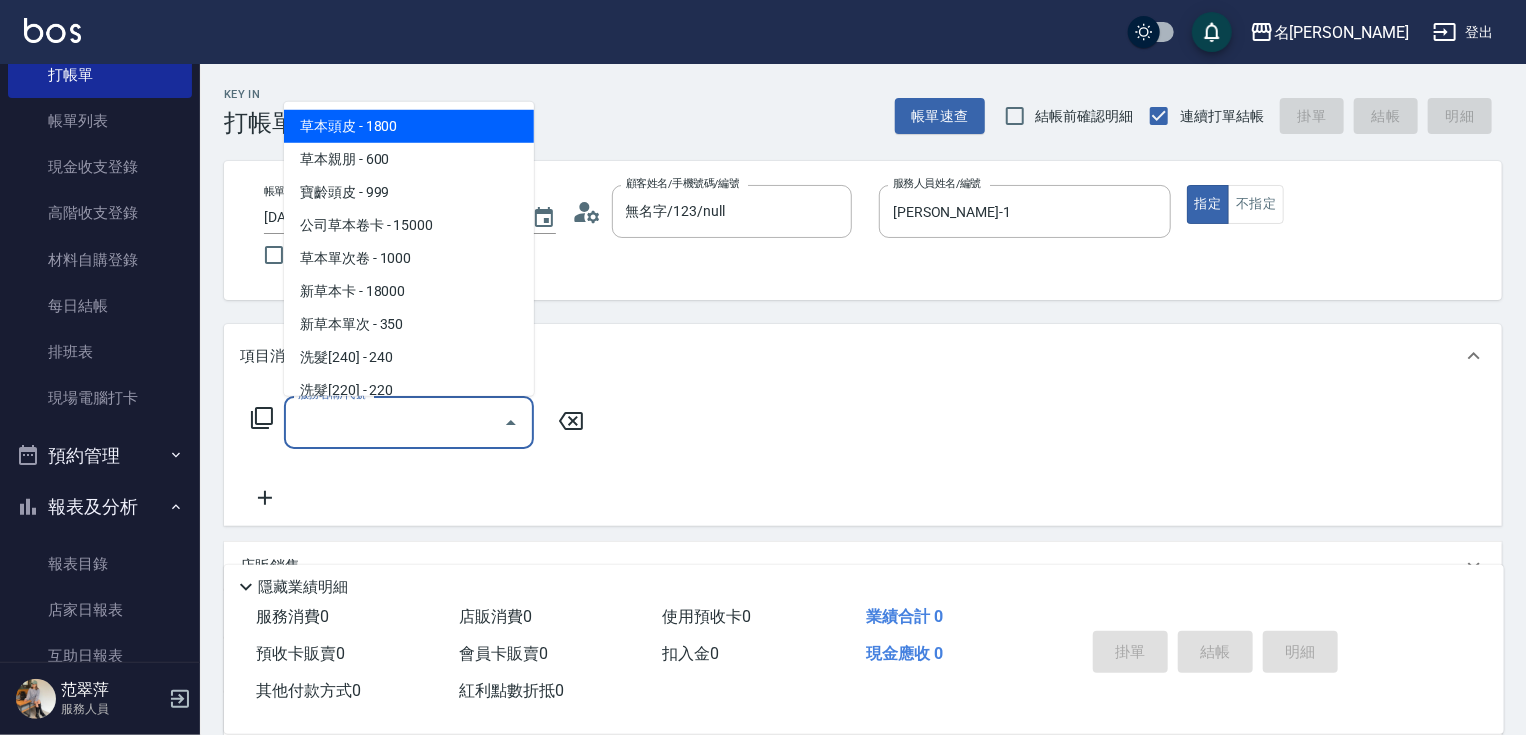 click on "服務名稱/代號" at bounding box center (394, 422) 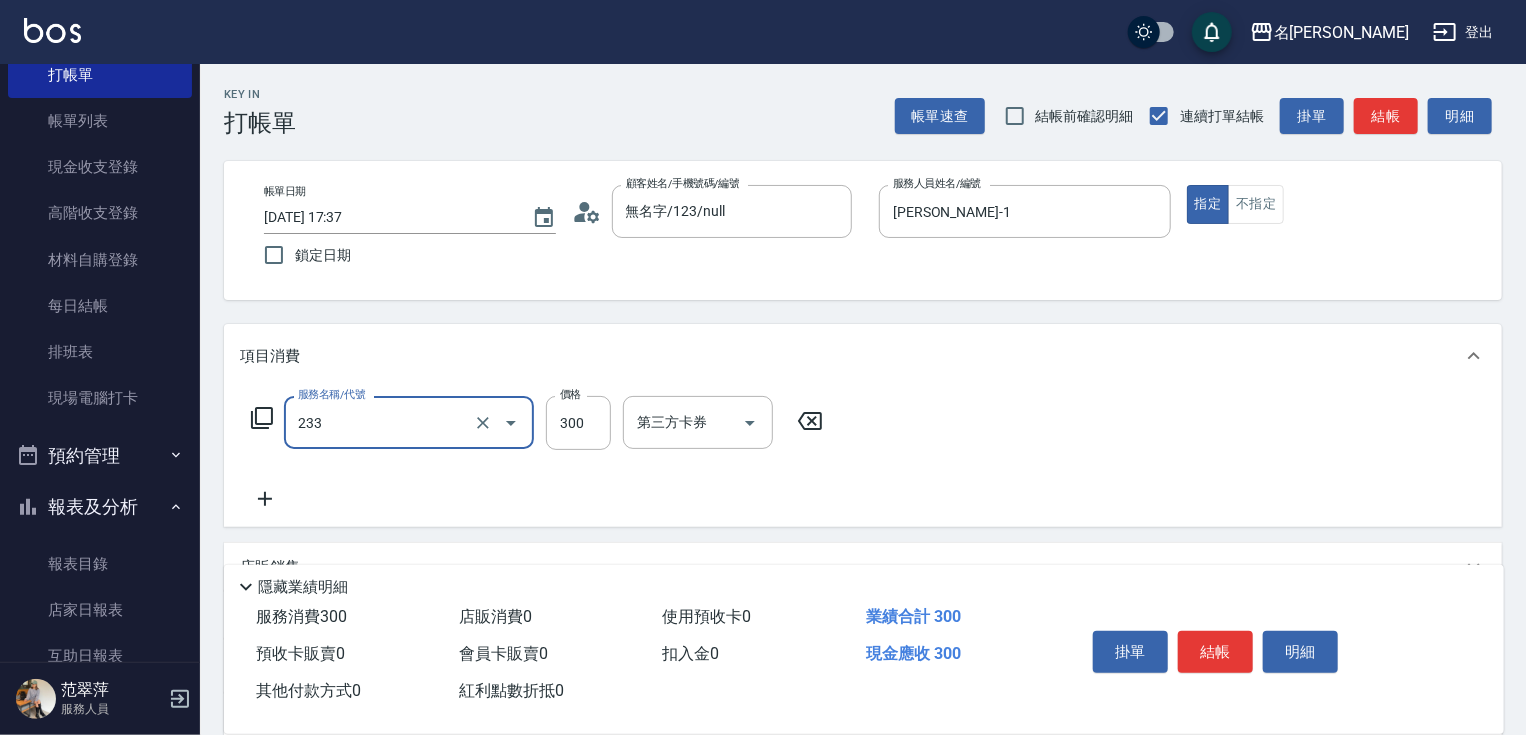 type on "洗髮300(233)" 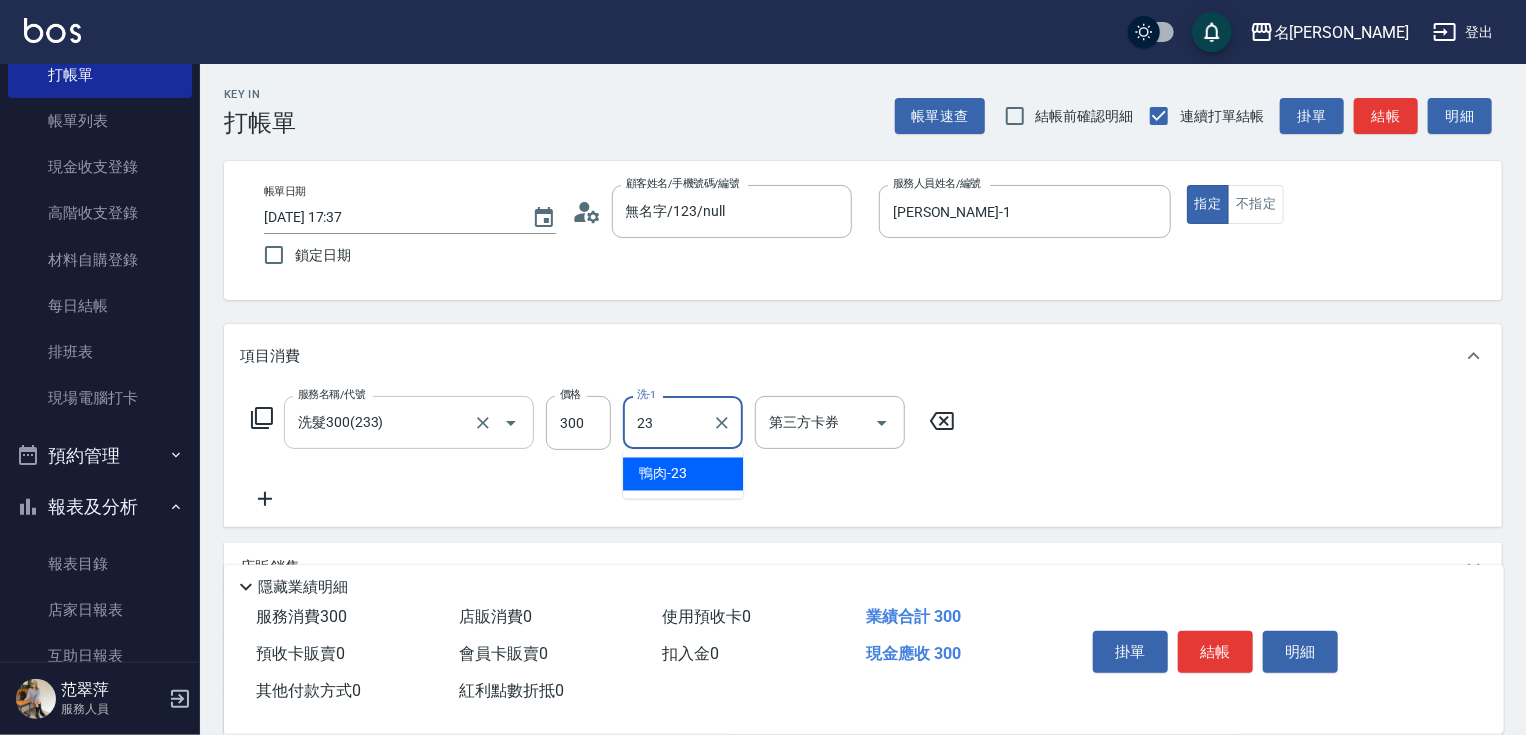type on "鴨肉-23" 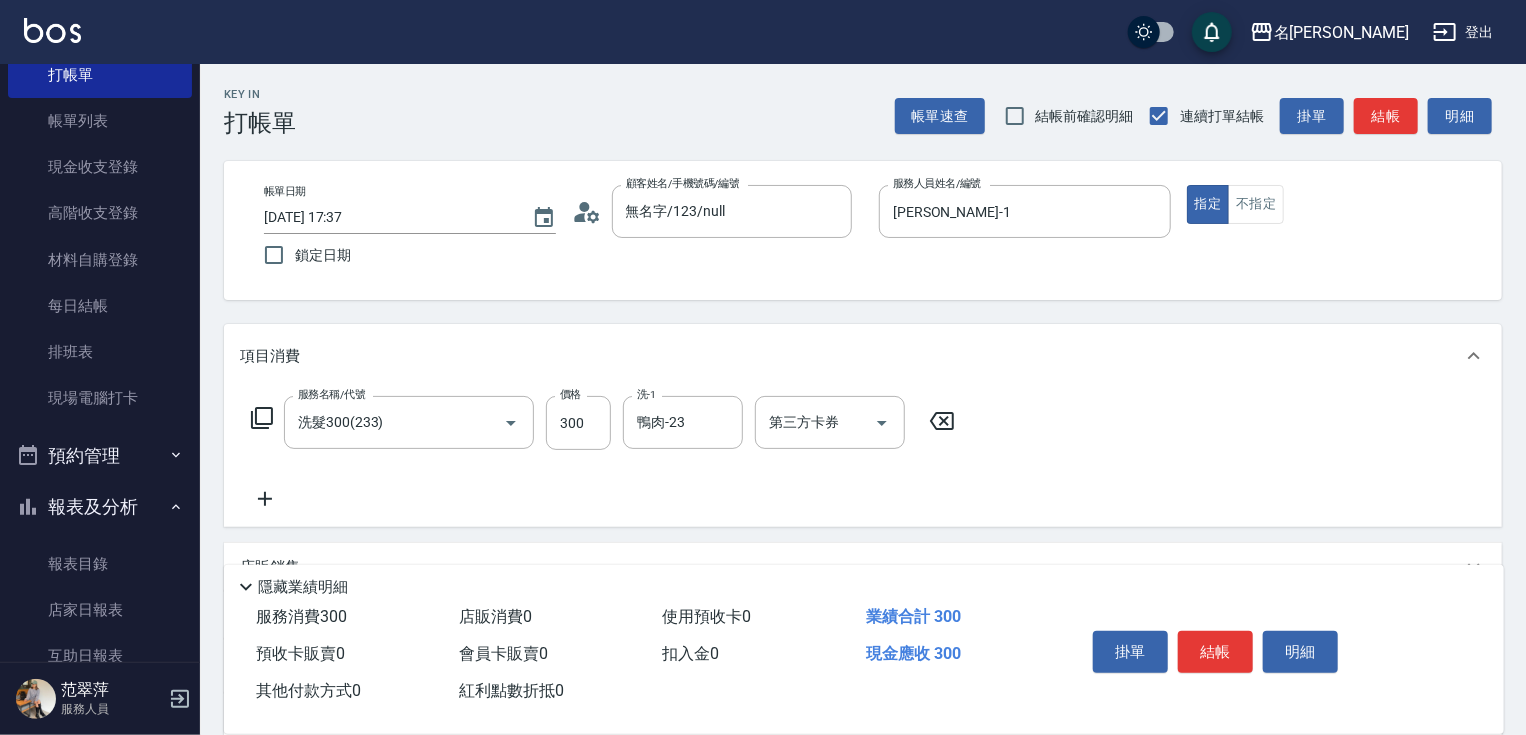click 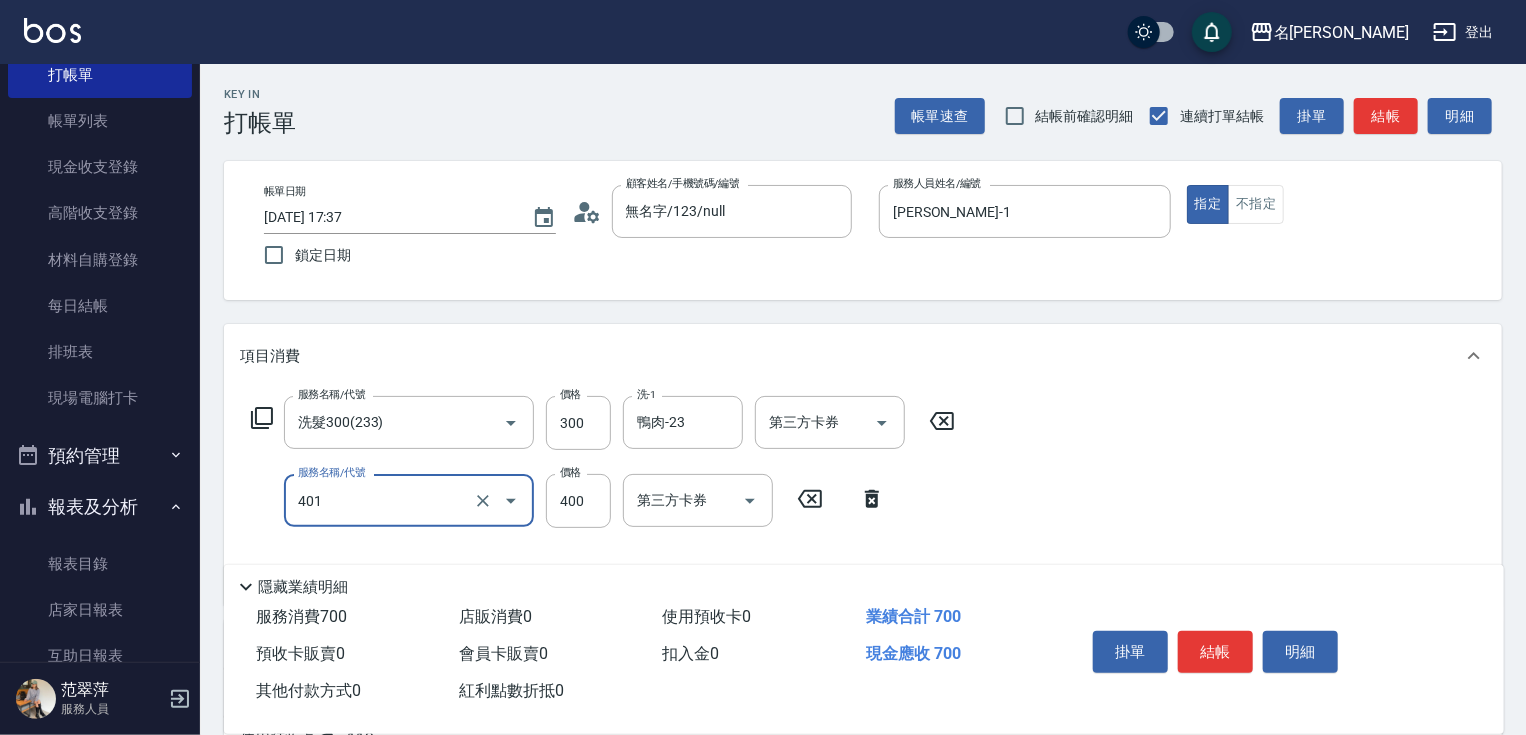 type on "剪髮(400)(401)" 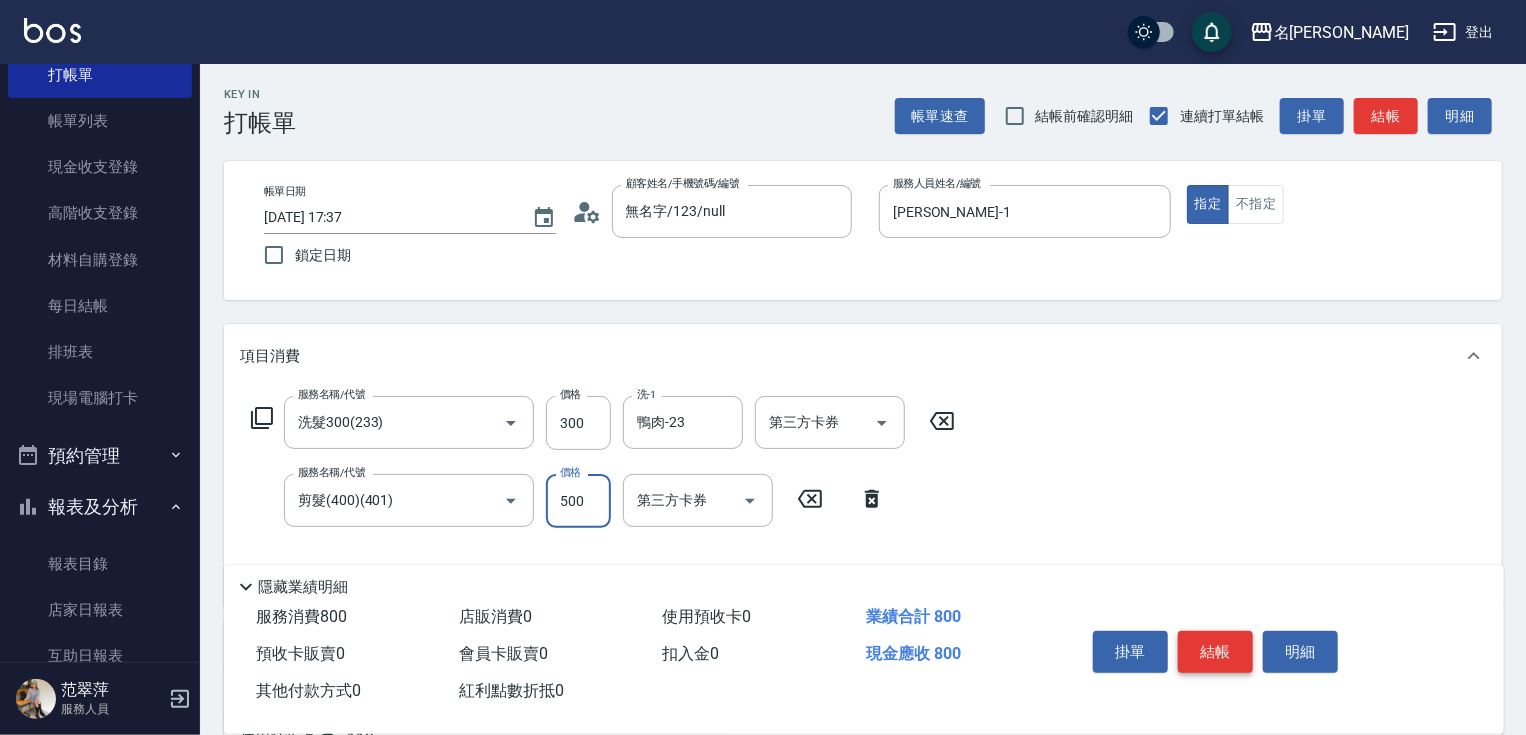 type on "500" 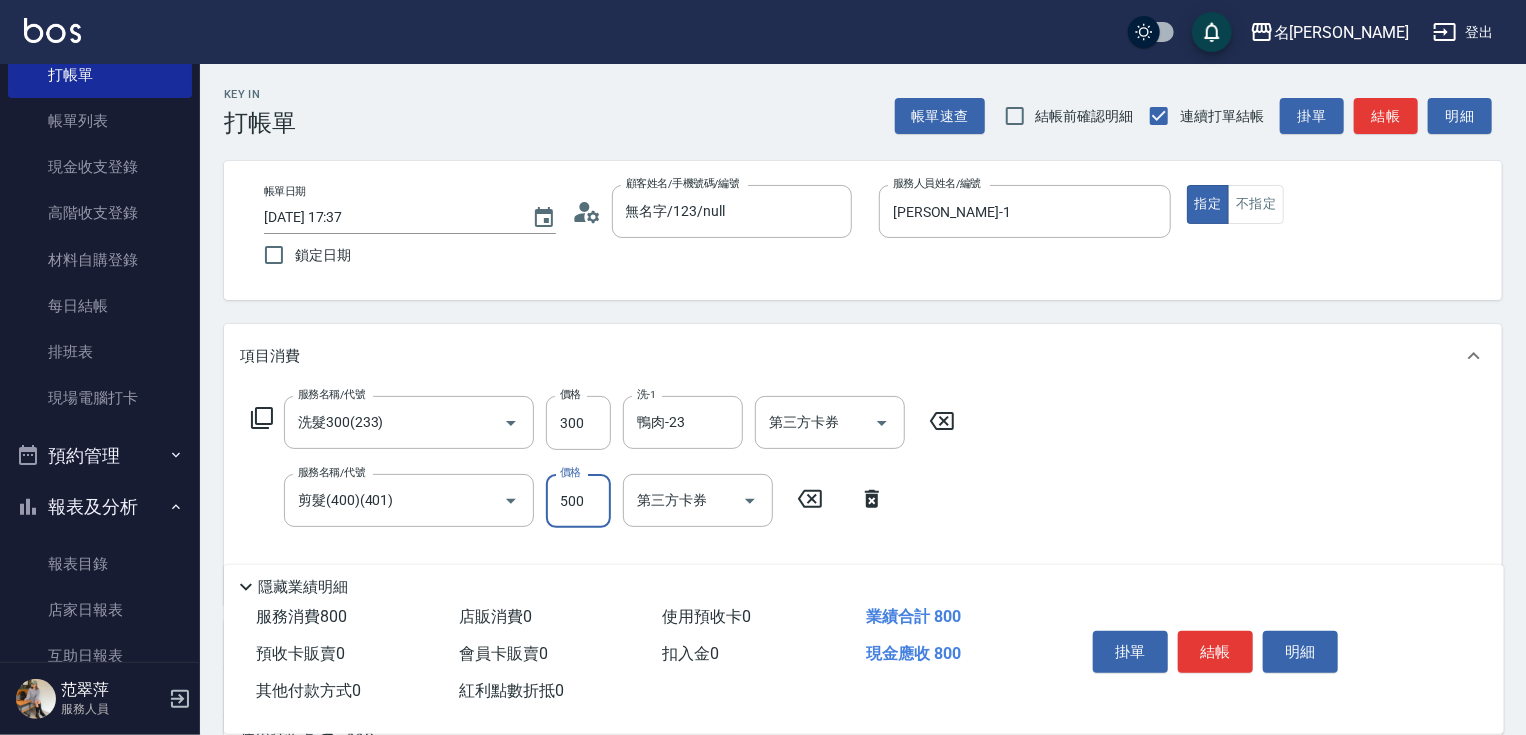 click on "結帳" at bounding box center [1215, 652] 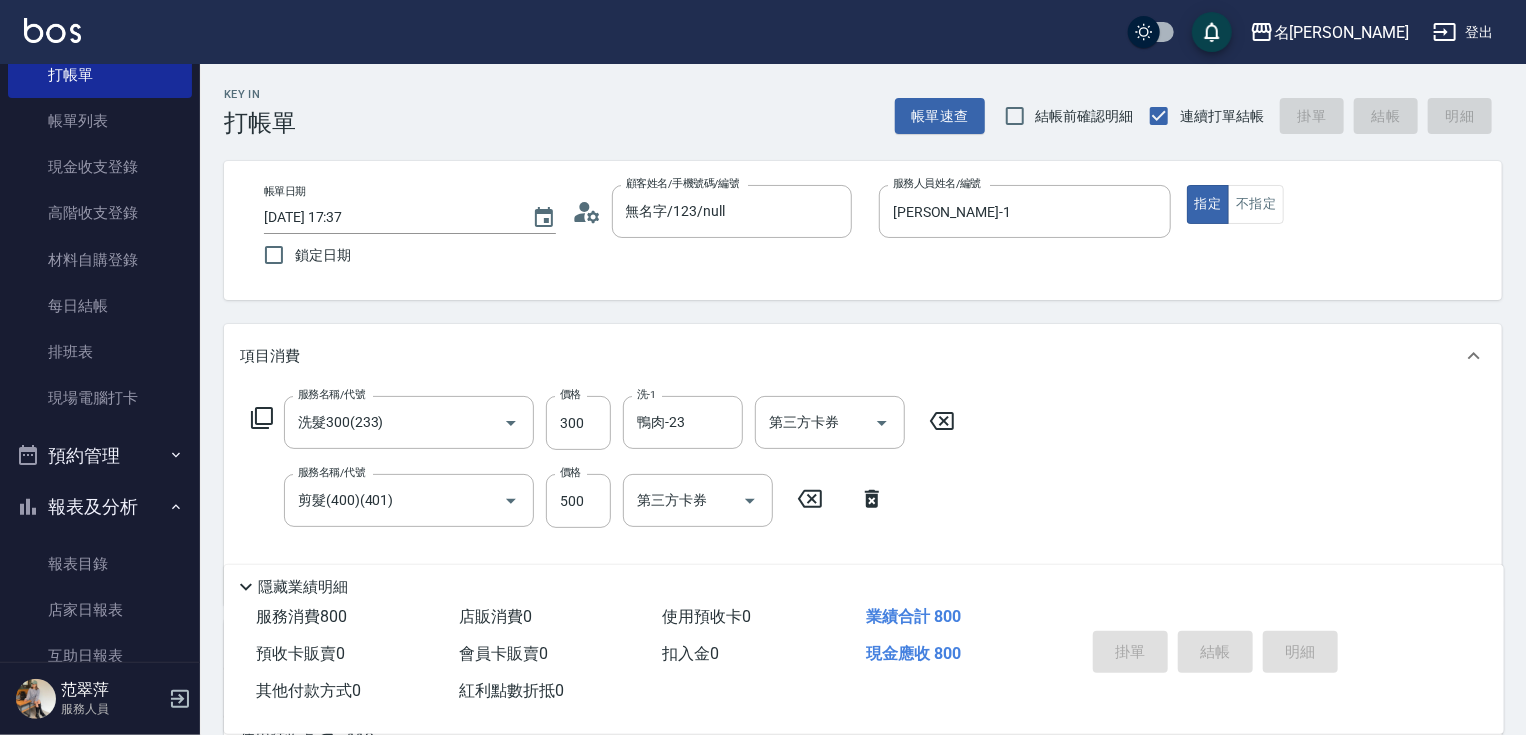 type on "[DATE] 17:38" 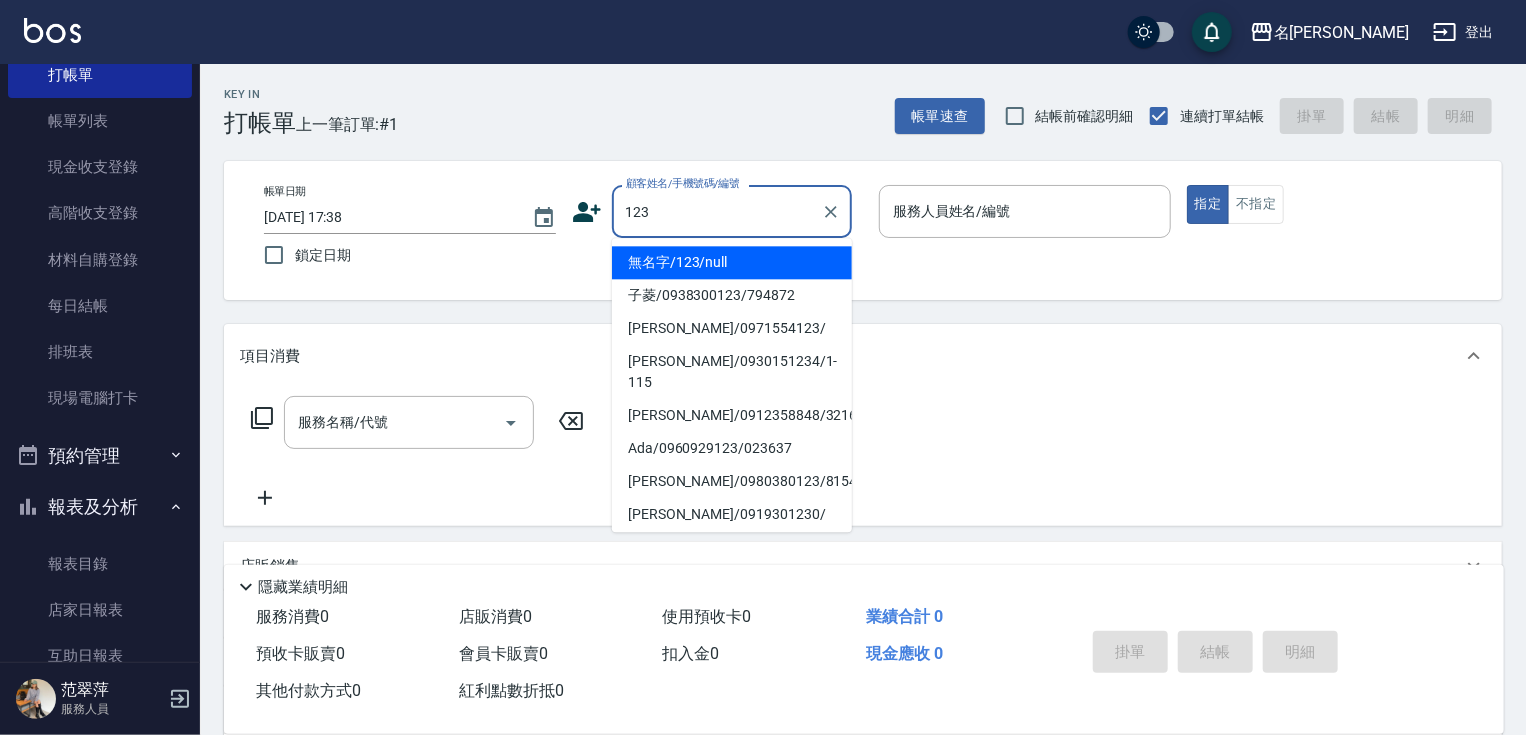 click on "無名字/123/null" at bounding box center (732, 262) 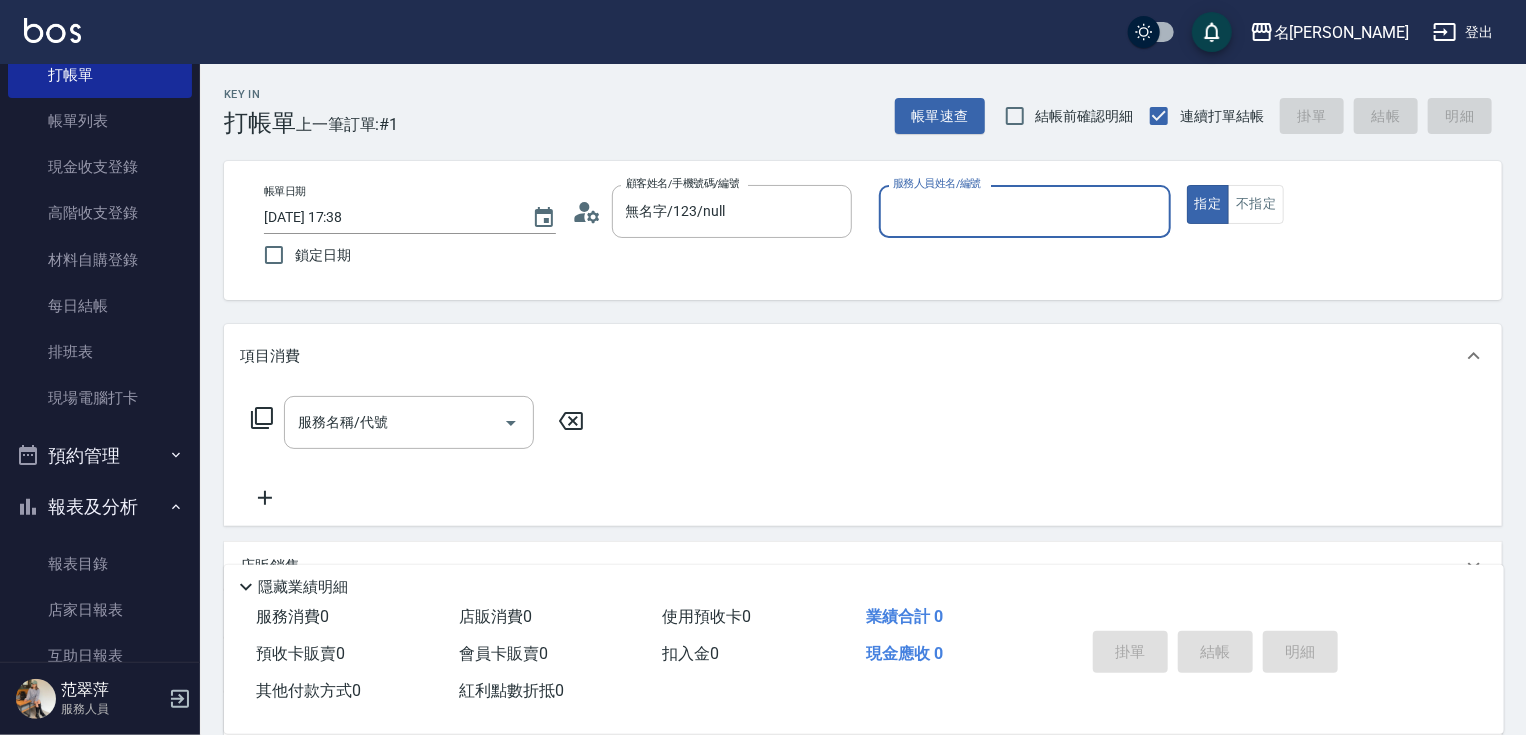 drag, startPoint x: 972, startPoint y: 217, endPoint x: 974, endPoint y: 233, distance: 16.124516 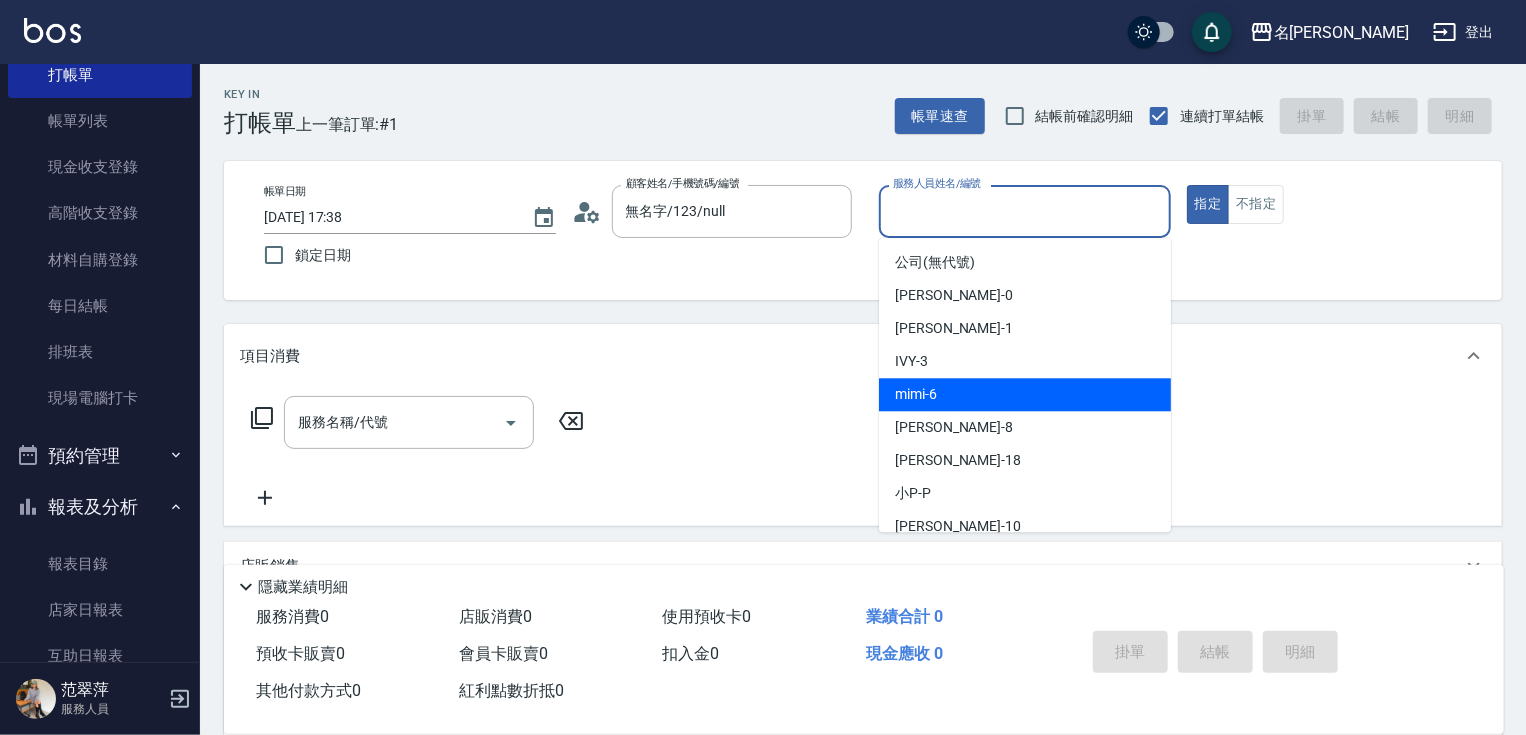 click on "mimi -6" at bounding box center [1025, 394] 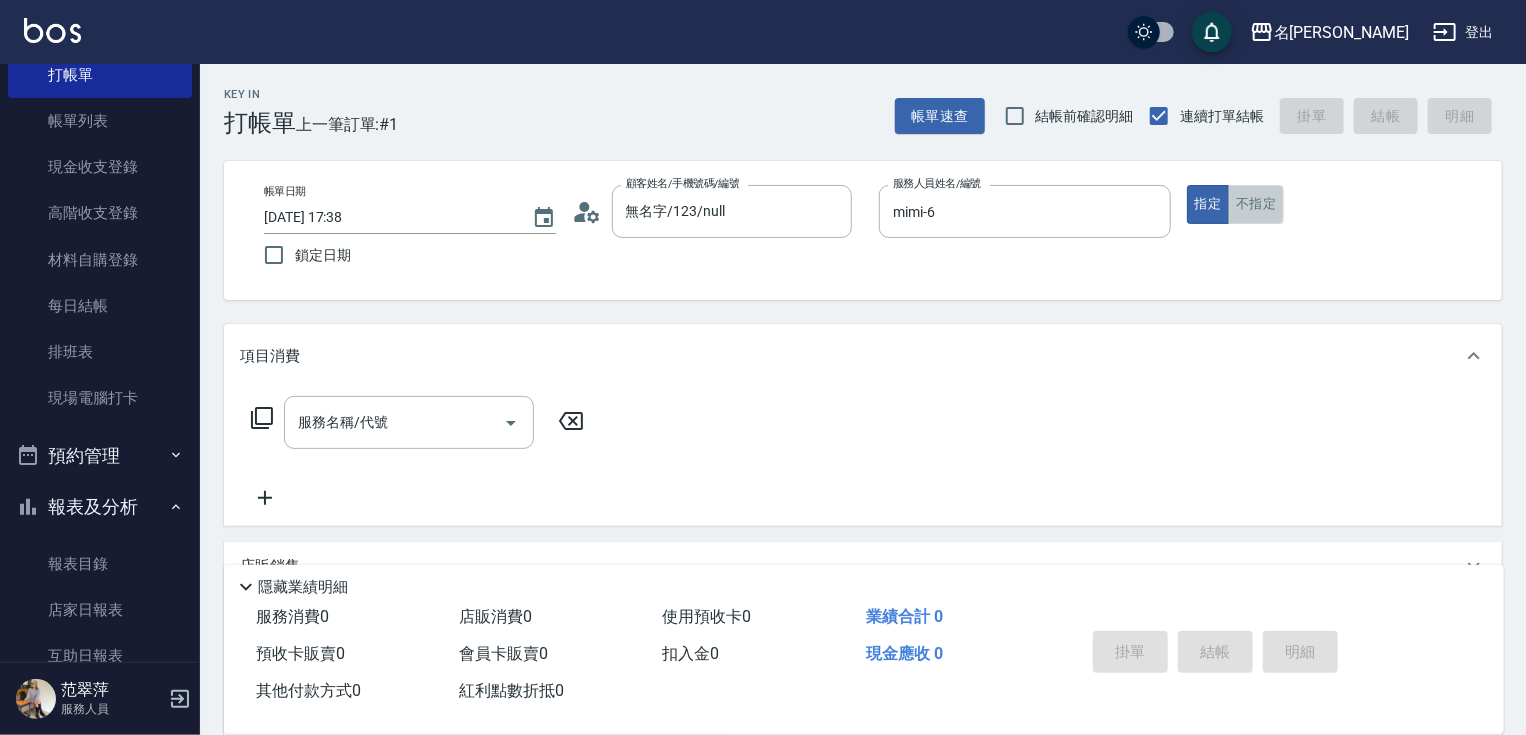 click on "不指定" at bounding box center (1256, 204) 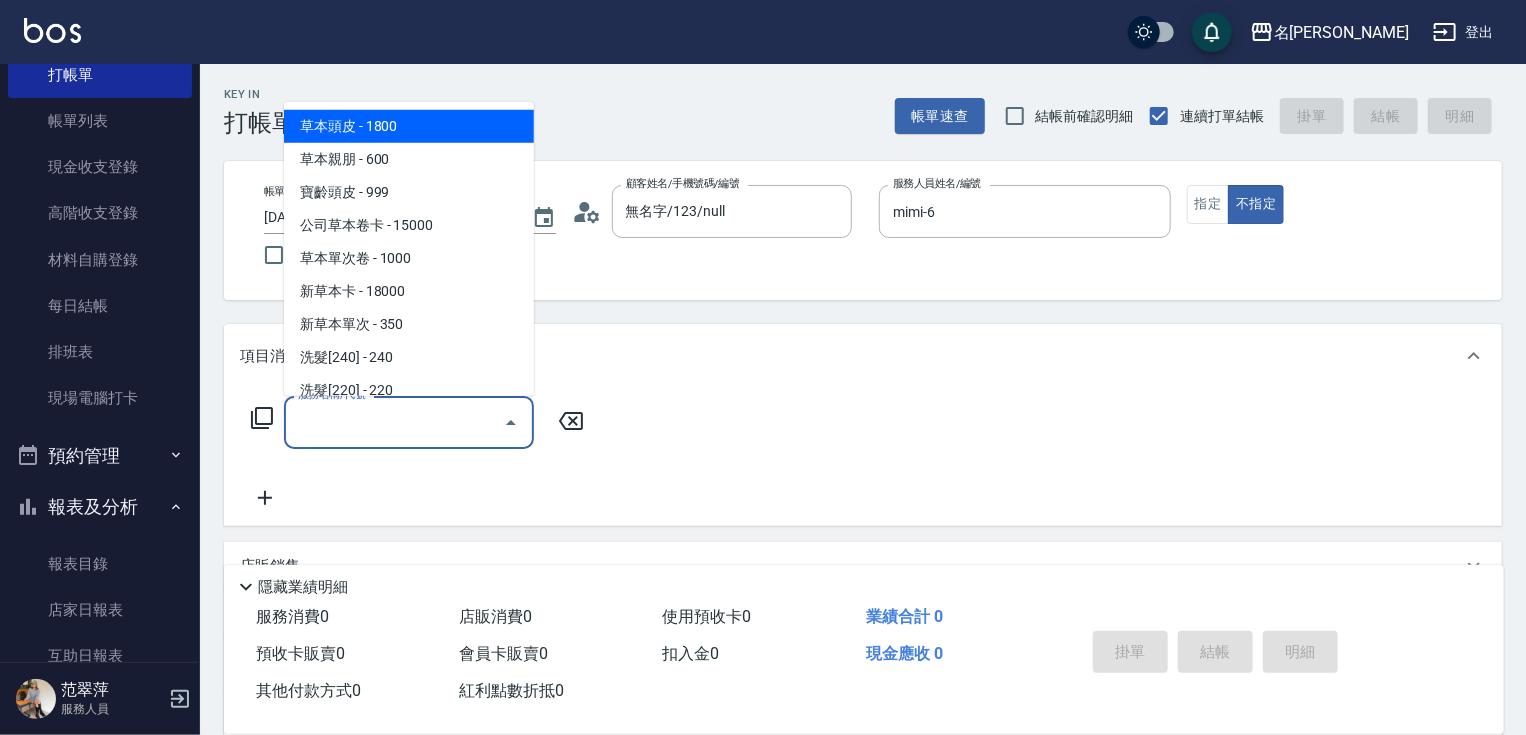 click on "服務名稱/代號" at bounding box center [394, 422] 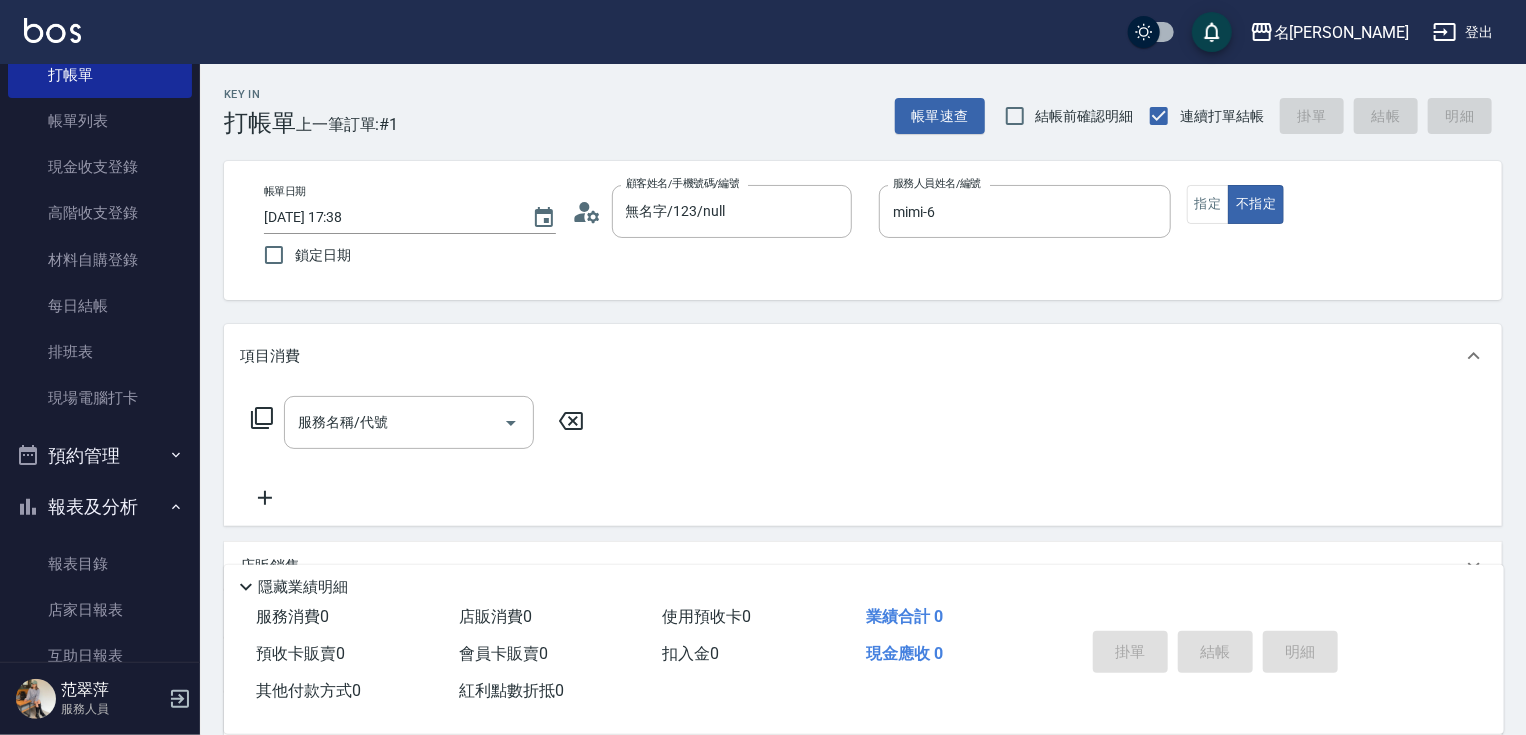 click 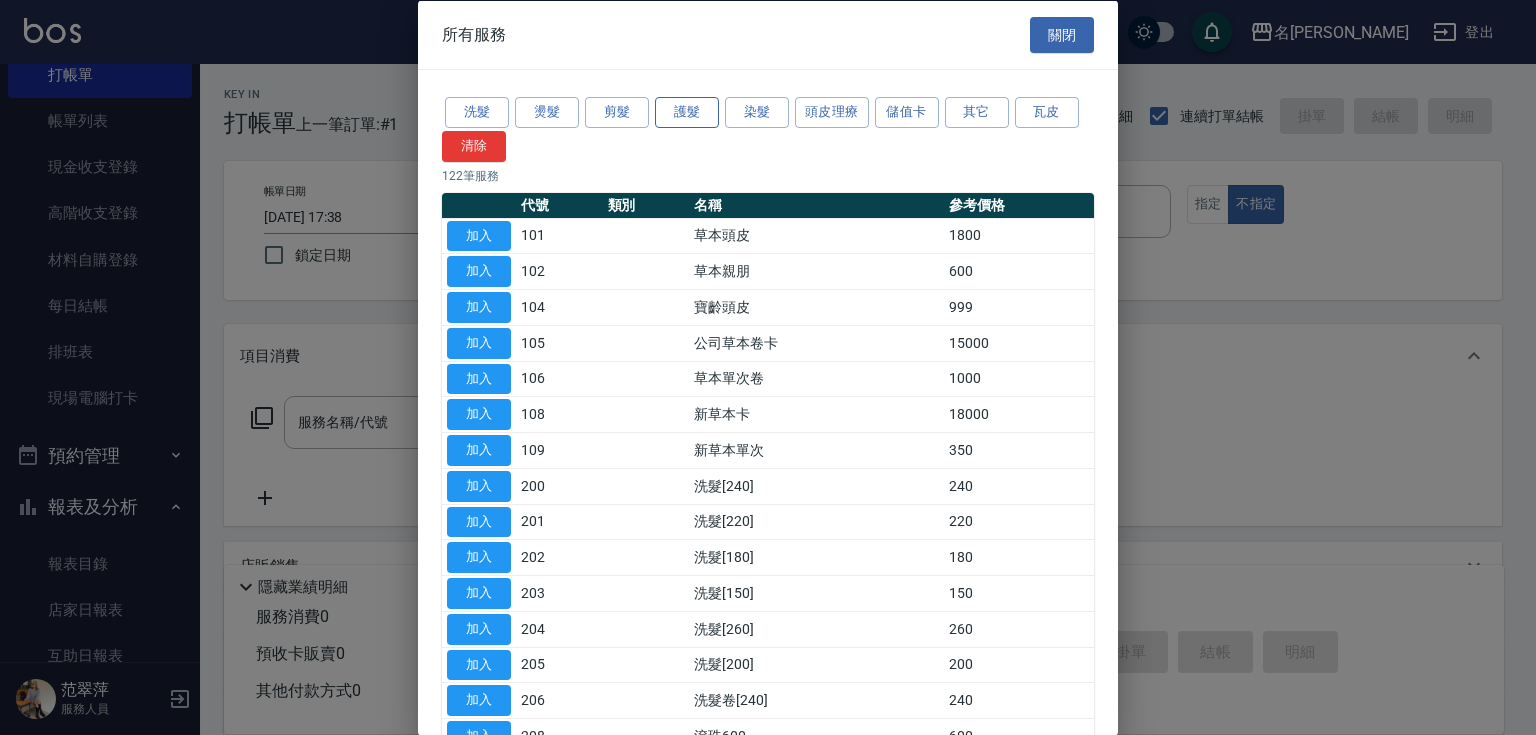 click on "護髮" at bounding box center (687, 112) 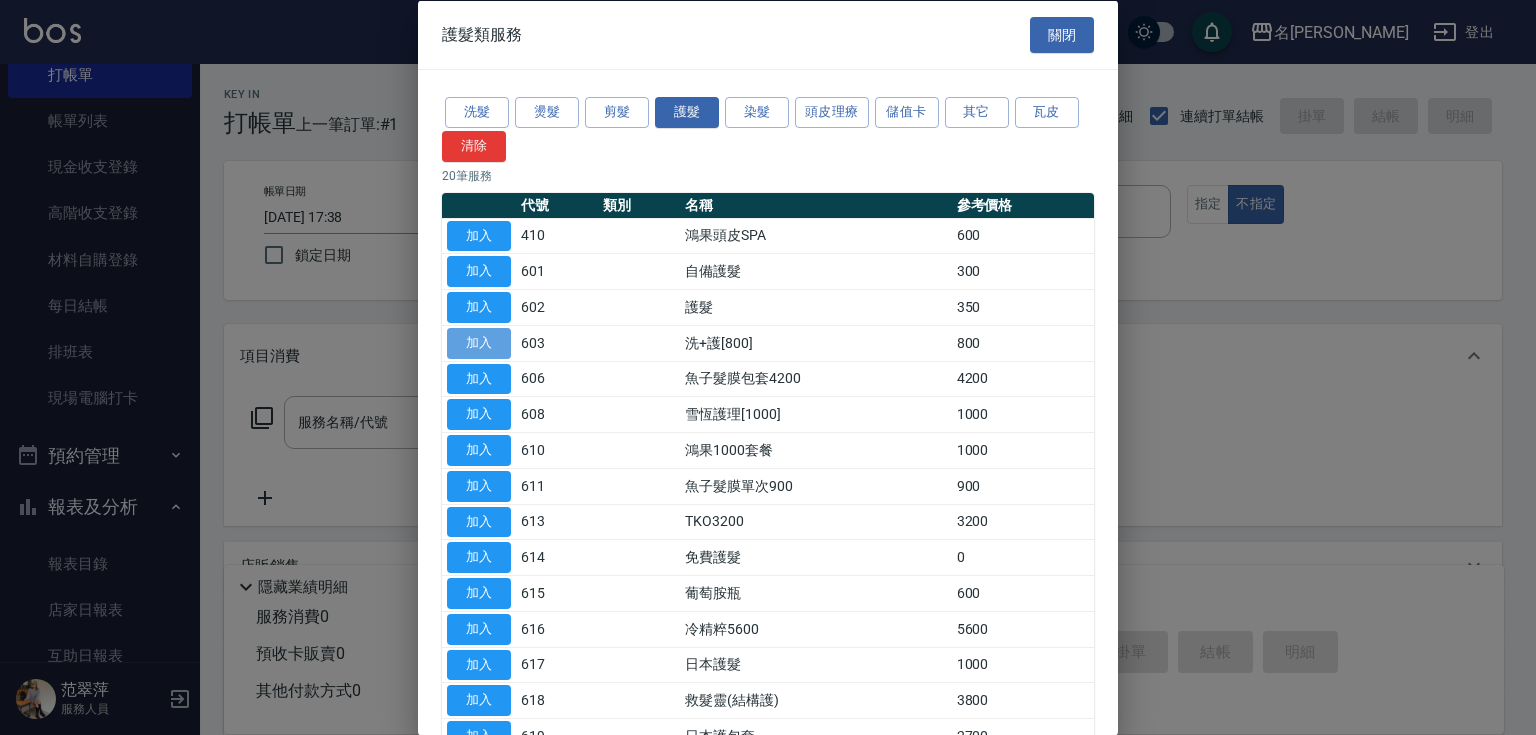 click on "加入" at bounding box center (479, 342) 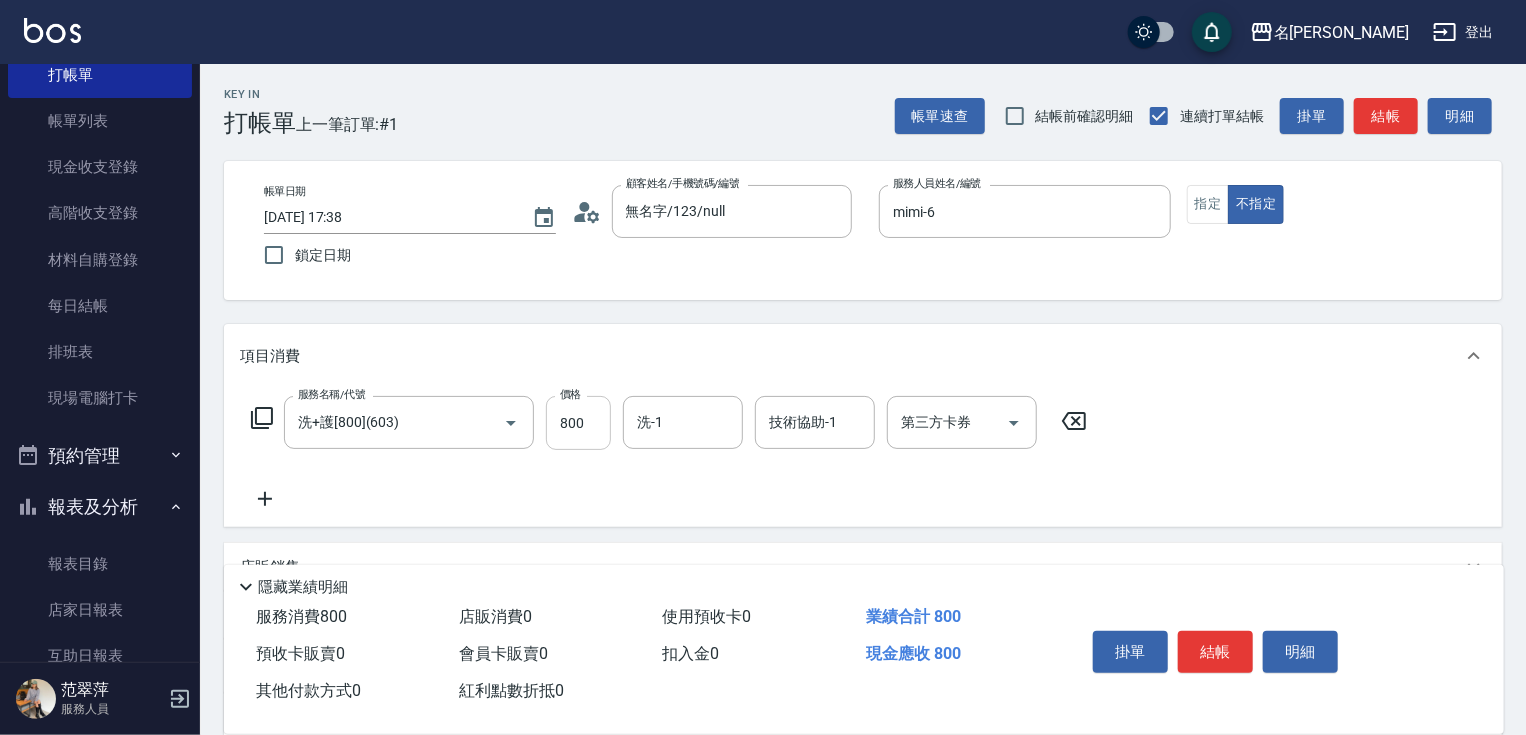 click on "800" at bounding box center [578, 423] 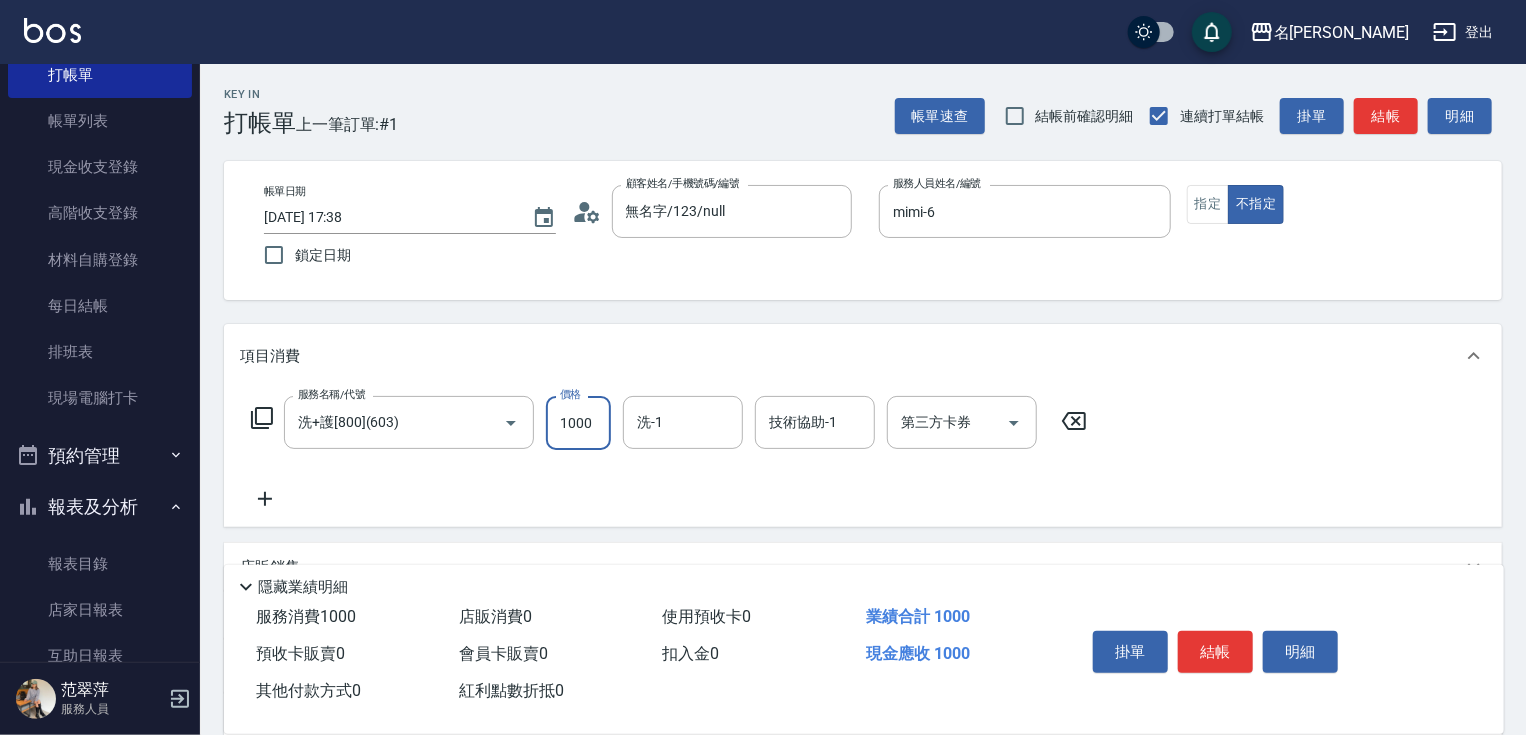 type on "1000" 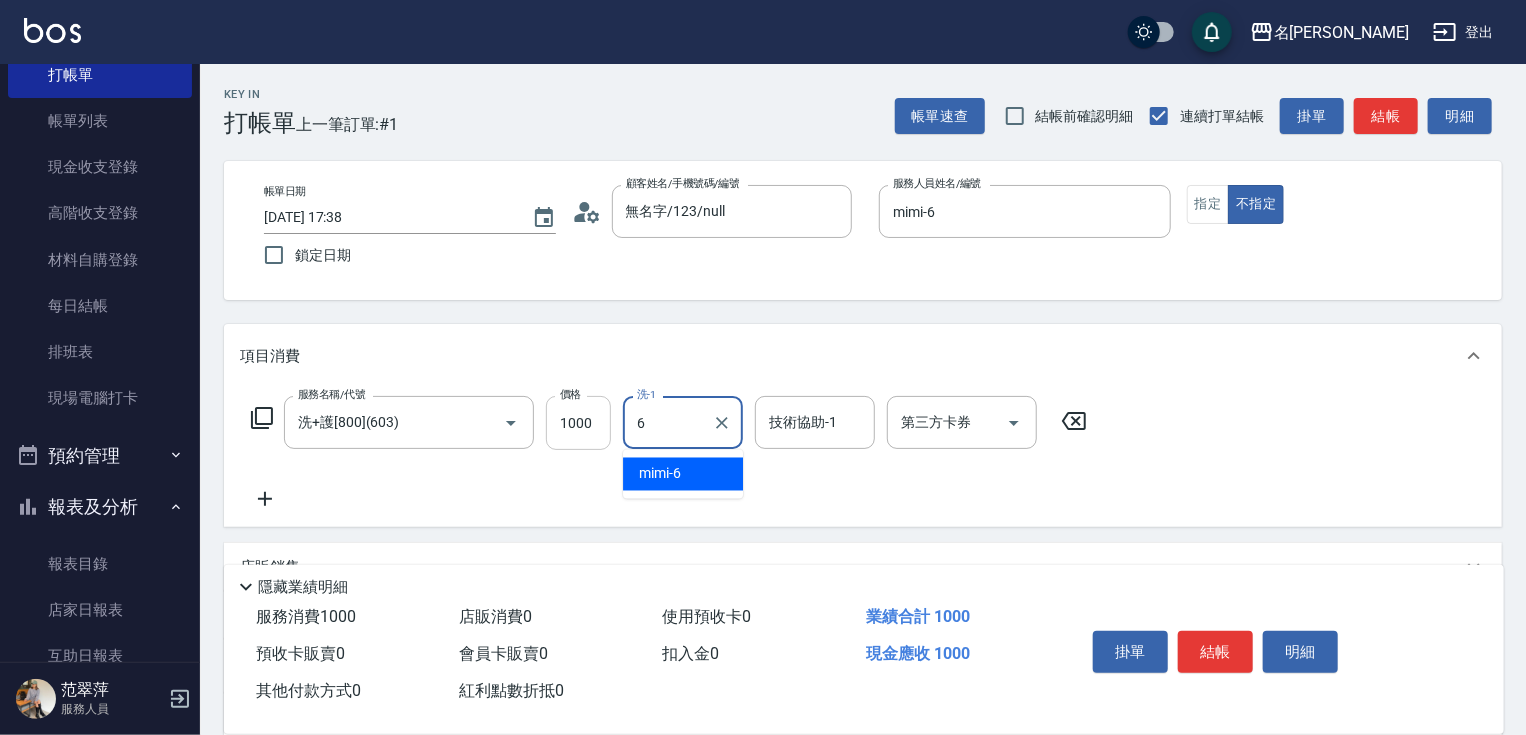 type on "mimi-6" 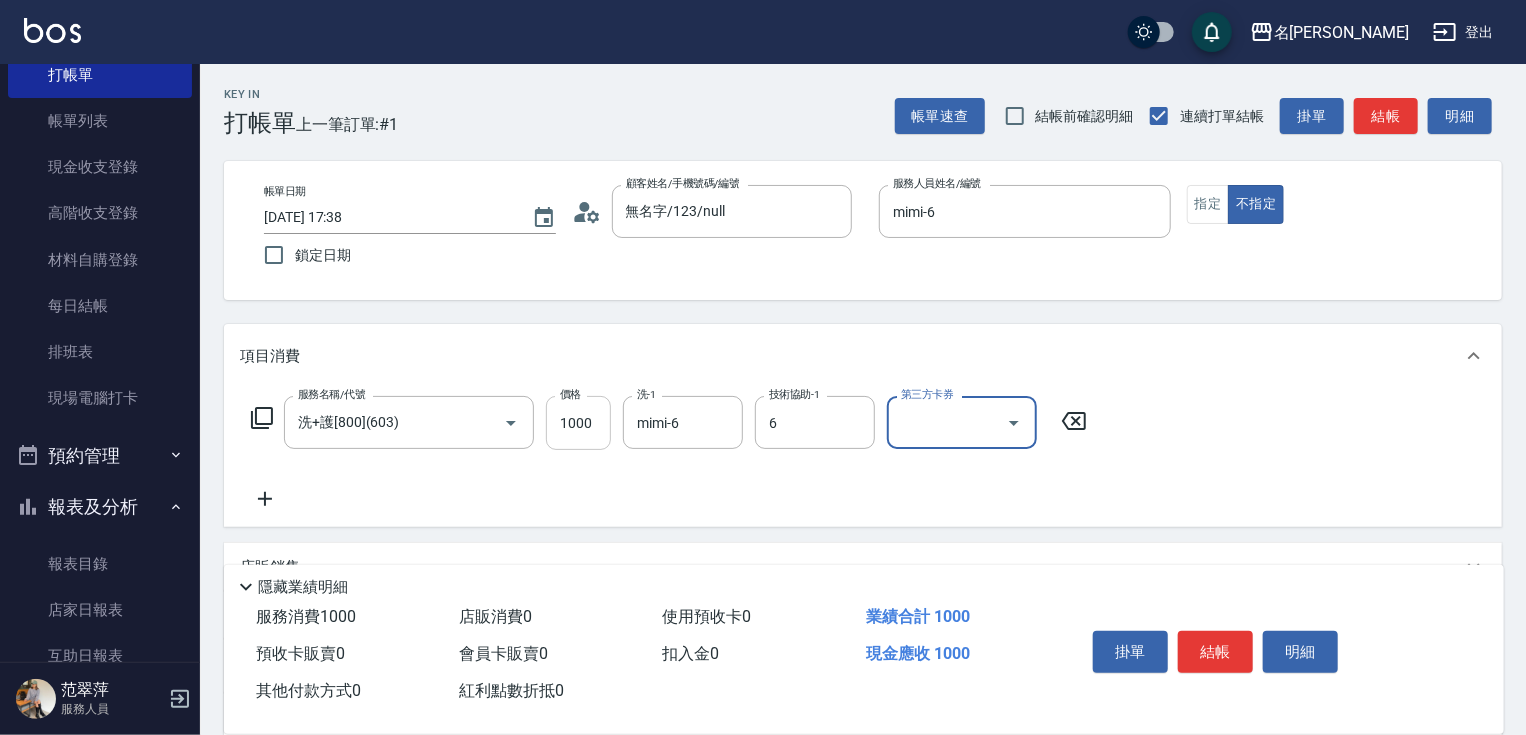 type on "mimi-6" 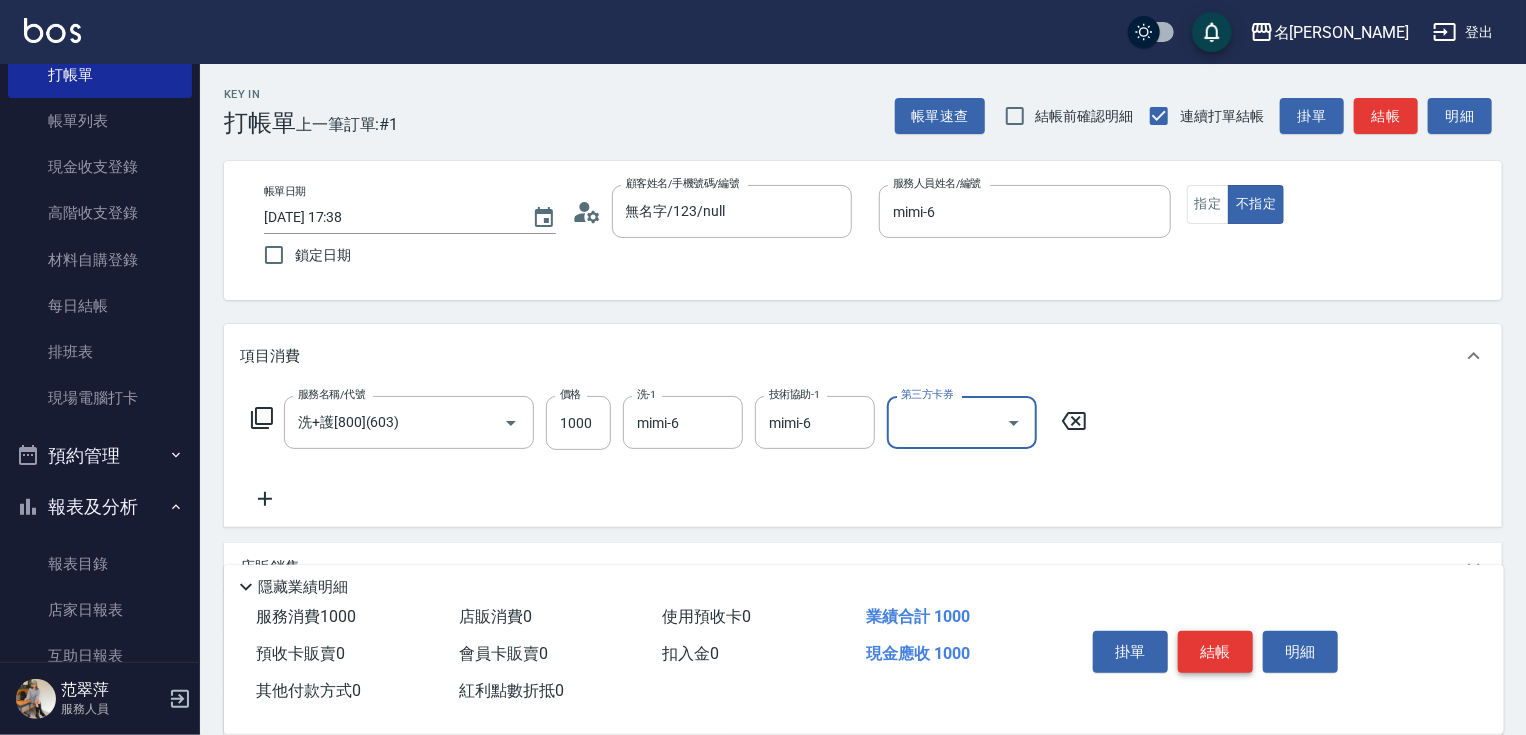 click on "結帳" at bounding box center [1215, 652] 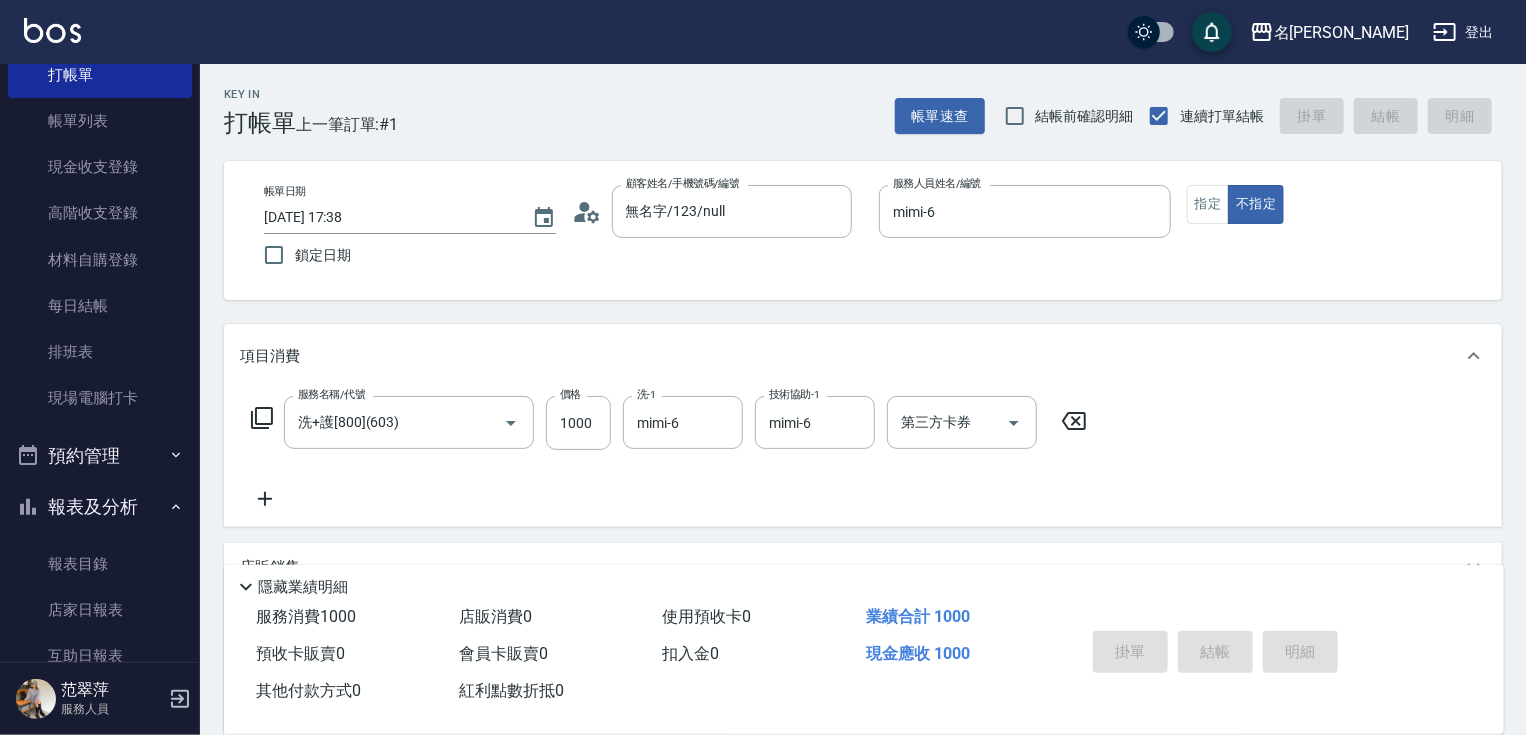 type 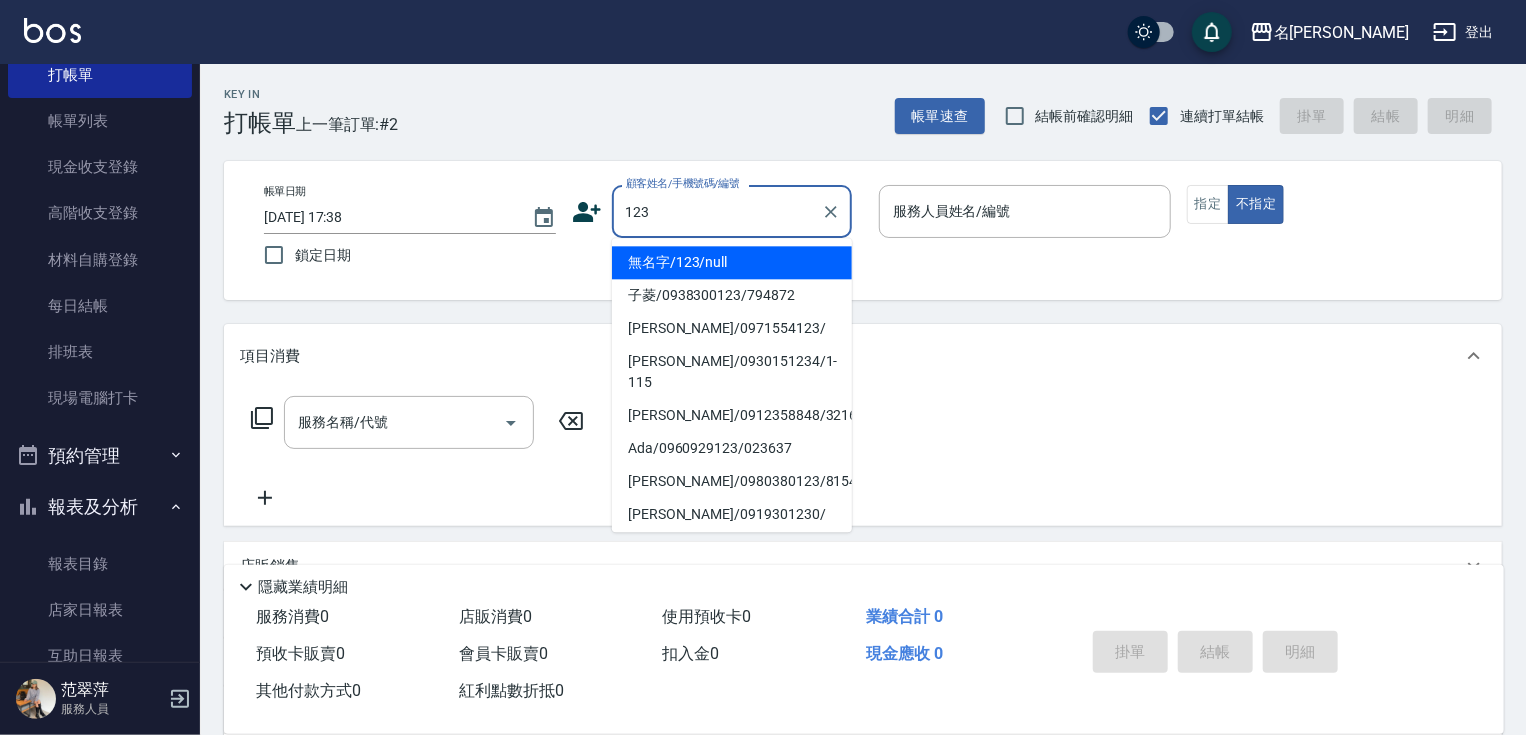 click on "無名字/123/null" at bounding box center [732, 262] 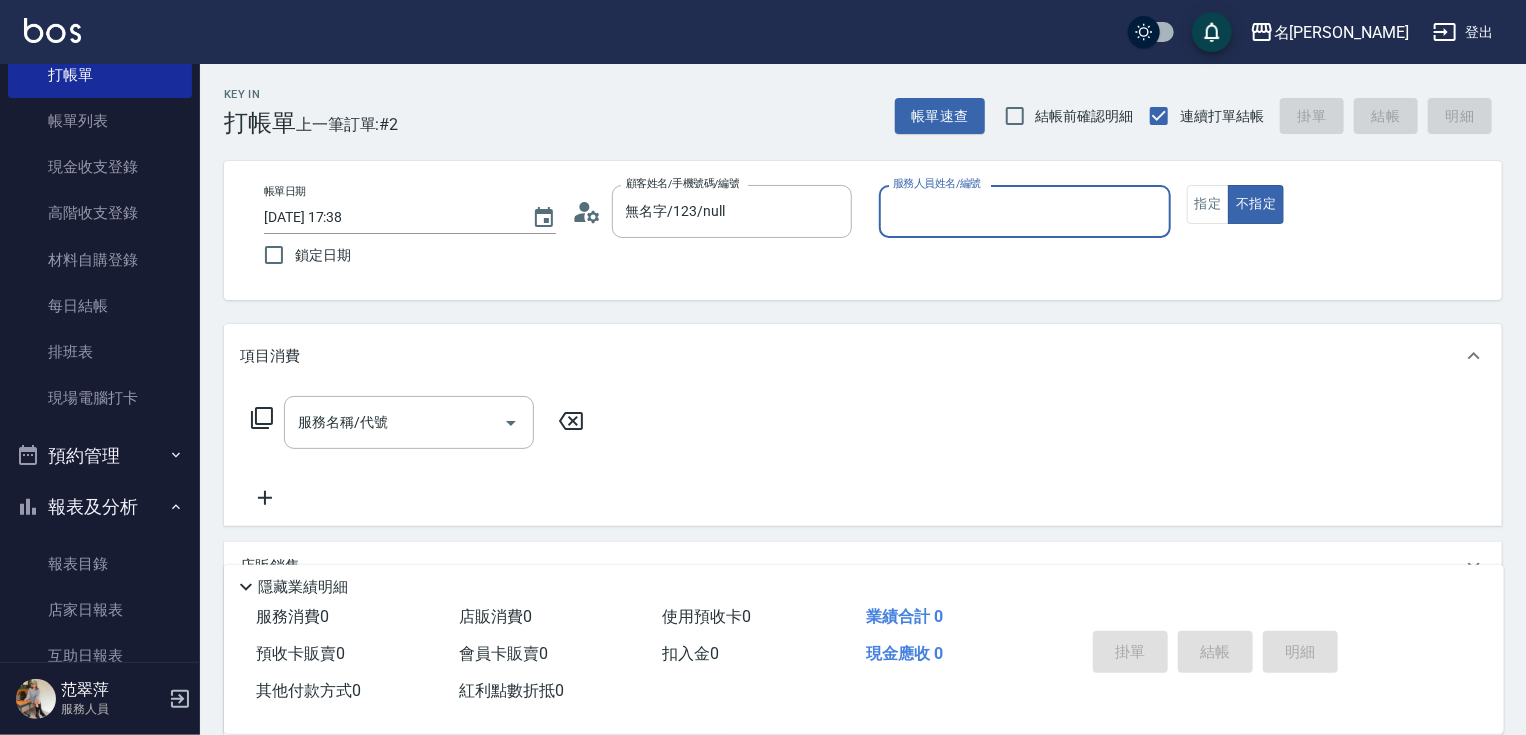 click on "服務人員姓名/編號" at bounding box center [1025, 211] 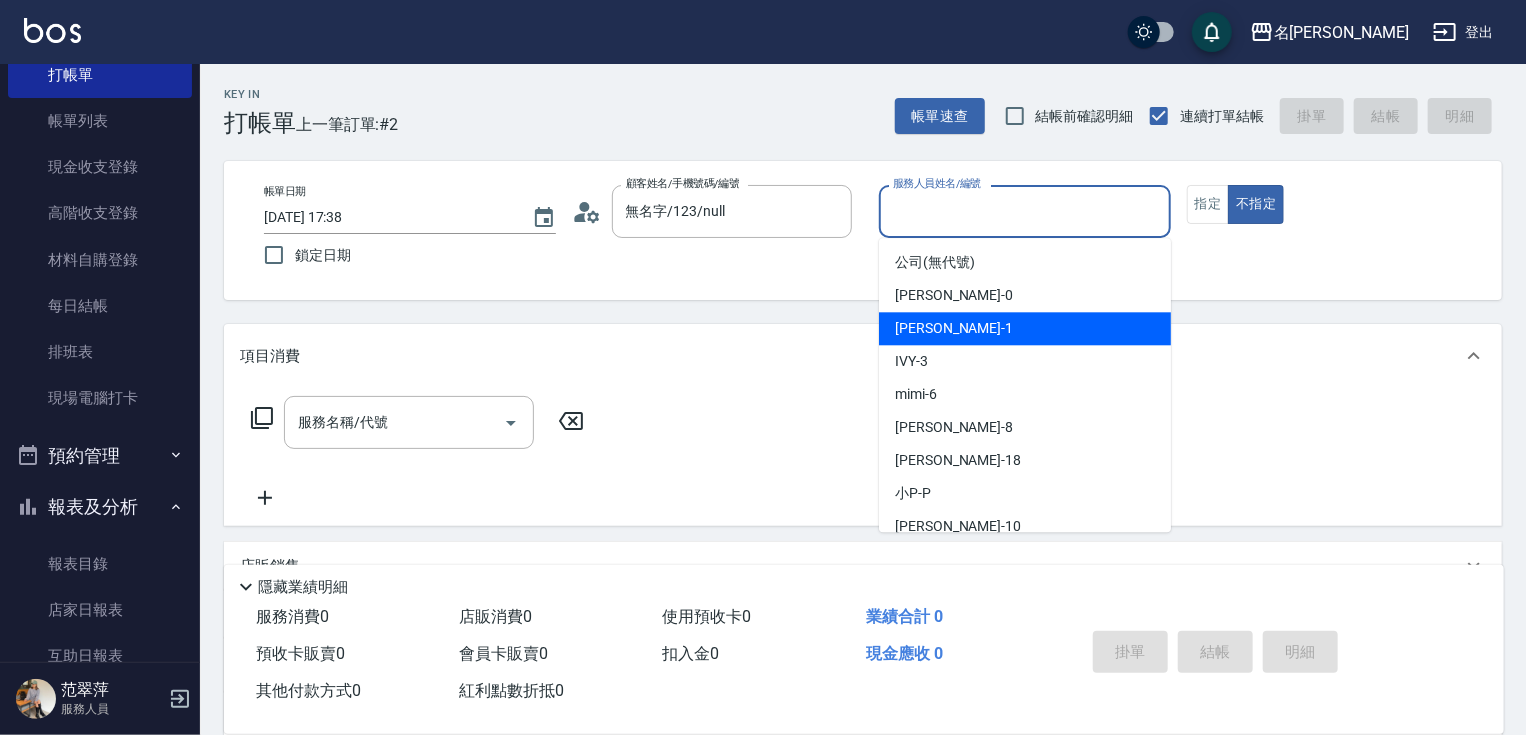 click on "[PERSON_NAME] -1" at bounding box center [954, 328] 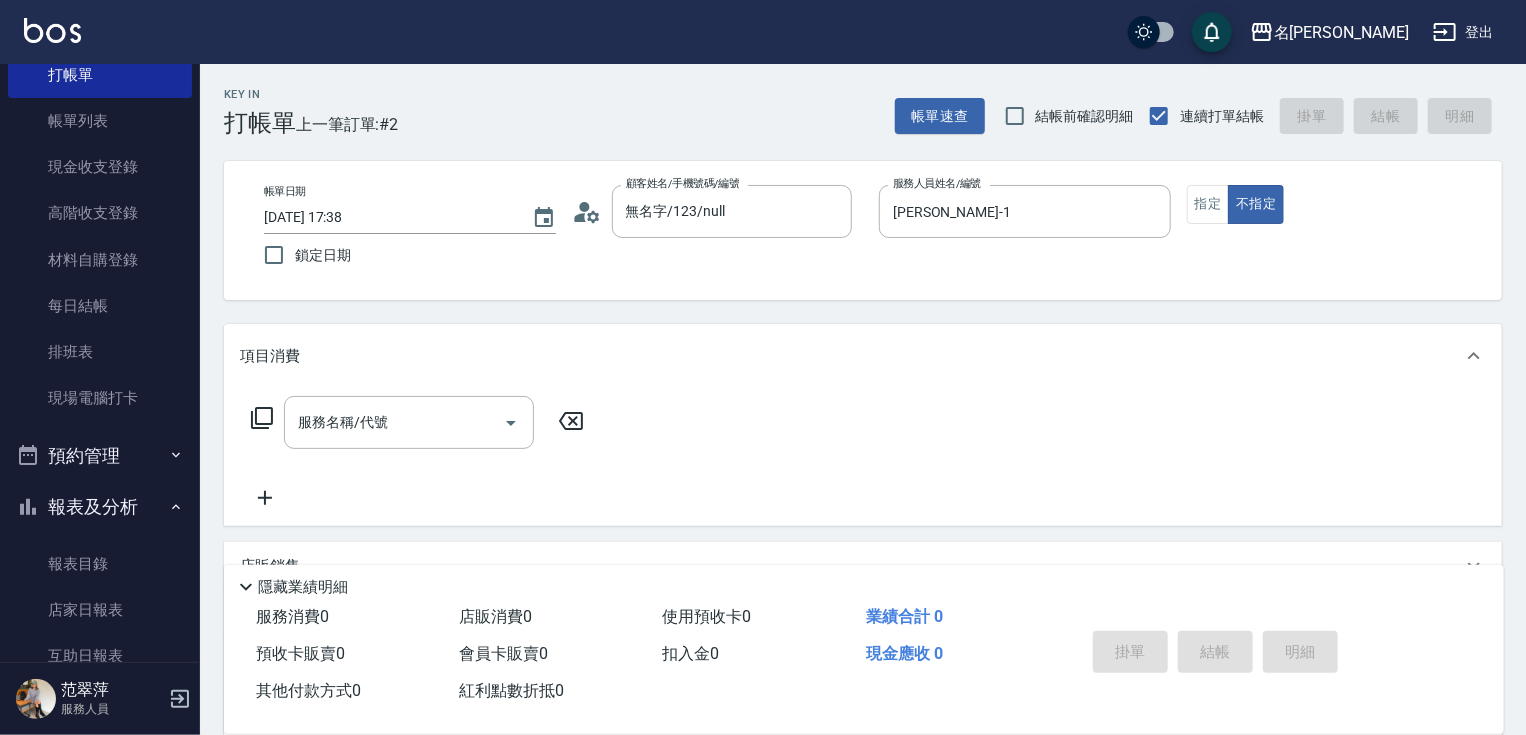 click 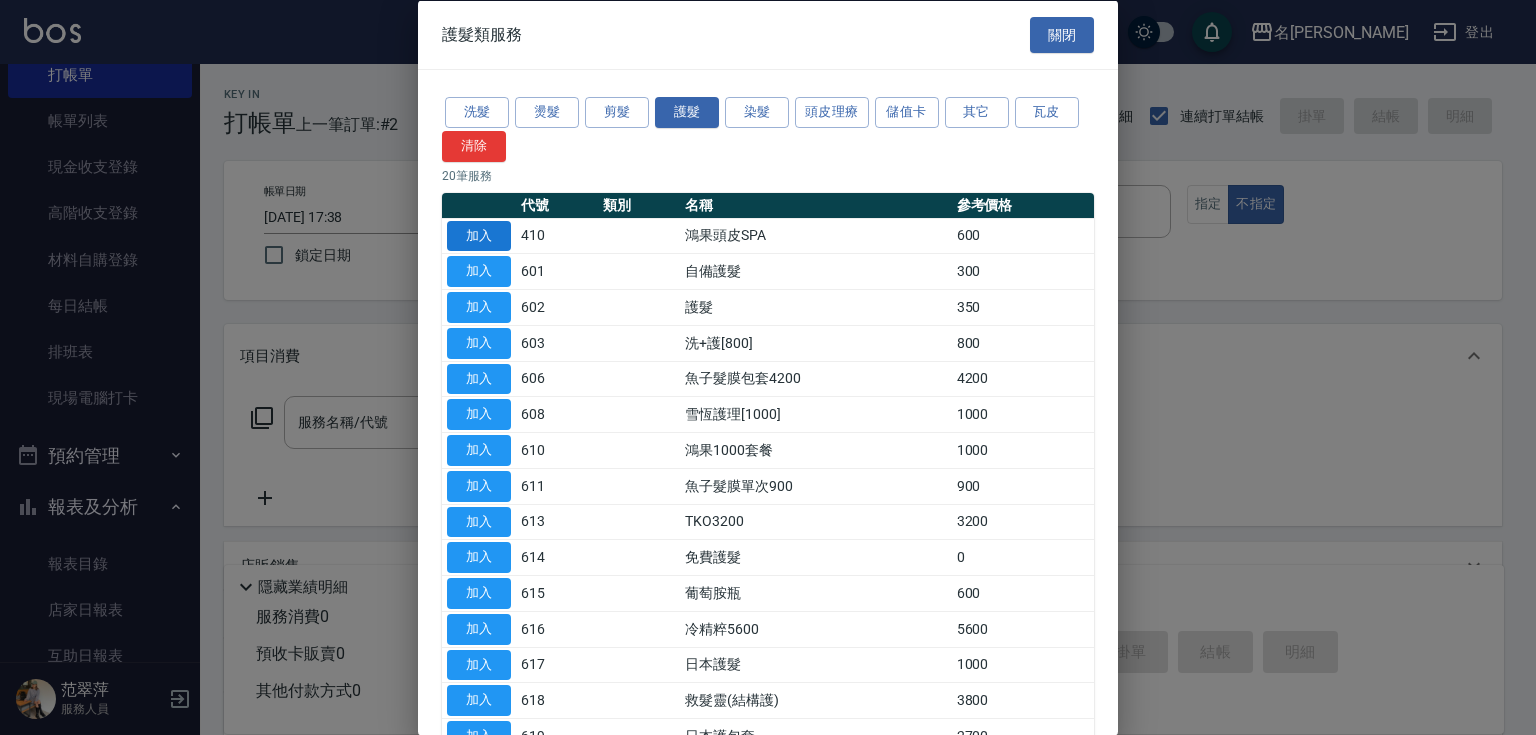click on "加入" at bounding box center [479, 235] 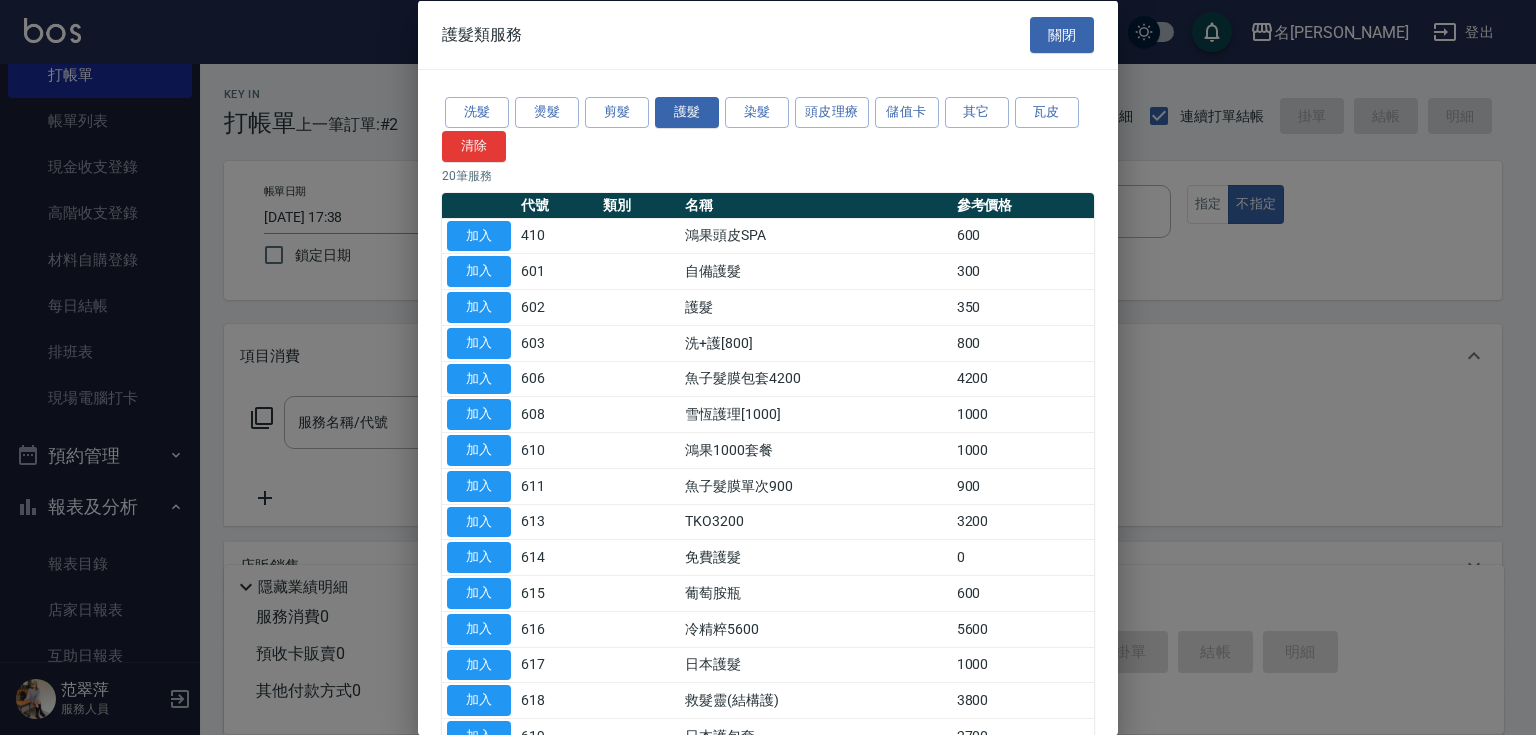 type on "鴻果頭皮SPA(410)" 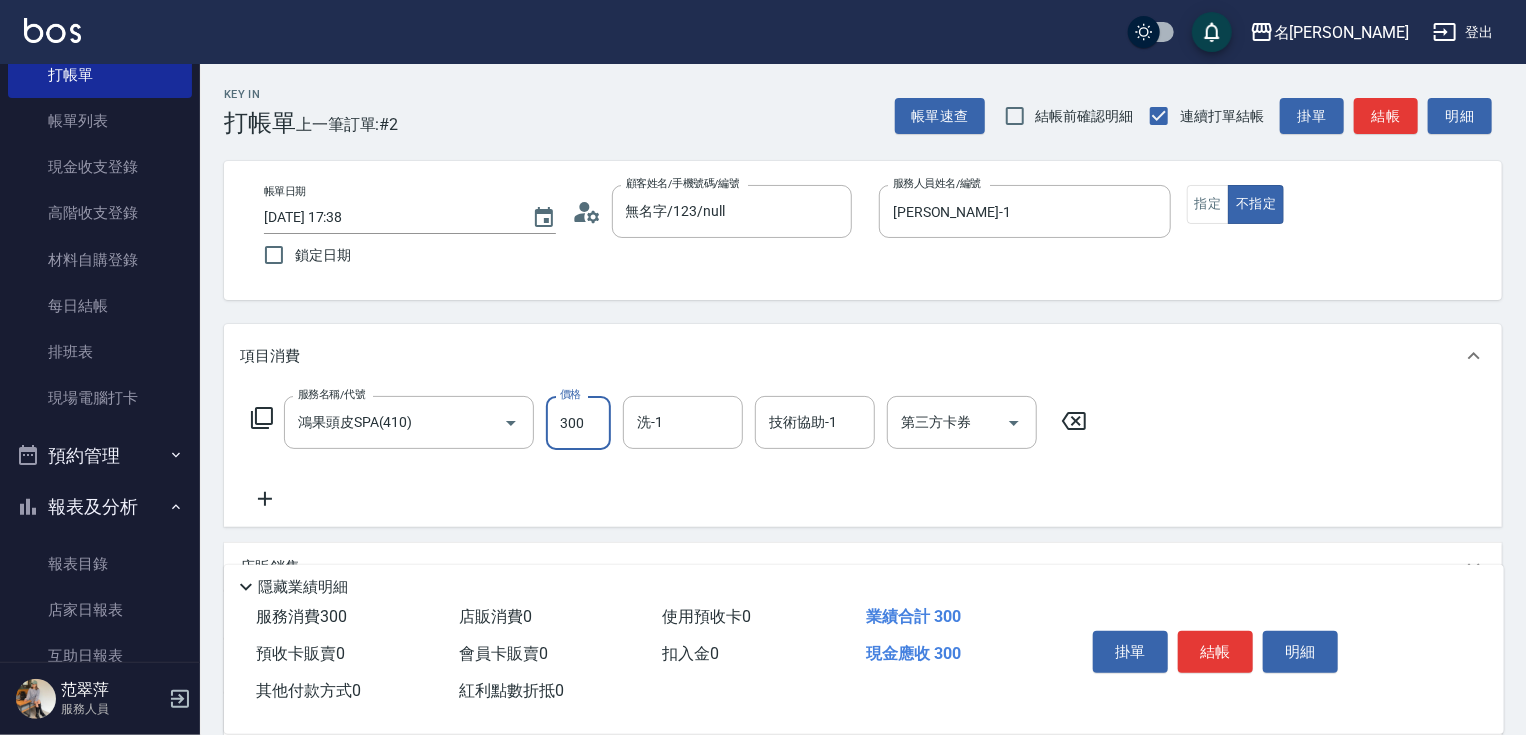 type on "300" 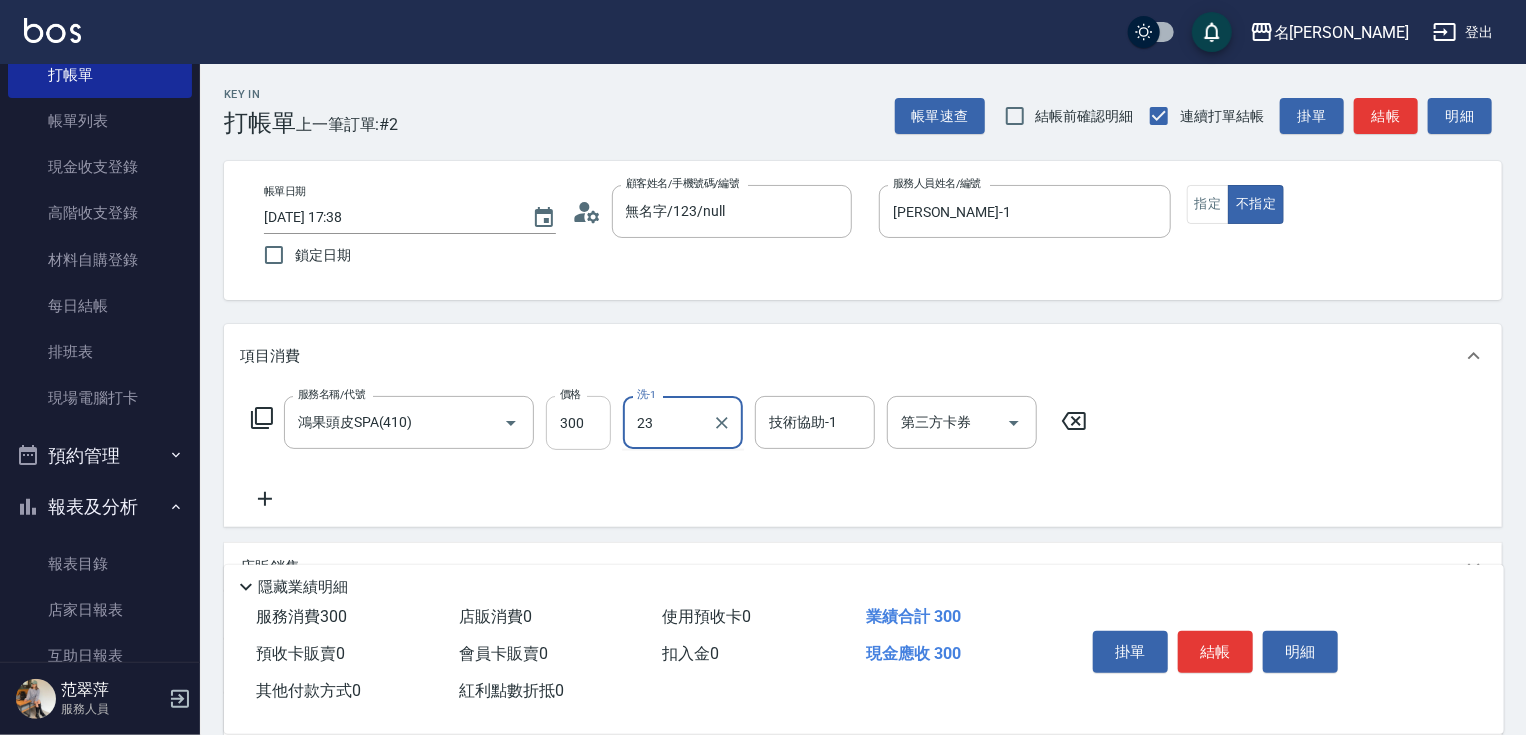 type on "鴨肉-23" 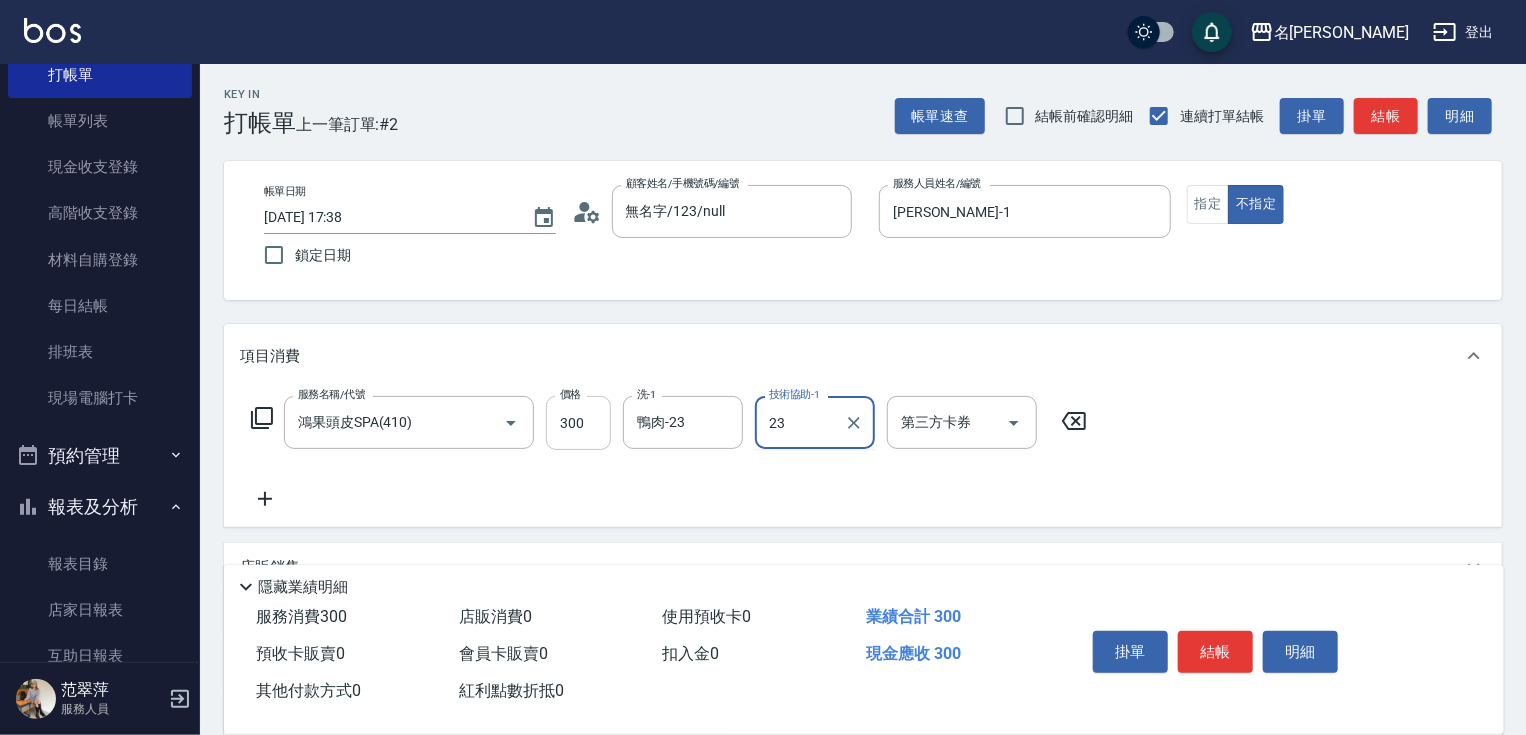 type on "鴨肉-23" 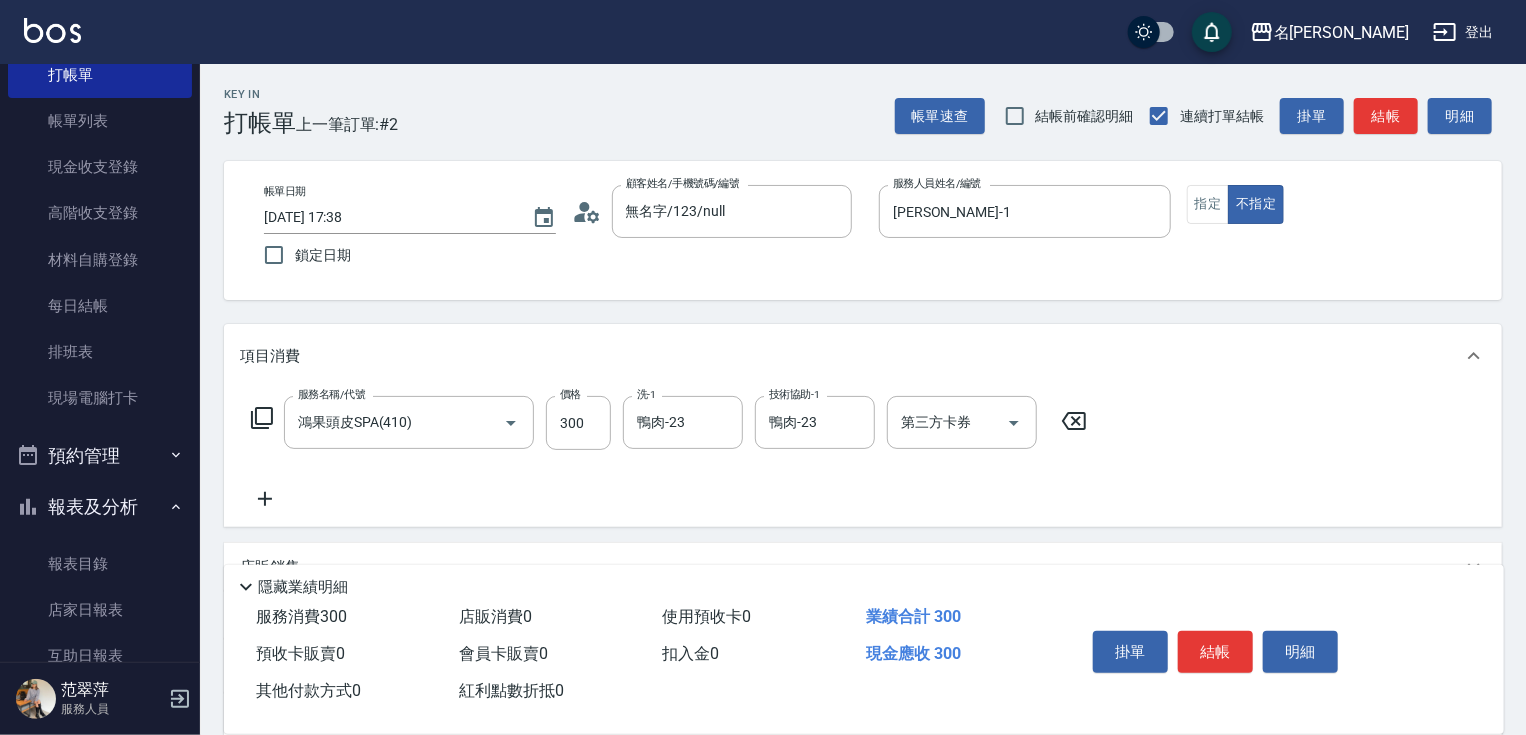 drag, startPoint x: 272, startPoint y: 500, endPoint x: 275, endPoint y: 446, distance: 54.08327 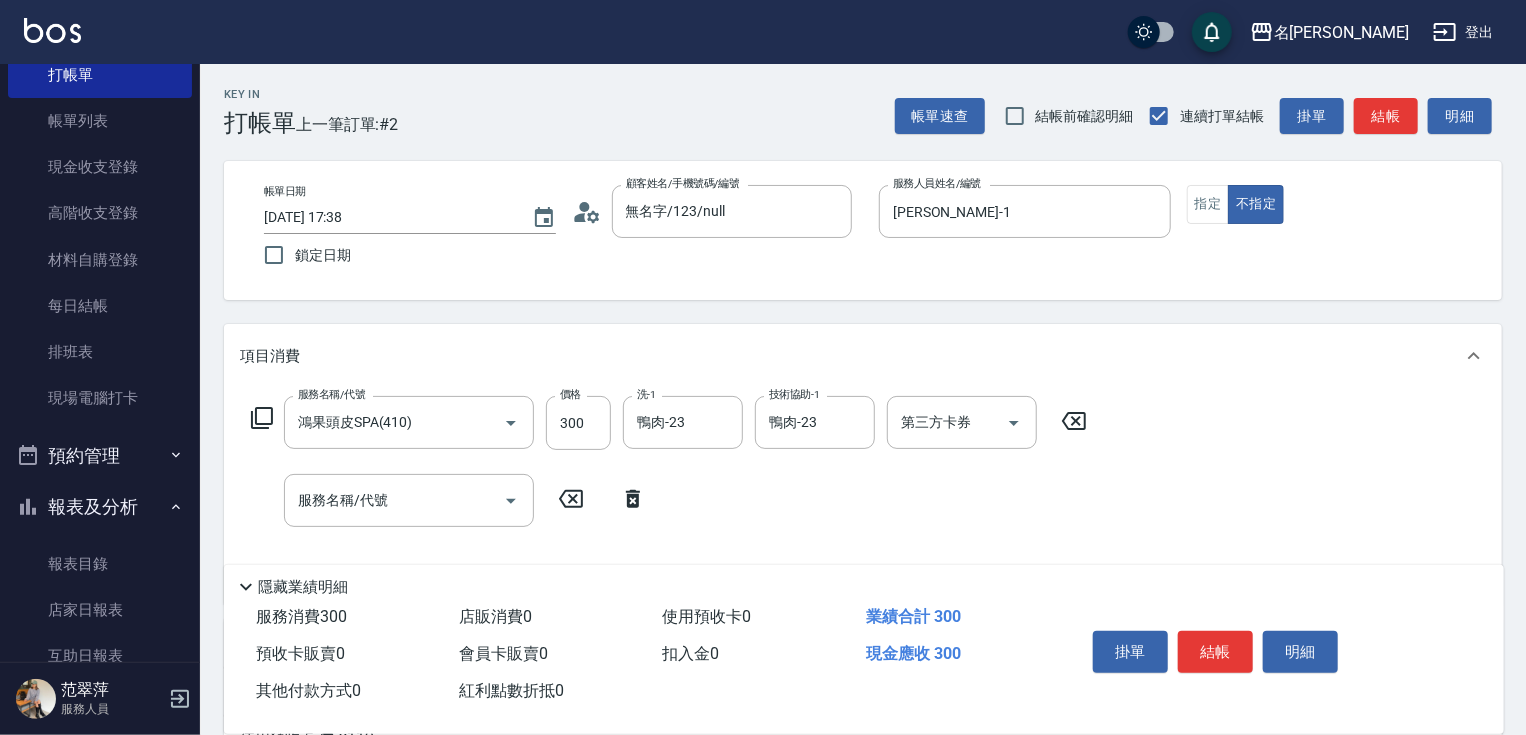 click 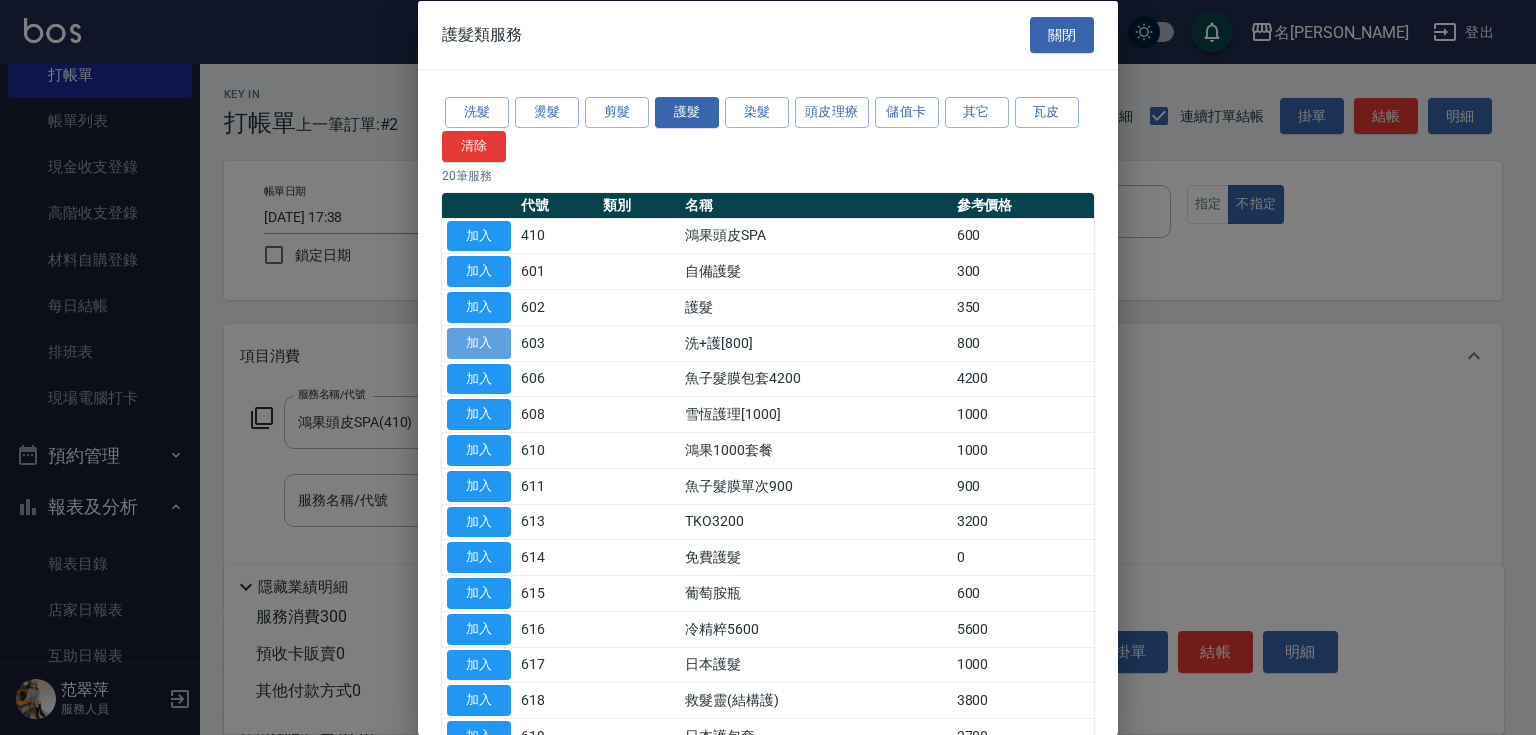 click on "加入" at bounding box center [479, 342] 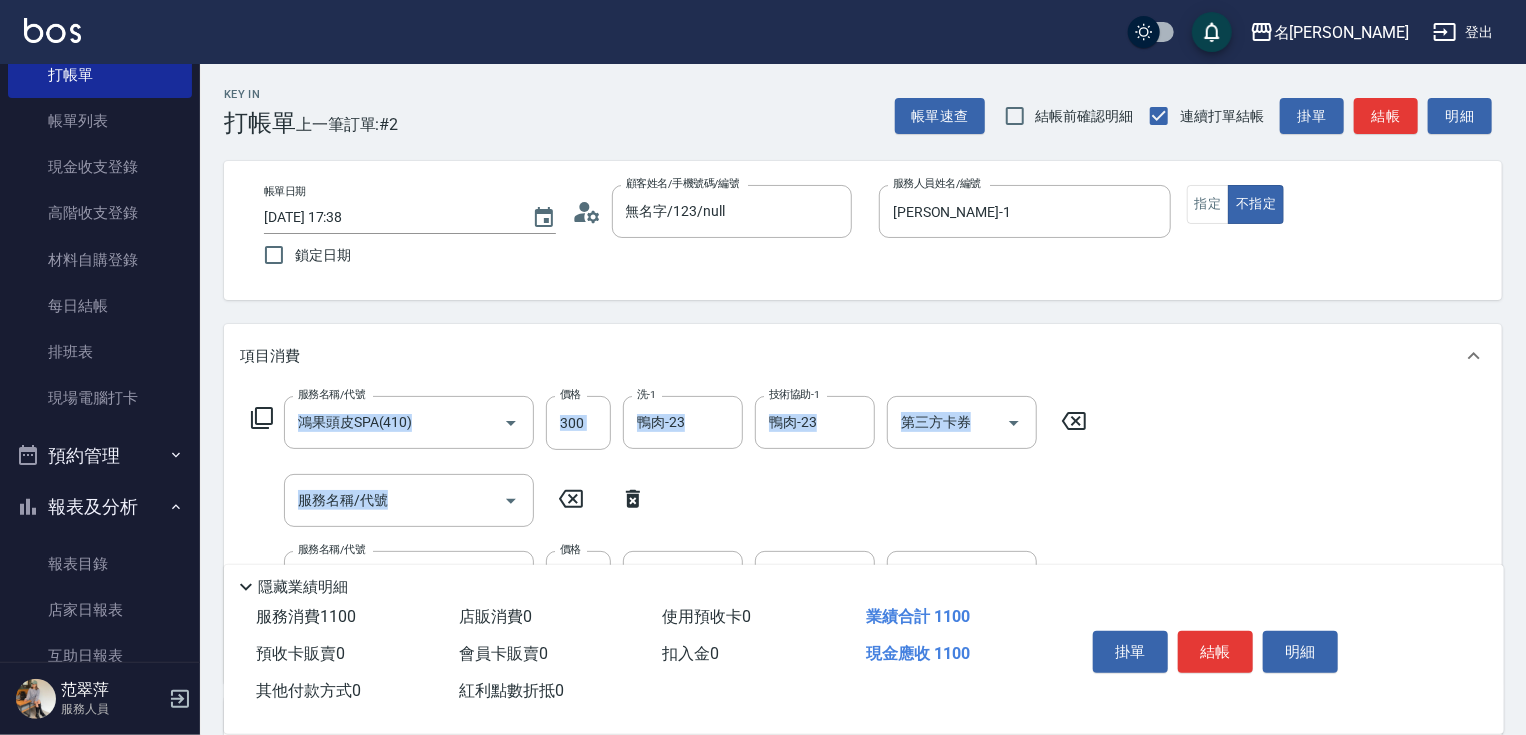 drag, startPoint x: 1523, startPoint y: 419, endPoint x: 1535, endPoint y: 543, distance: 124.57929 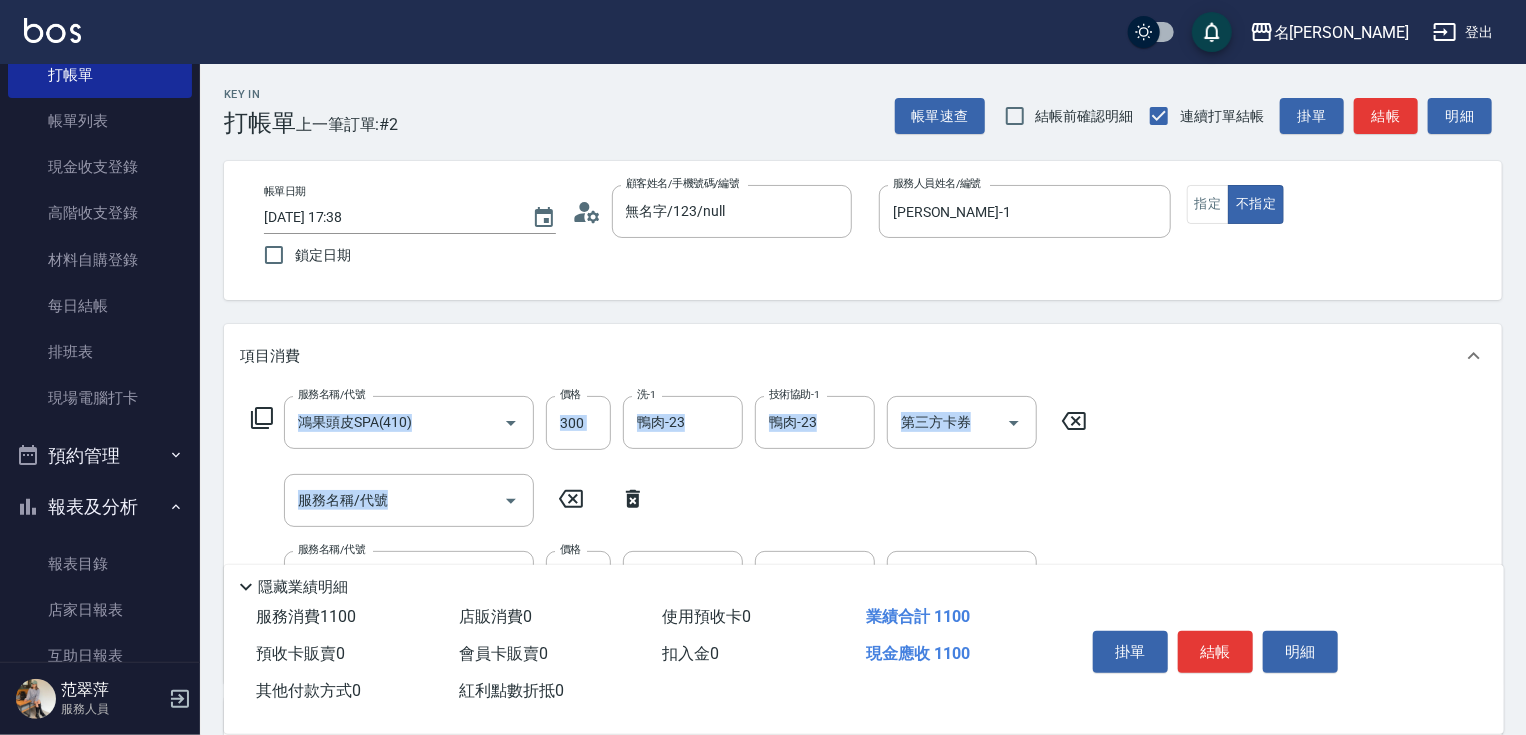 click on "名留竹林 登出 櫃檯作業 打帳單 帳單列表 現金收支登錄 高階收支登錄 材料自購登錄 每日結帳 排班表 現場電腦打卡 預約管理 預約管理 單日預約紀錄 單週預約紀錄 報表及分析 報表目錄 店家日報表 互助日報表 互助點數明細 設計師日報表 店販抽成明細 客戶管理 客戶列表 卡券管理 入金管理 商品管理 商品分類設定 商品列表 [PERSON_NAME] 服務人員 Key In 打帳單 上一筆訂單:#2 帳單速查 結帳前確認明細 連續打單結帳 掛單 結帳 明細 帳單日期 [DATE] 17:38 鎖定日期 顧客姓名/手機號碼/編號 無名字/123/null 顧客姓名/手機號碼/編號 服務人員姓名/編號 [PERSON_NAME]-1 服務人員姓名/編號 指定 不指定 項目消費 服務名稱/代號 鴻果頭皮SPA(410) 服務名稱/代號 價格 300 價格 洗-1 鴨肉-23 洗-1 技術協助-1 鴨肉-23 技術協助-1 第三方卡券 第三方卡券 服務名稱/代號 服務名稱/代號 服務名稱/代號 800" at bounding box center (763, 567) 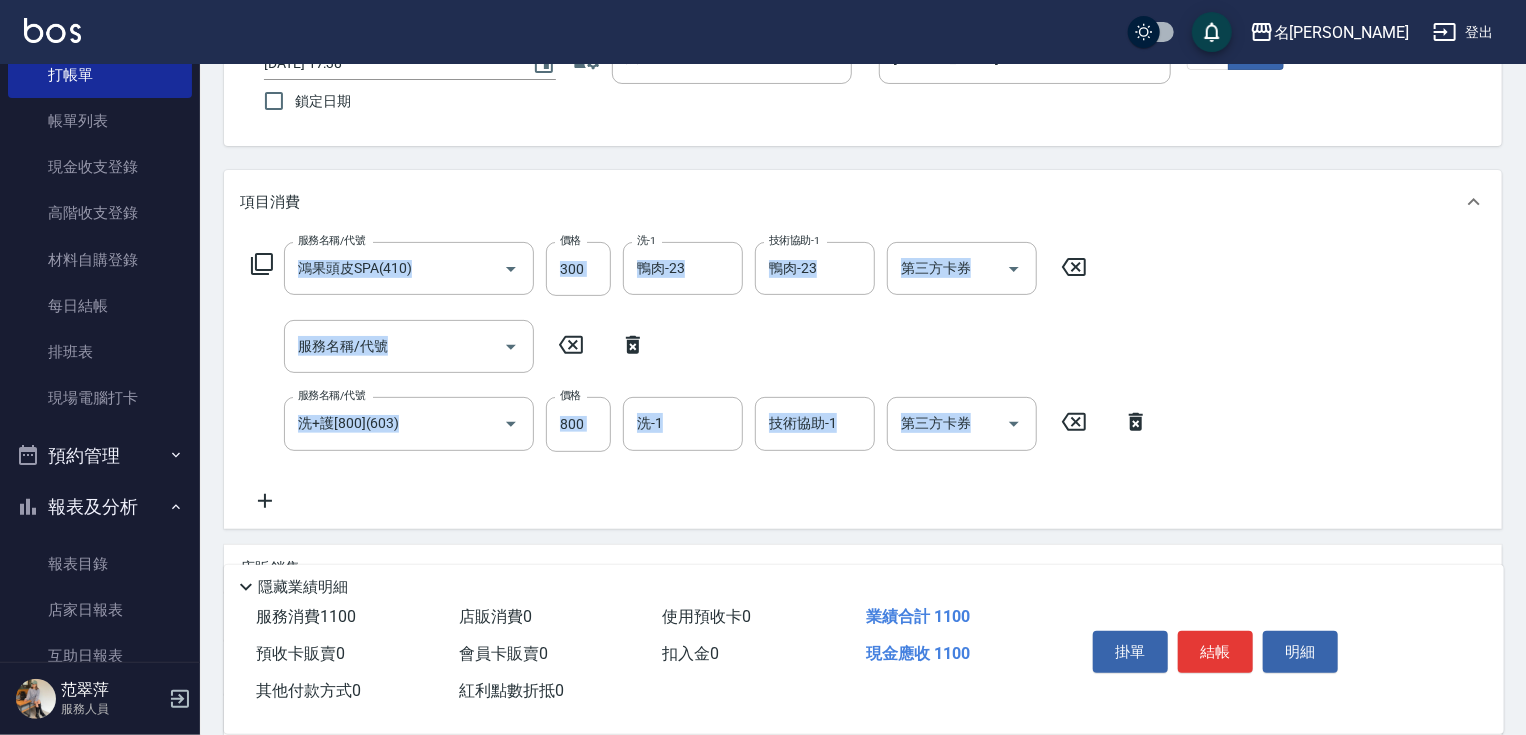 scroll, scrollTop: 354, scrollLeft: 0, axis: vertical 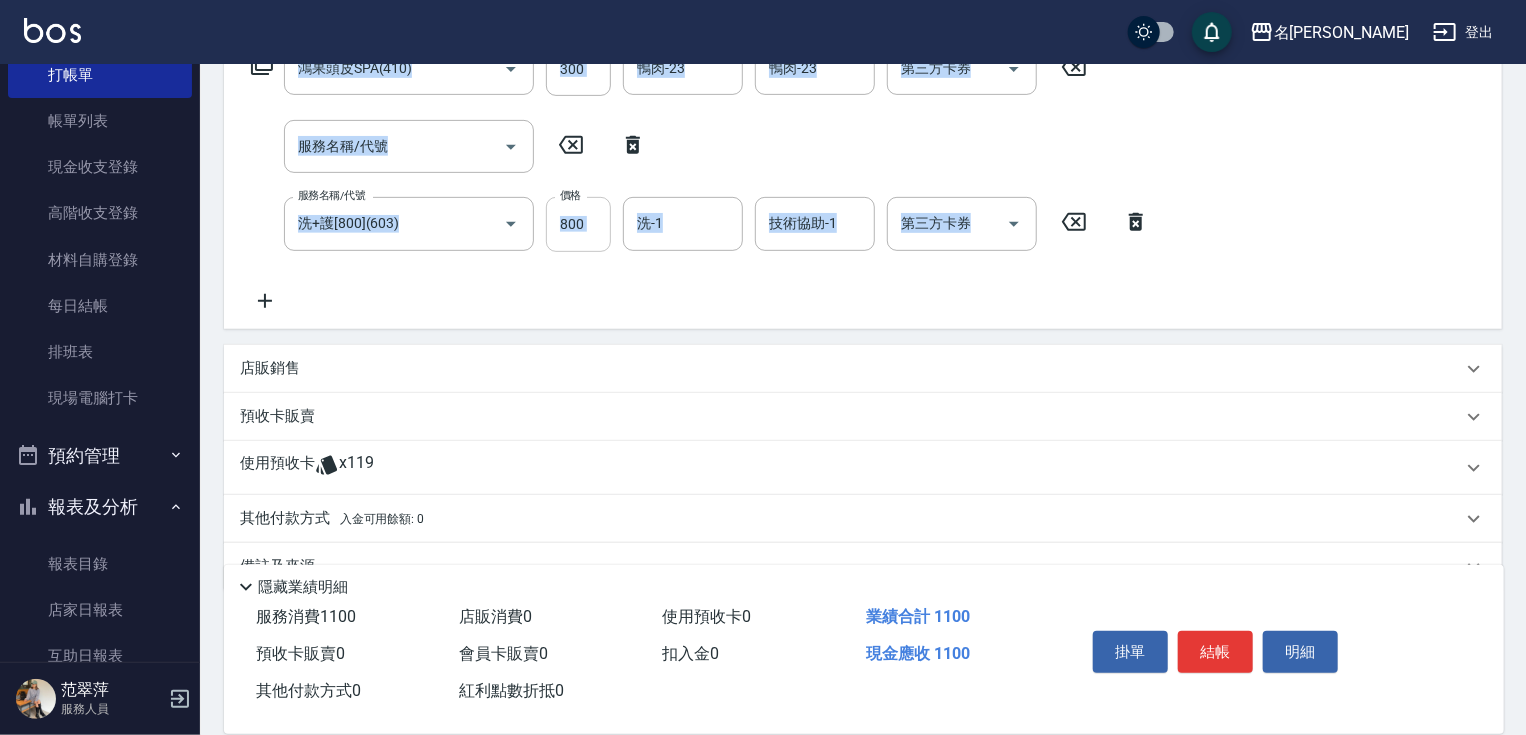 click on "800" at bounding box center (578, 224) 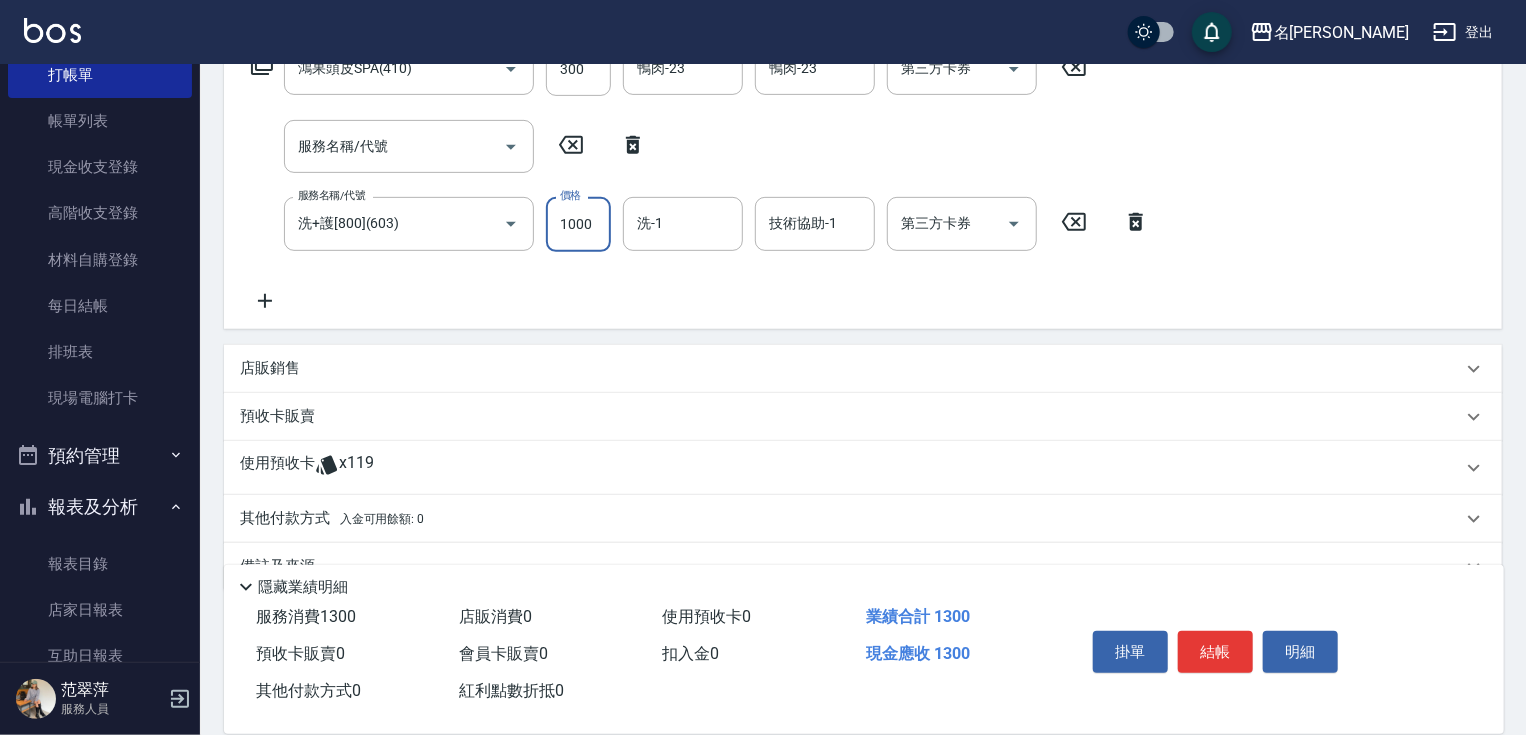 type on "1000" 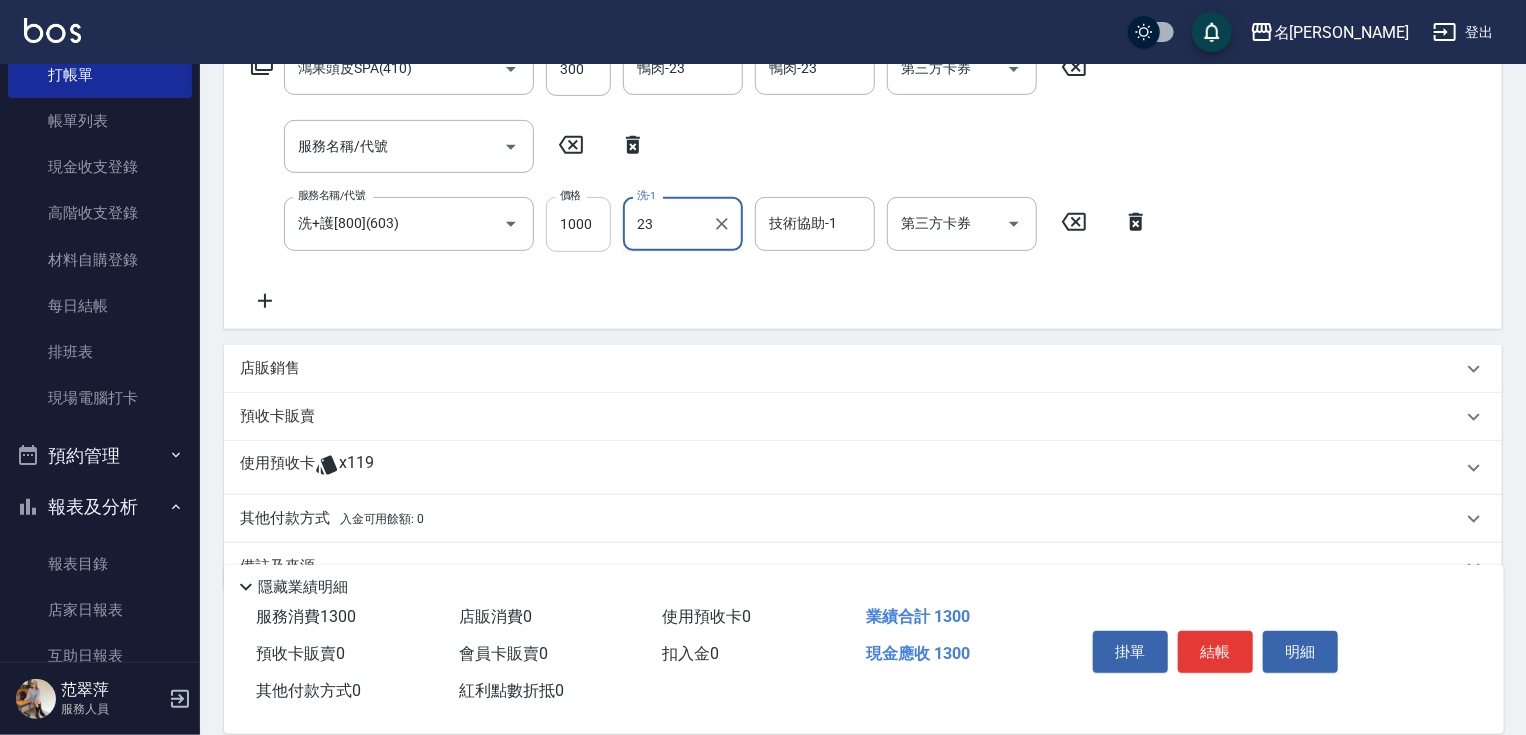 type on "鴨肉-23" 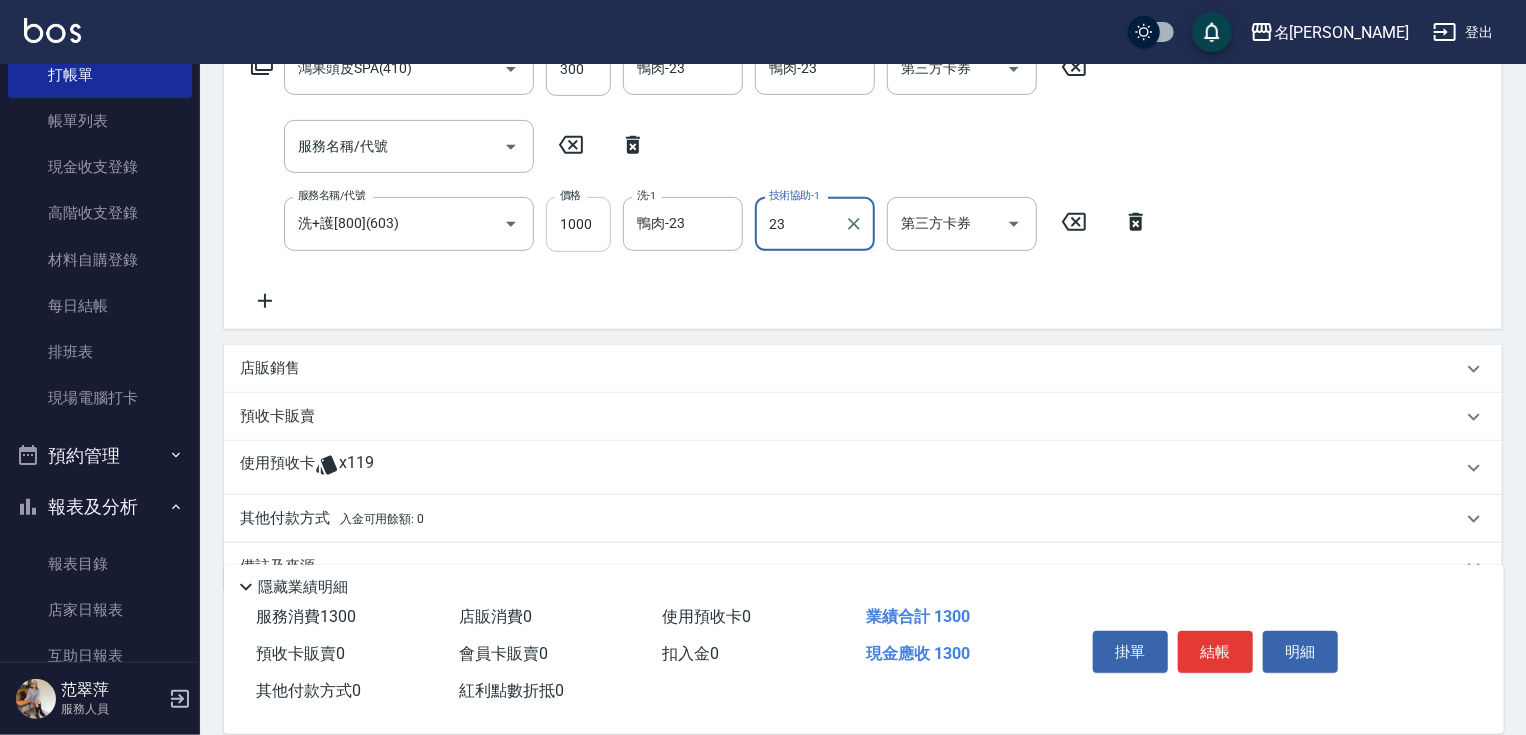 type on "鴨肉-23" 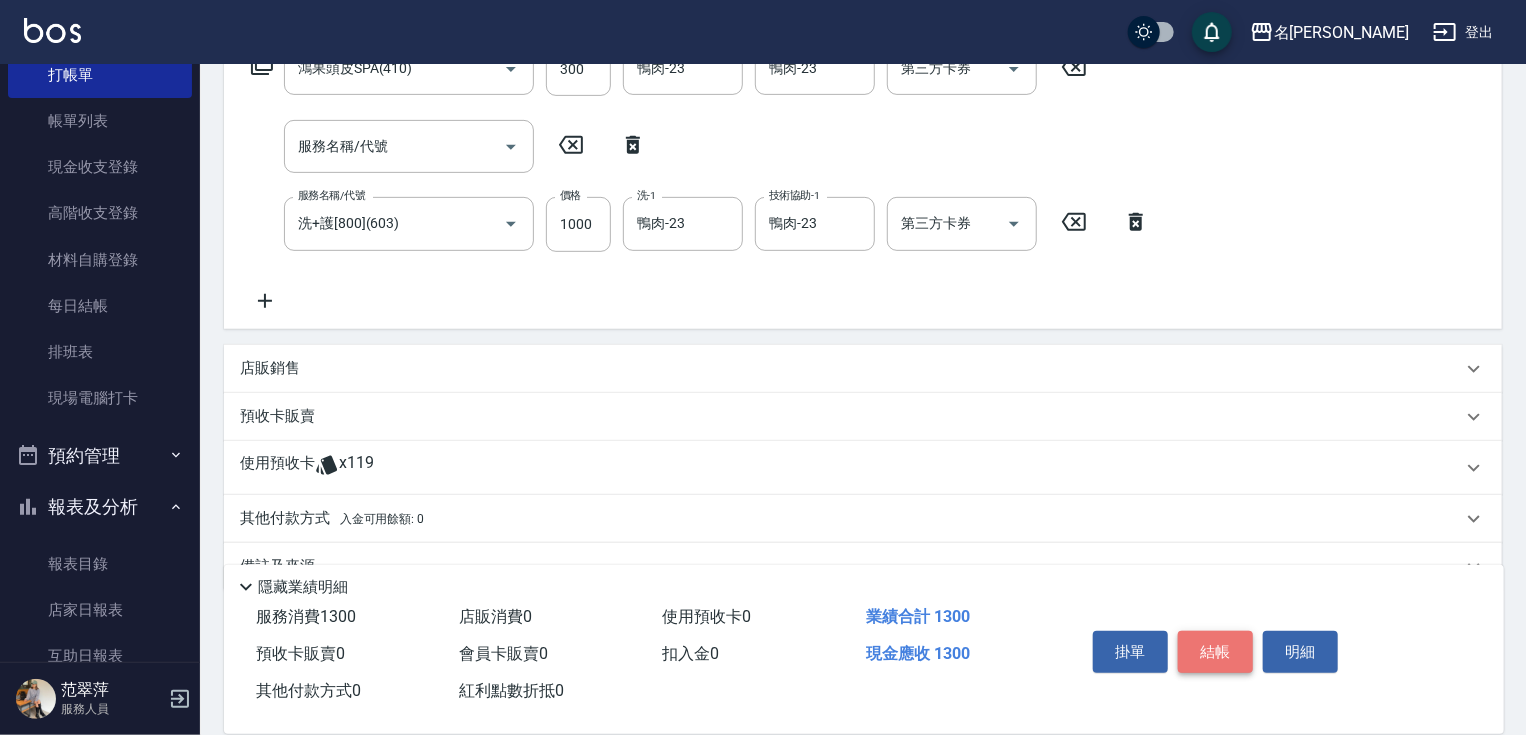 click on "結帳" at bounding box center [1215, 652] 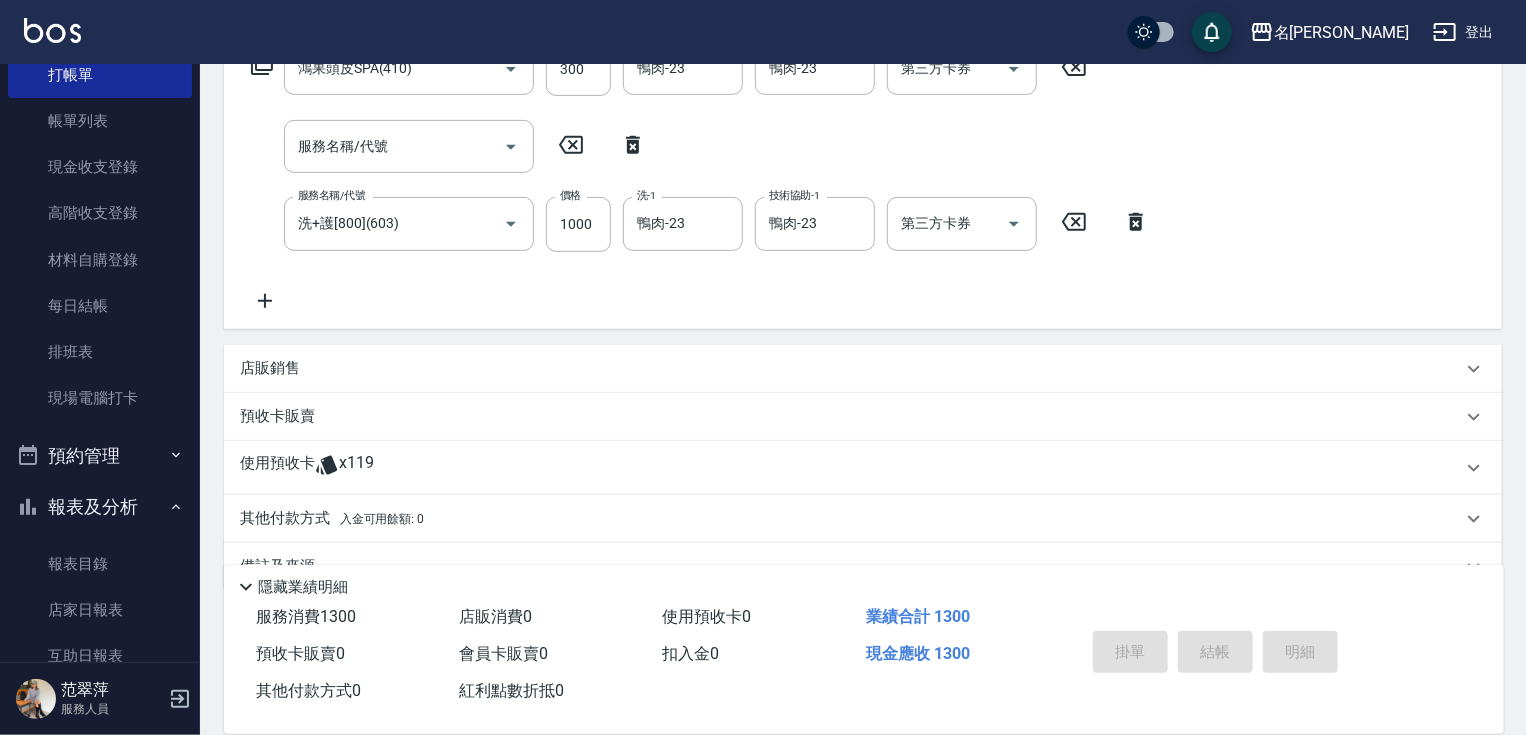 type on "[DATE] 17:39" 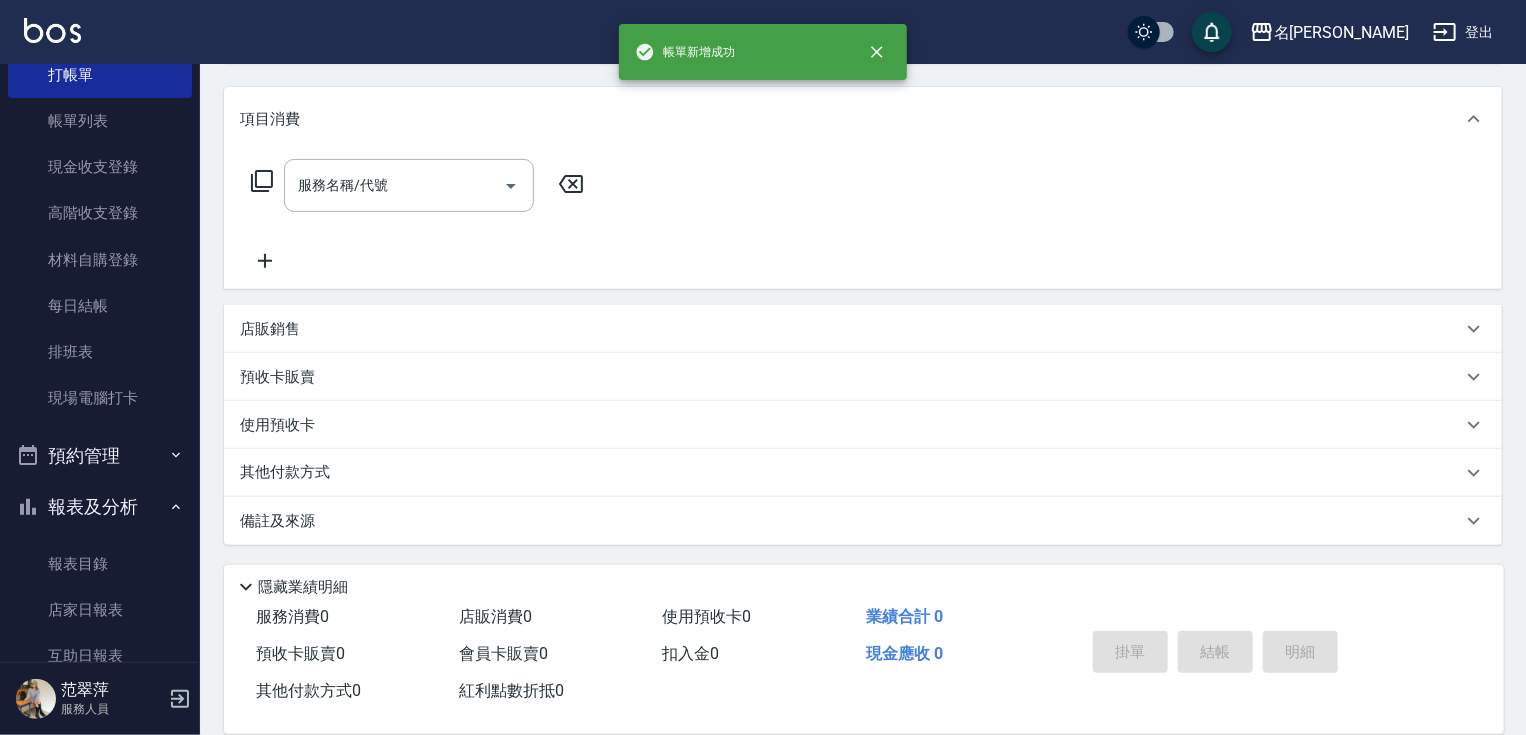 scroll, scrollTop: 0, scrollLeft: 0, axis: both 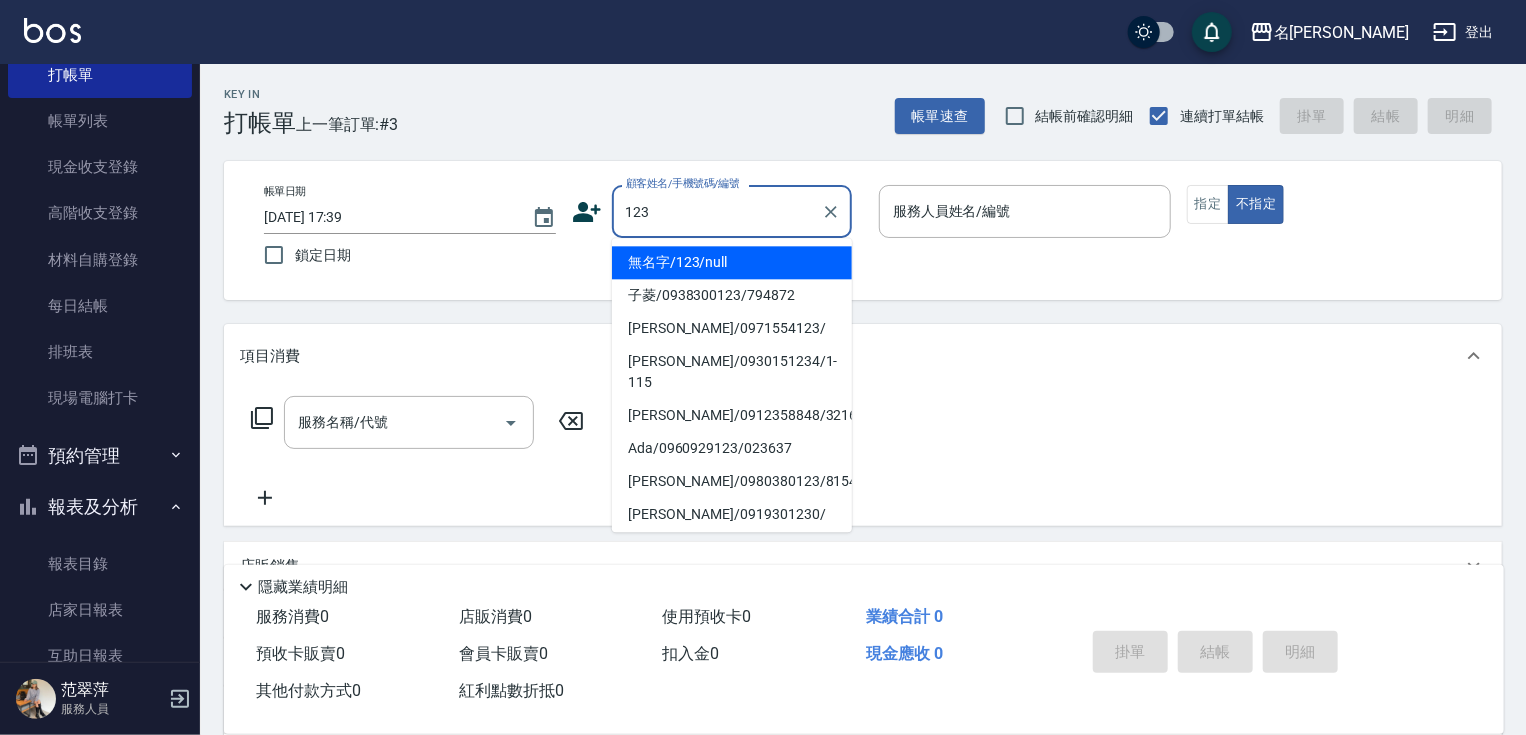 drag, startPoint x: 749, startPoint y: 262, endPoint x: 1001, endPoint y: 149, distance: 276.17566 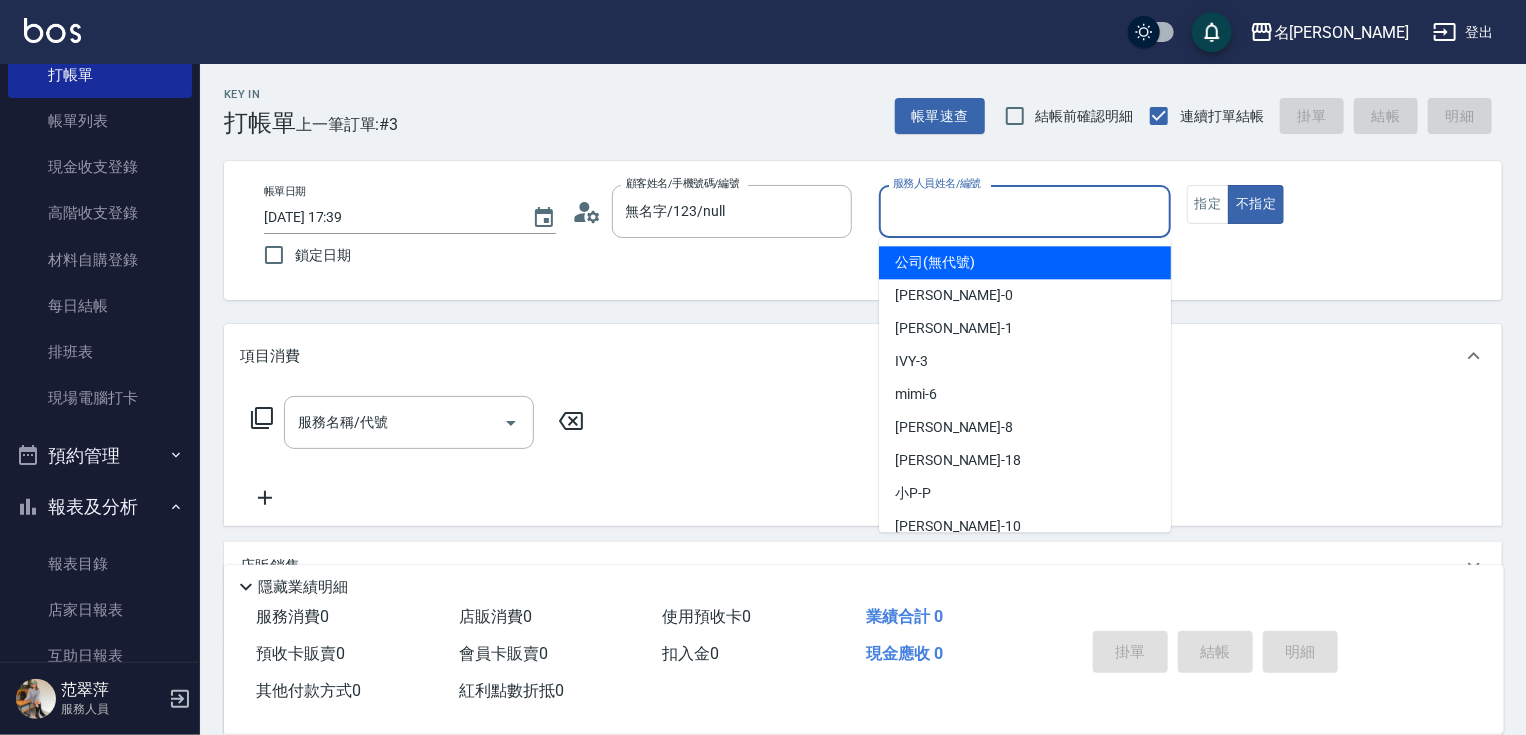 click on "服務人員姓名/編號" at bounding box center (1025, 211) 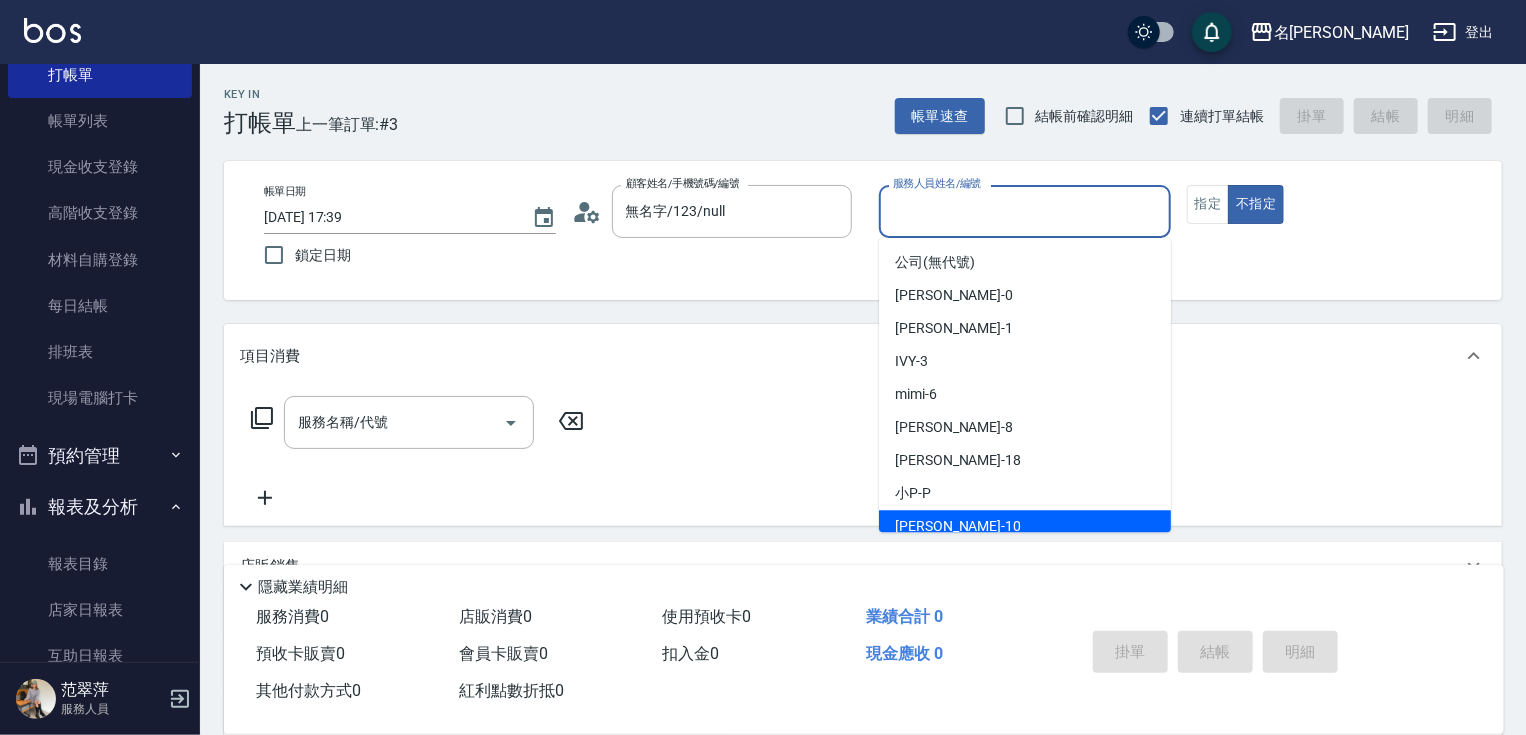 drag, startPoint x: 988, startPoint y: 522, endPoint x: 1015, endPoint y: 460, distance: 67.62396 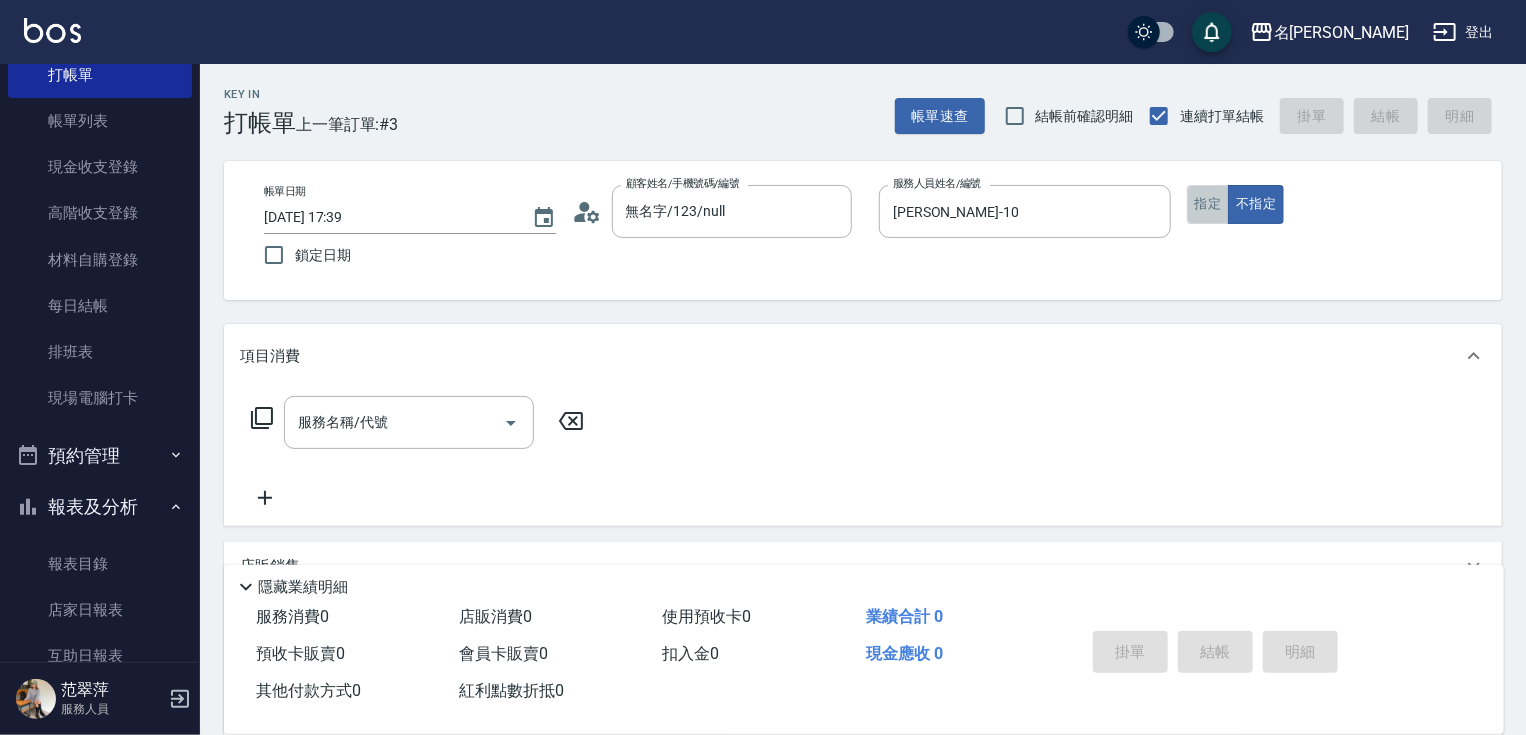 click on "指定" at bounding box center (1208, 204) 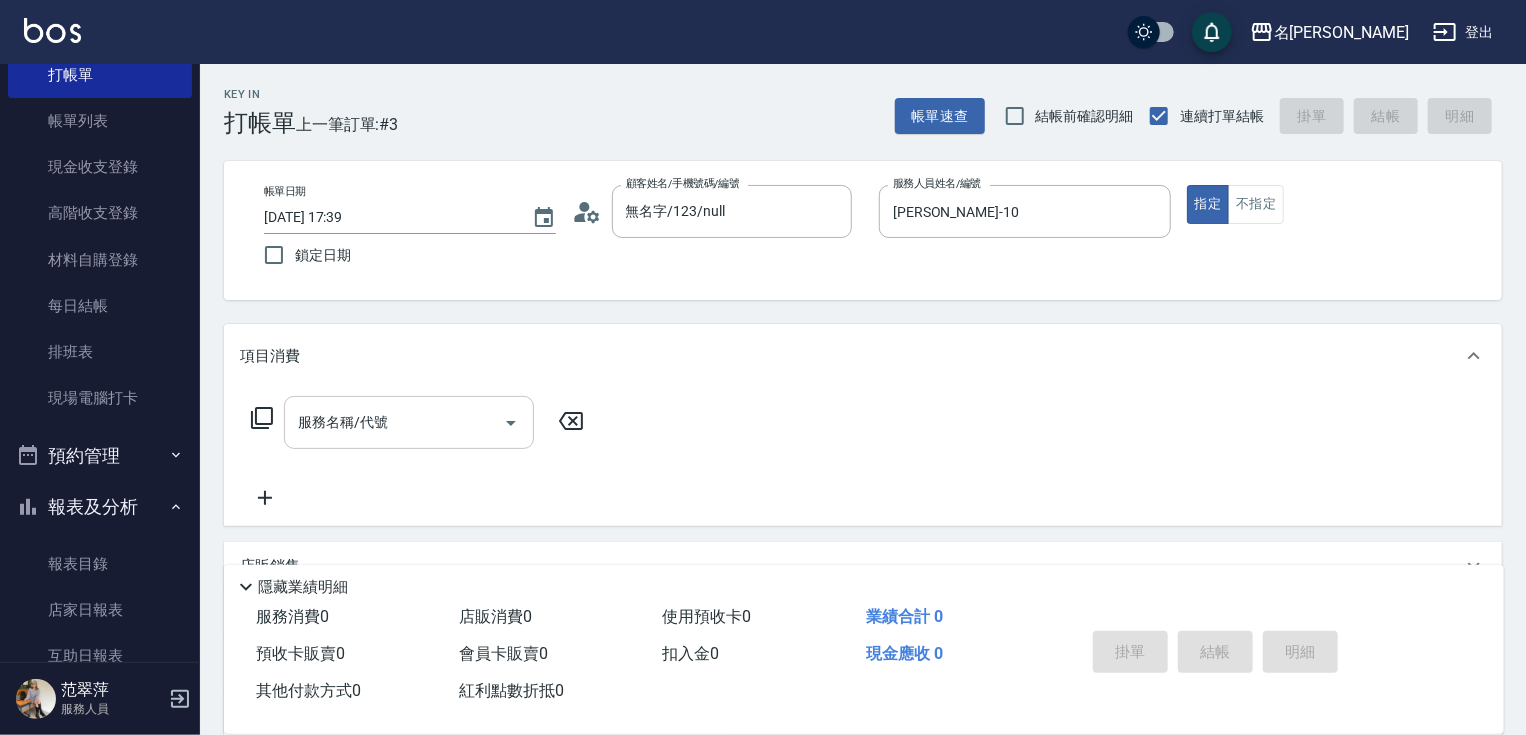 click on "服務名稱/代號" at bounding box center (394, 422) 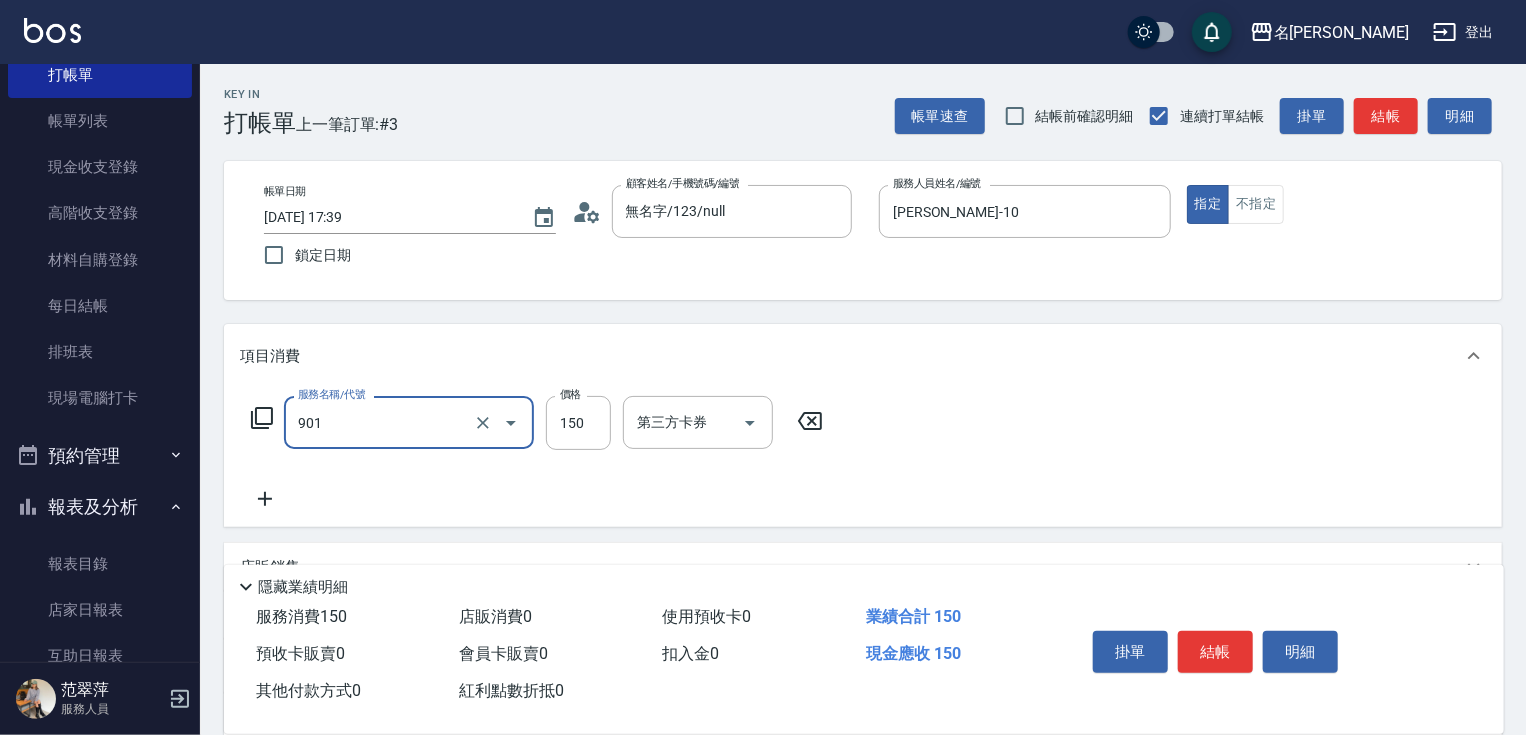 type on "修手[150](901)" 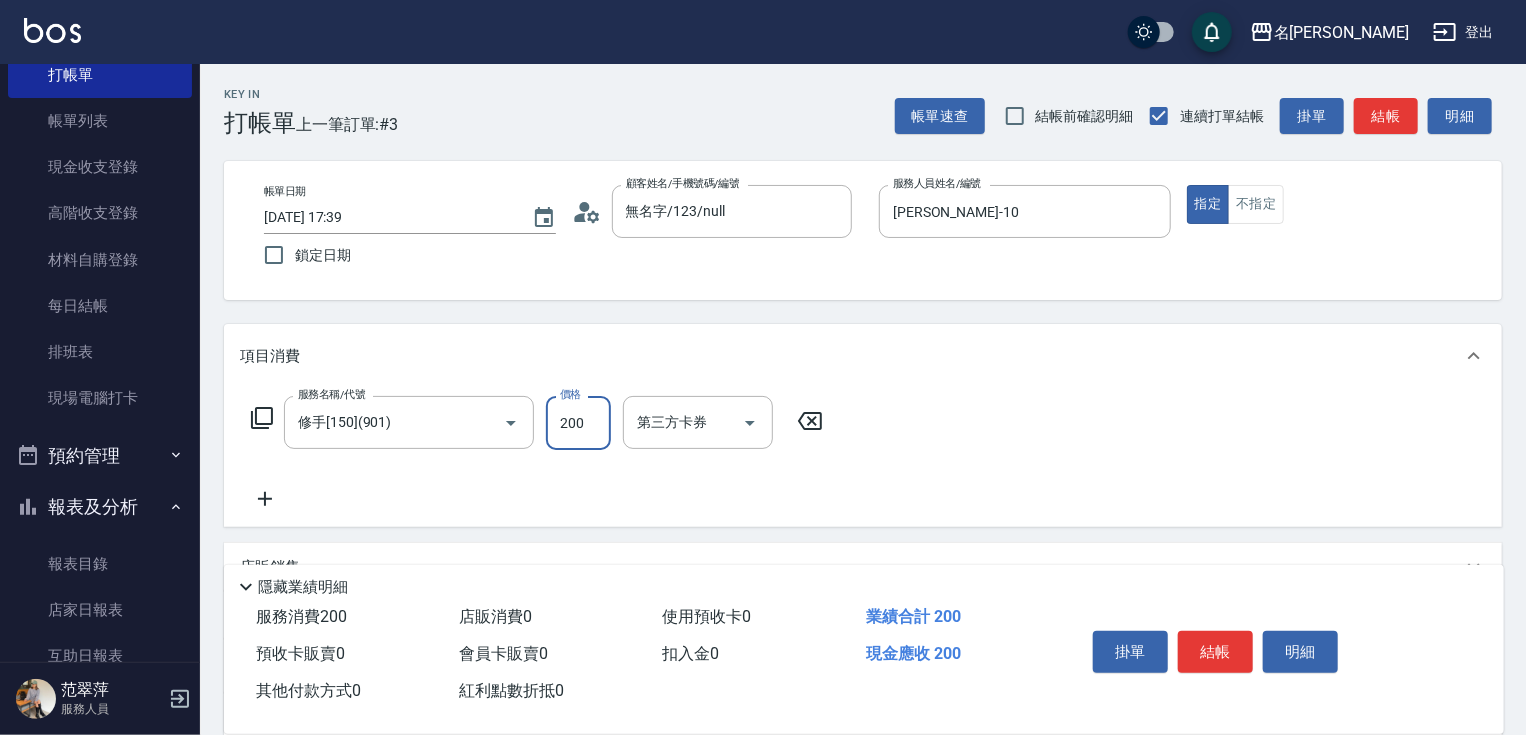 type on "200" 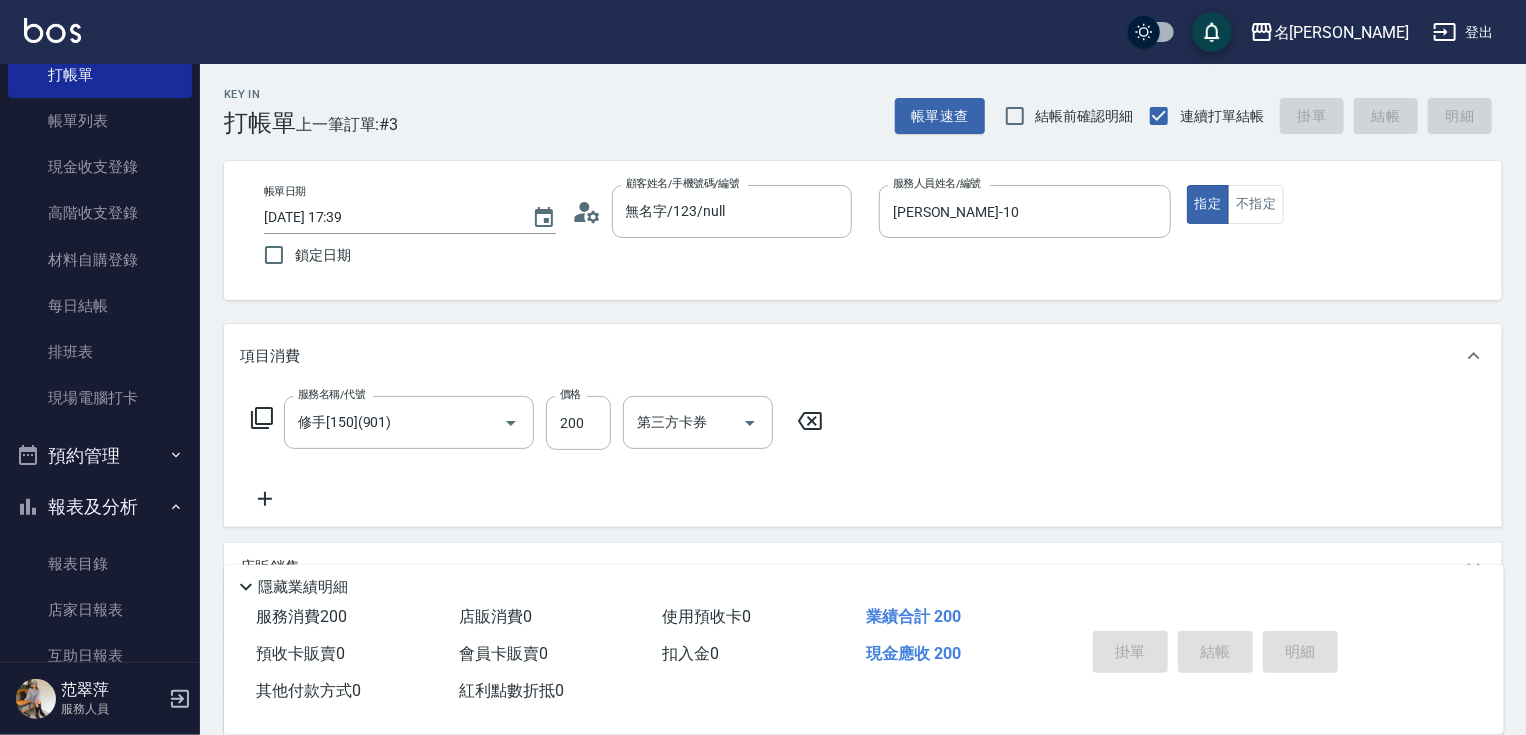 type 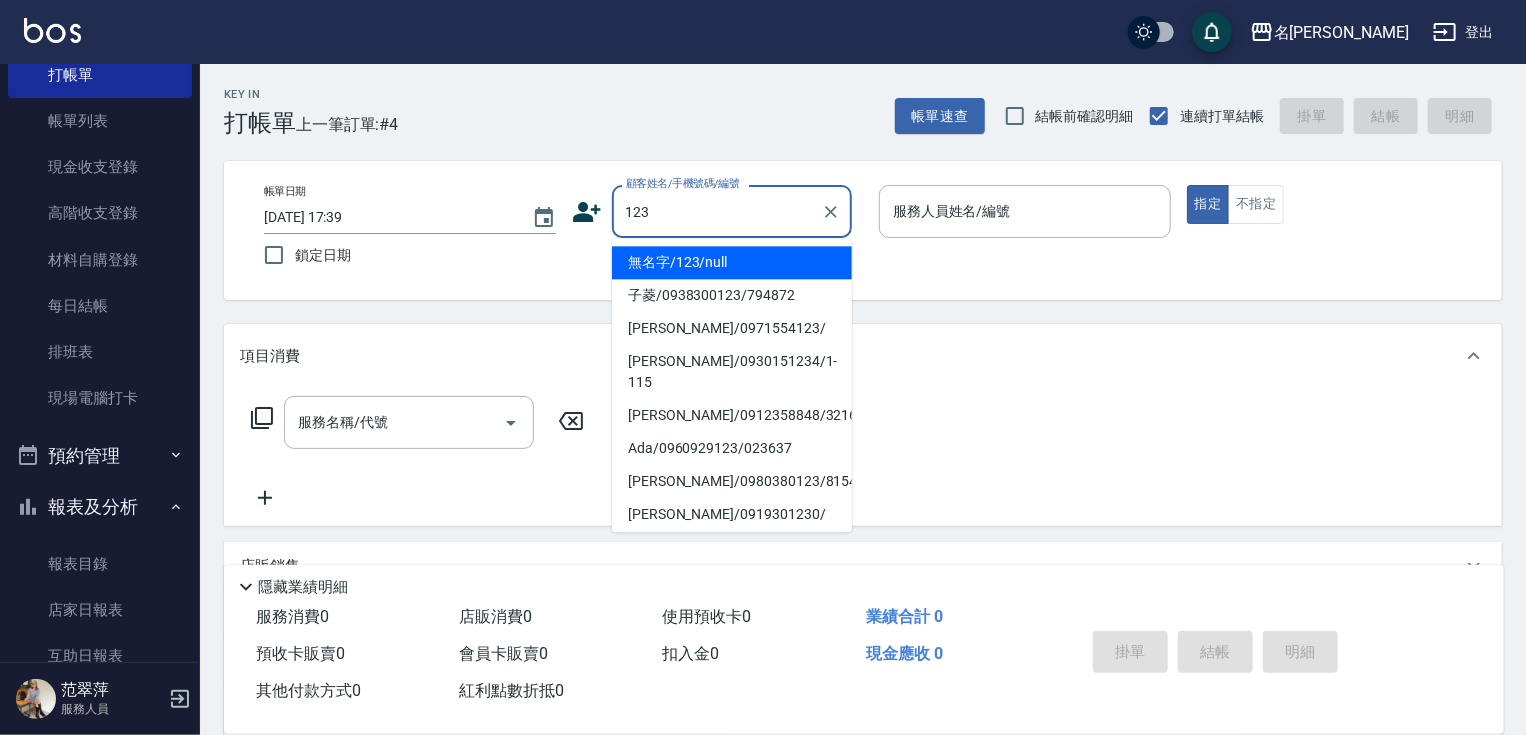 click on "無名字/123/null" at bounding box center [732, 262] 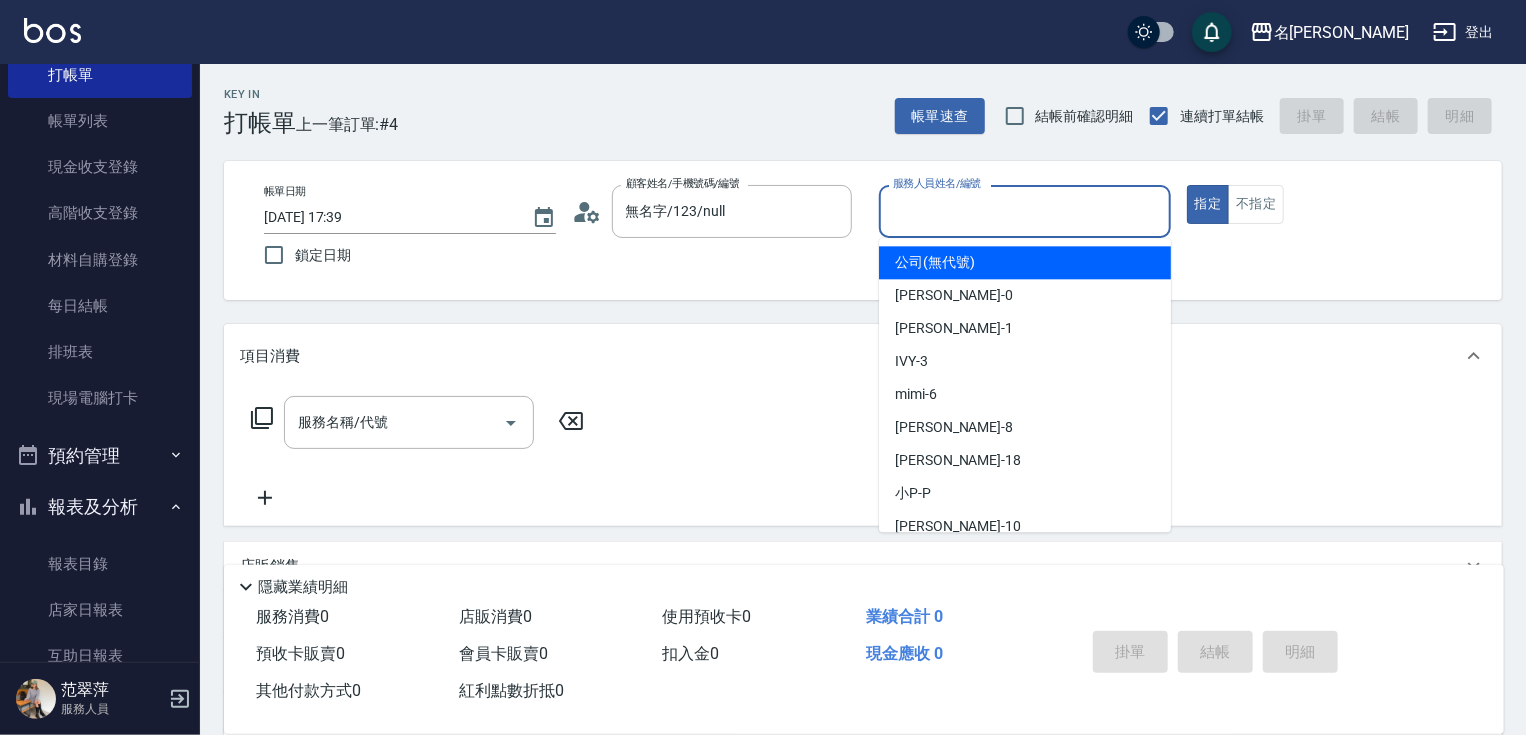 click on "服務人員姓名/編號" at bounding box center (1025, 211) 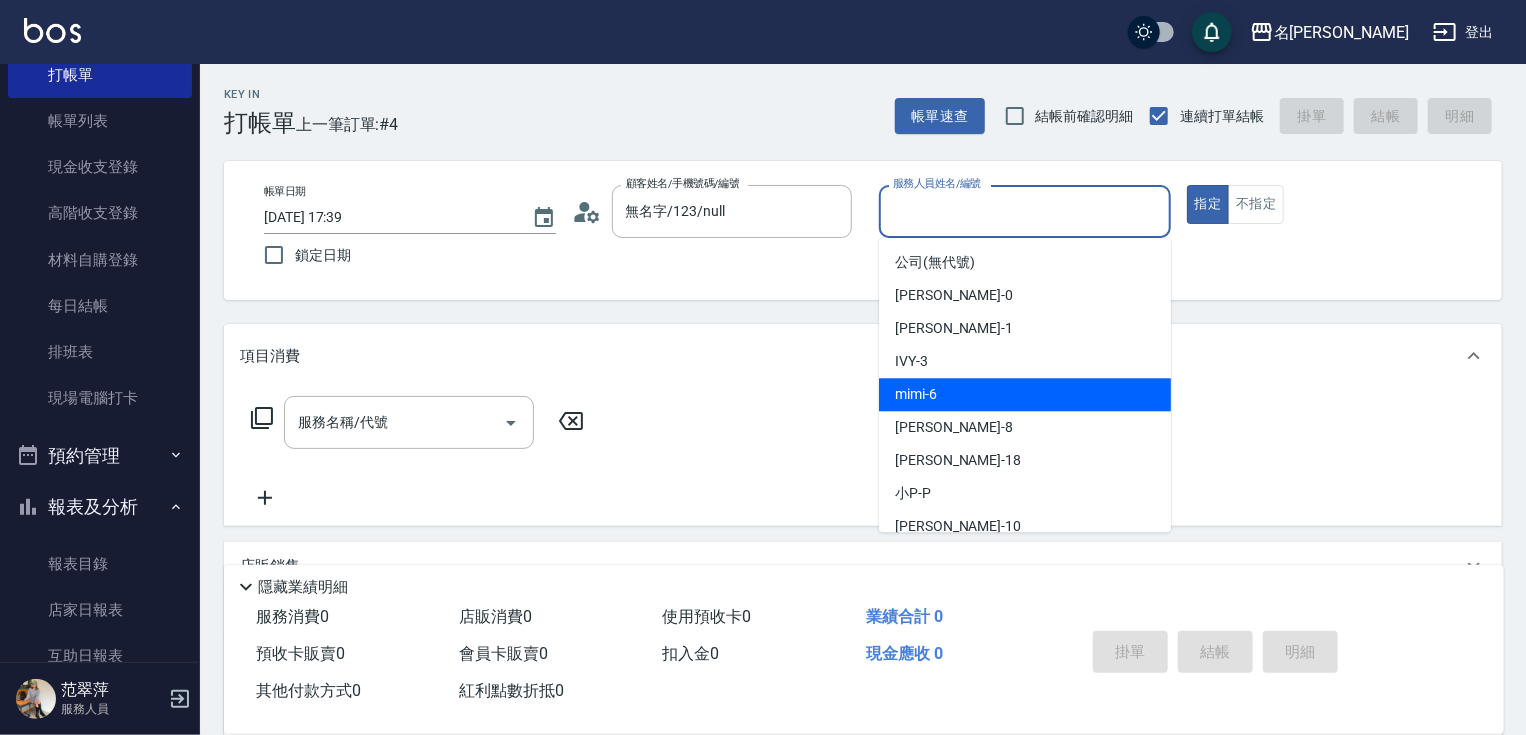 click on "mimi -6" at bounding box center (916, 394) 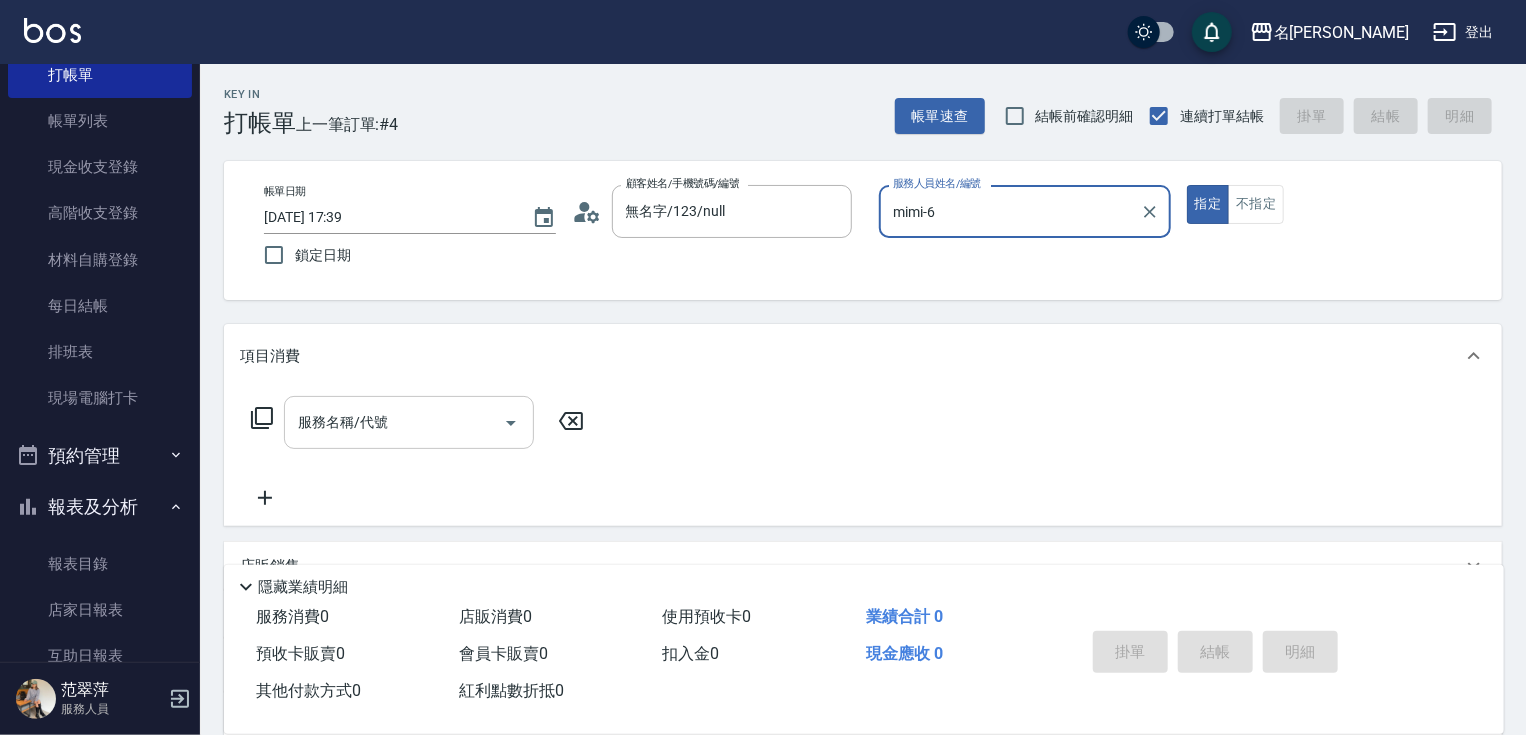 click on "服務名稱/代號" at bounding box center (394, 422) 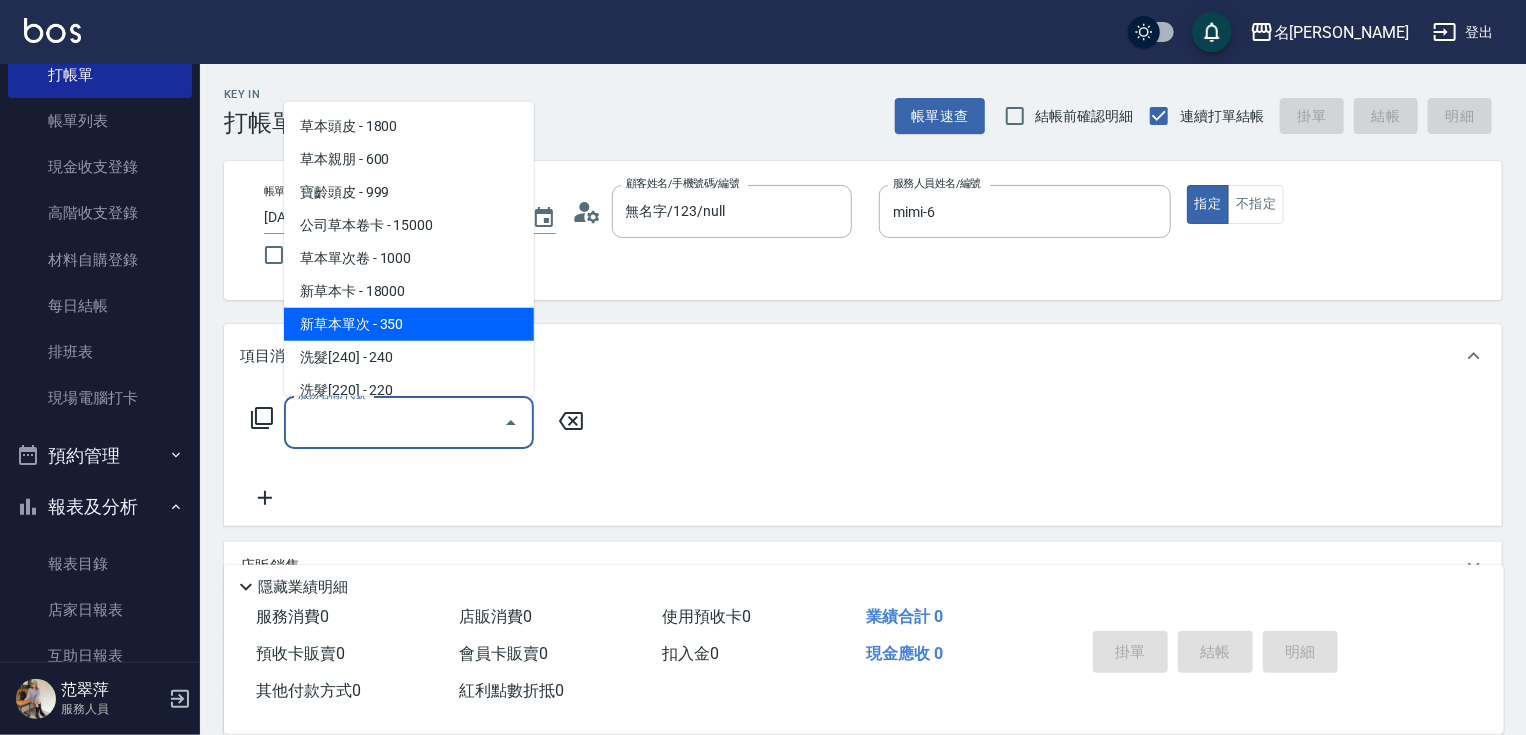 click on "新草本單次 - 350" at bounding box center [409, 324] 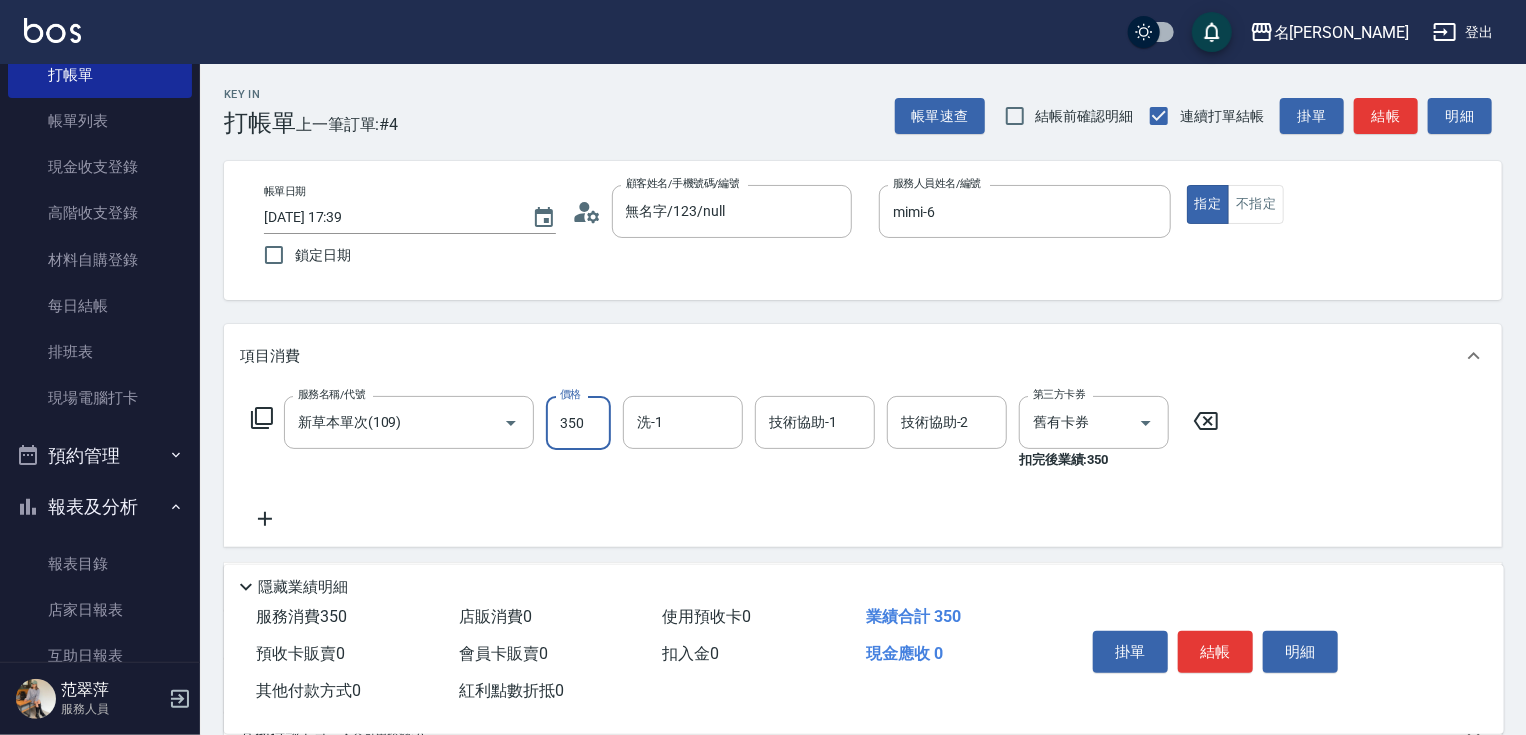 click on "350" at bounding box center (578, 423) 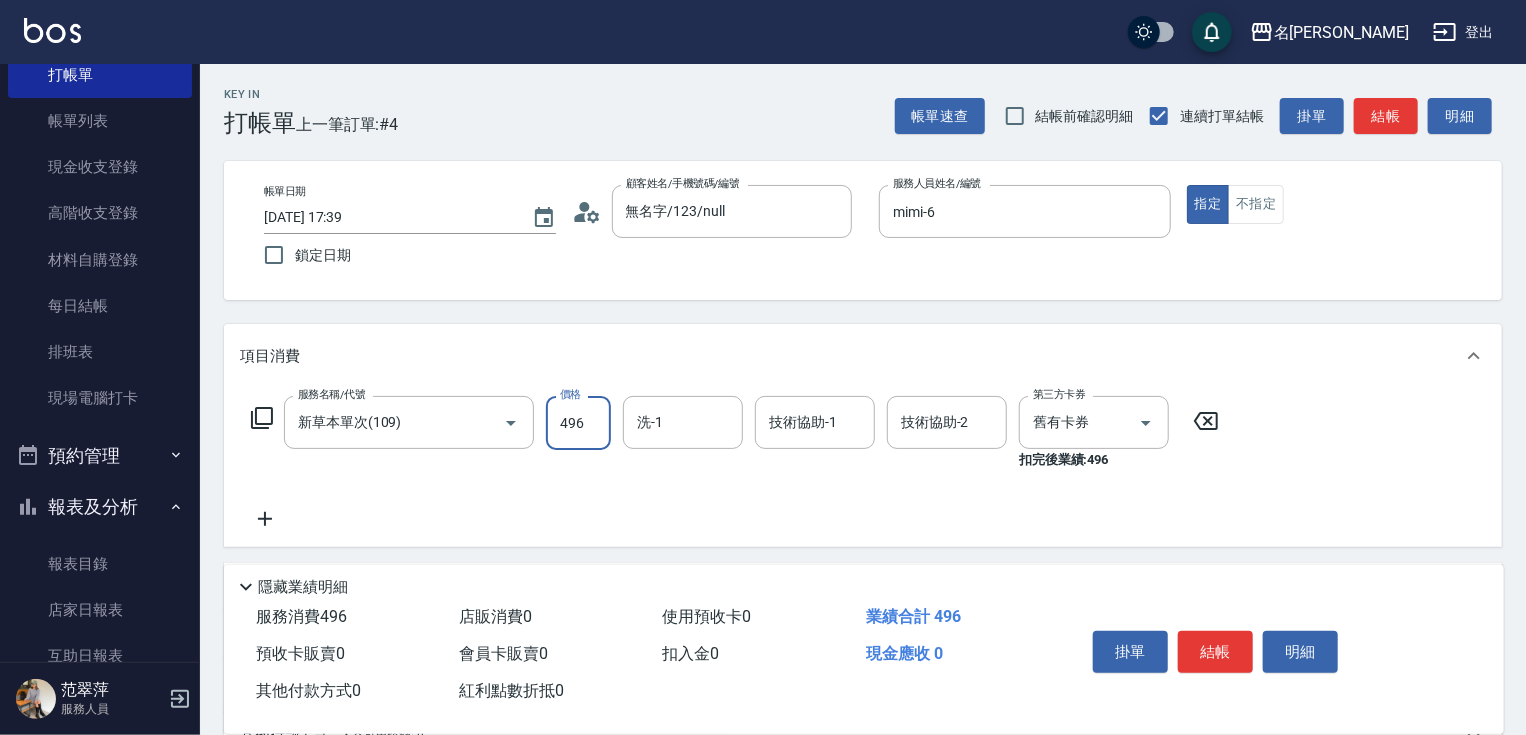 type on "496" 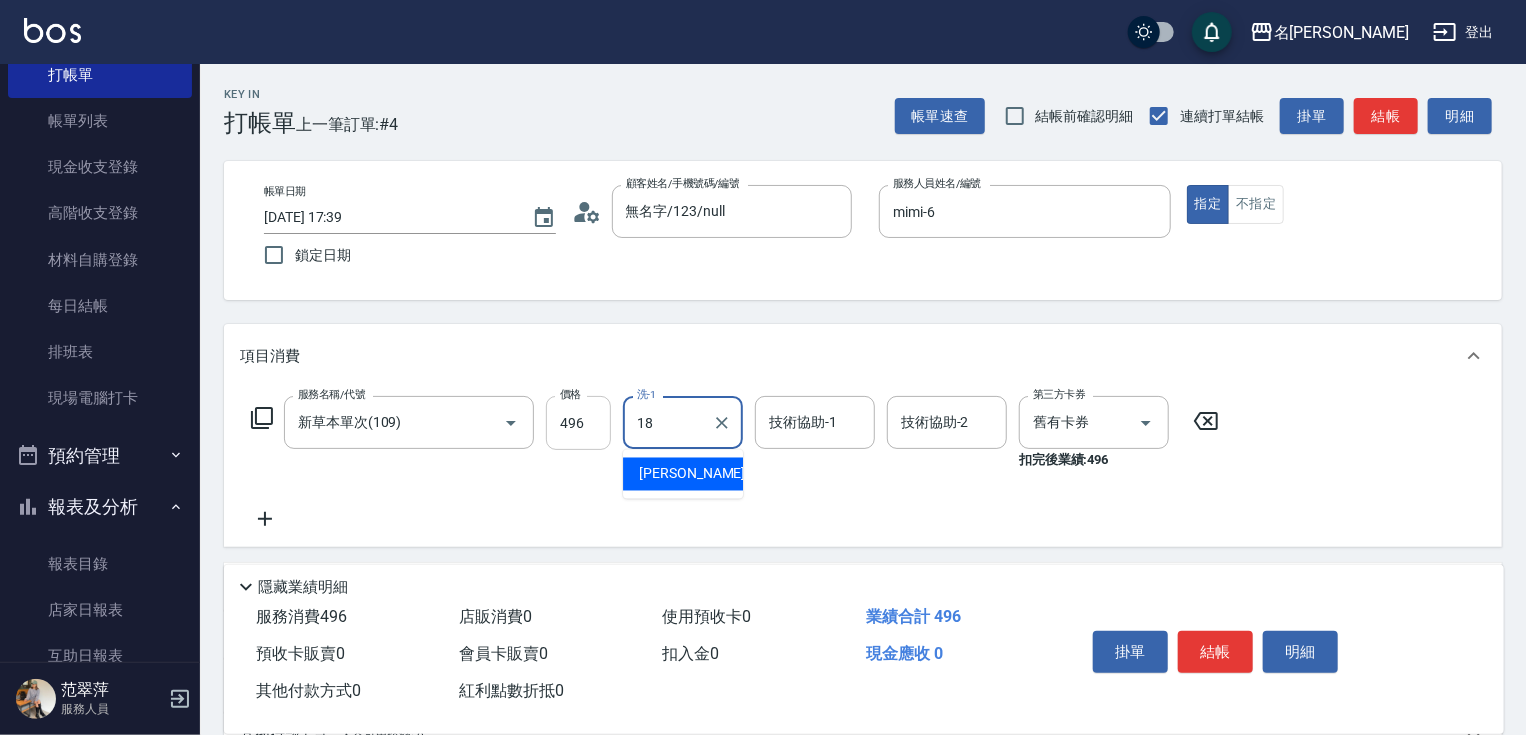 type on "[PERSON_NAME]-18" 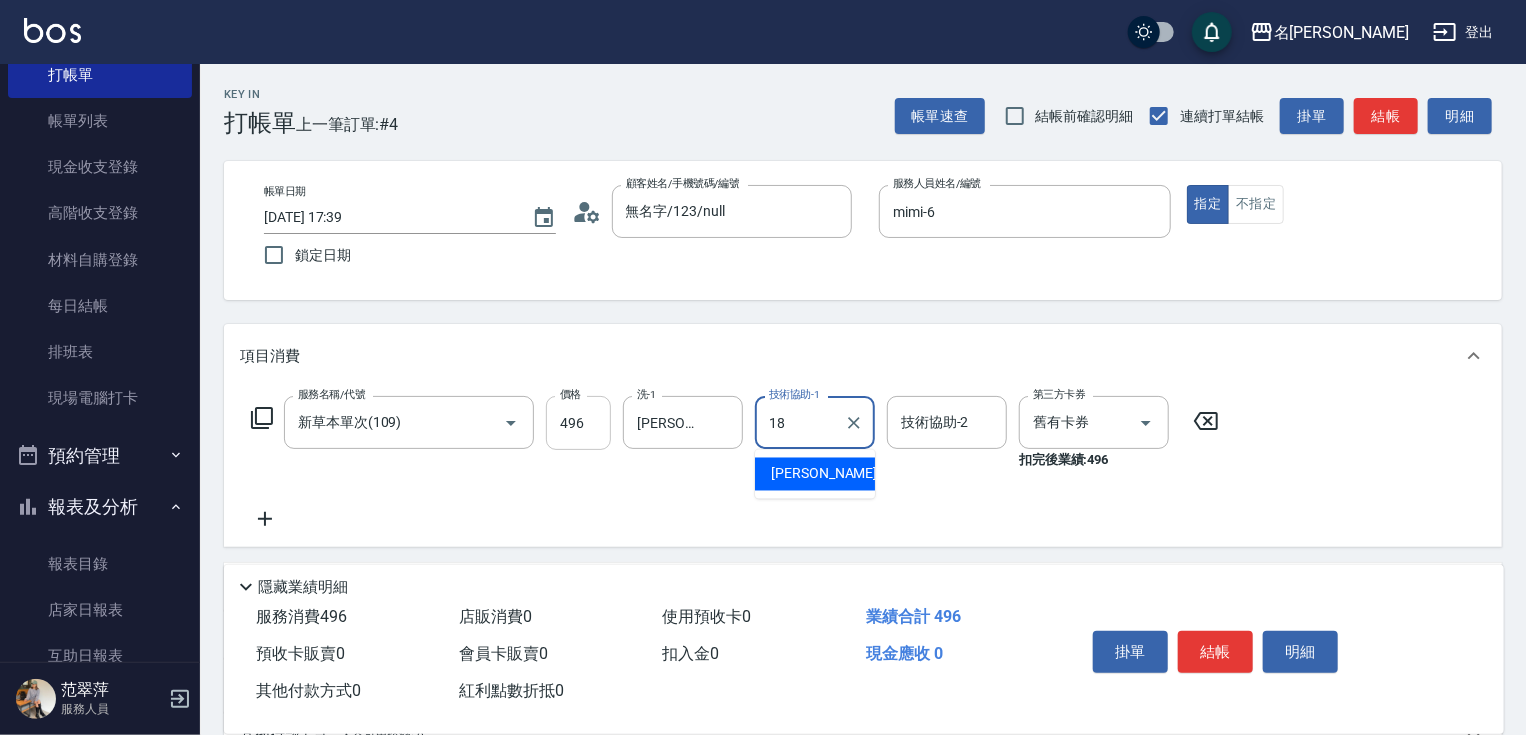 type on "[PERSON_NAME]-18" 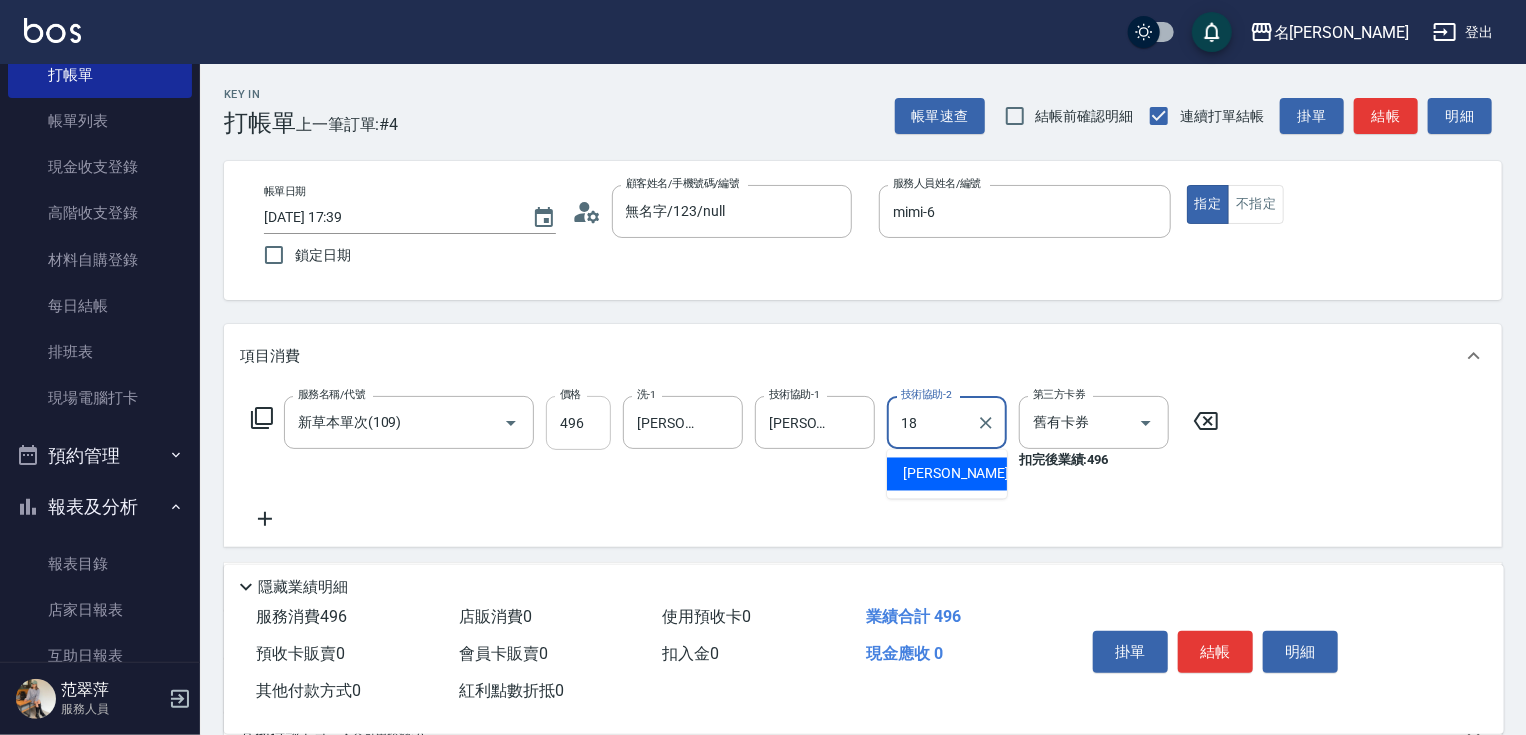 type on "[PERSON_NAME]-18" 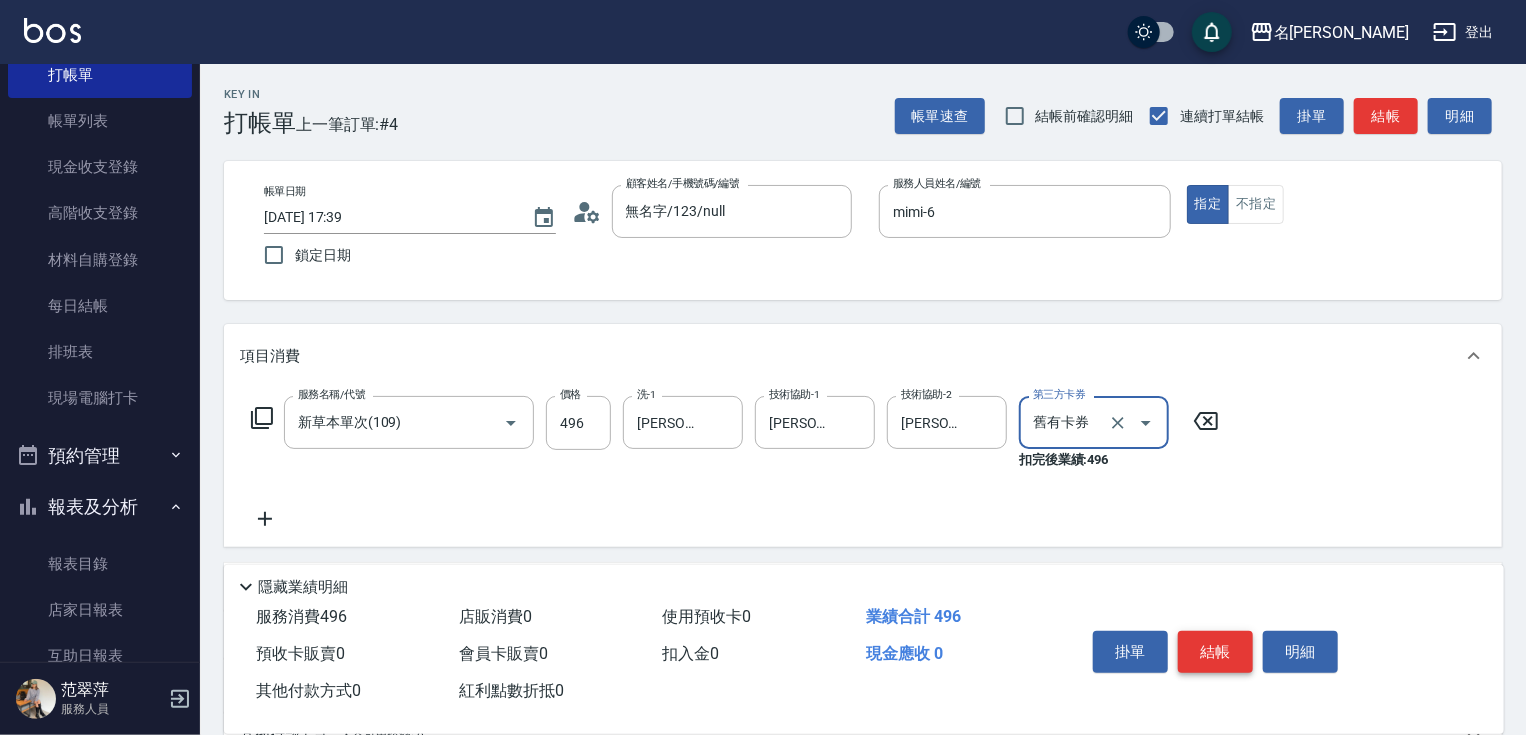 click on "結帳" at bounding box center [1215, 652] 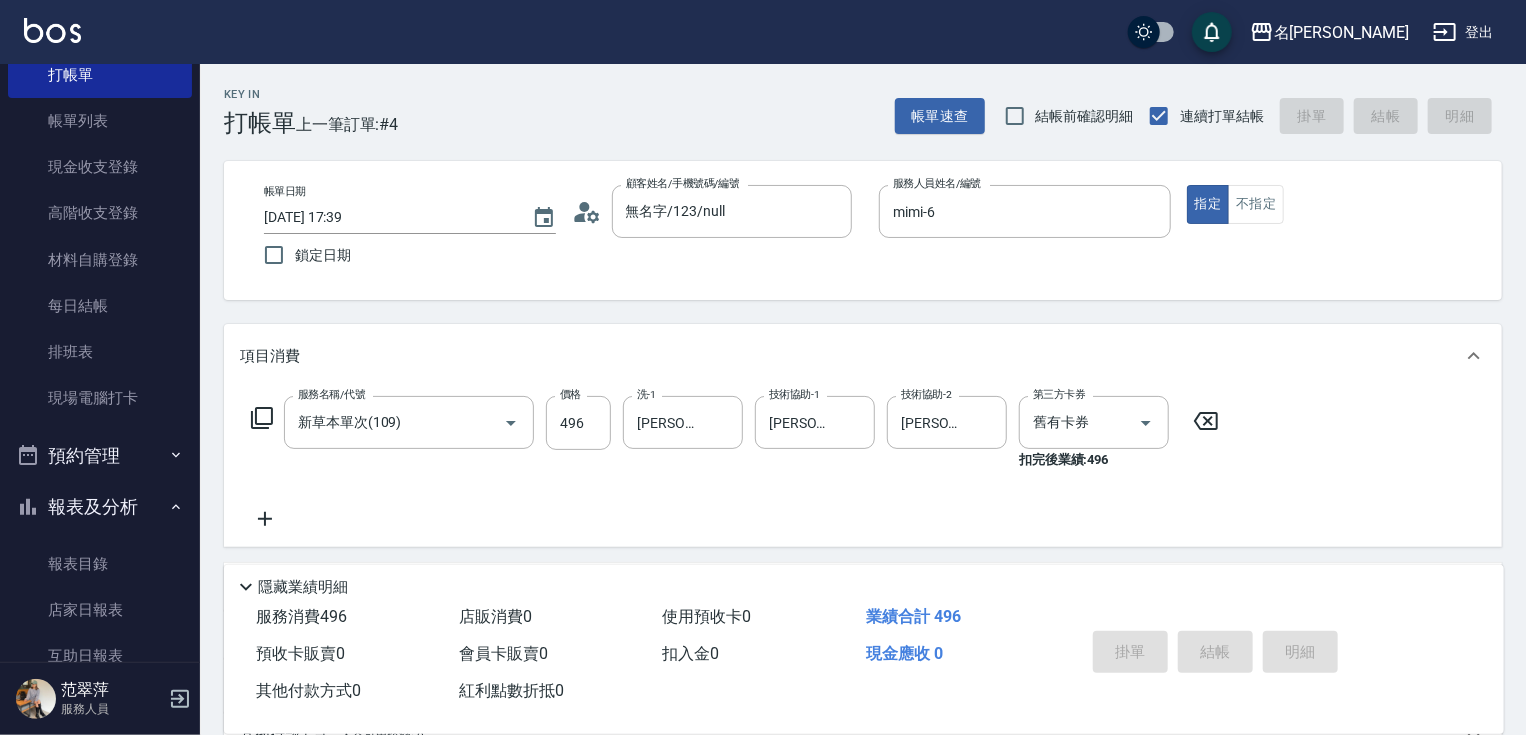 type 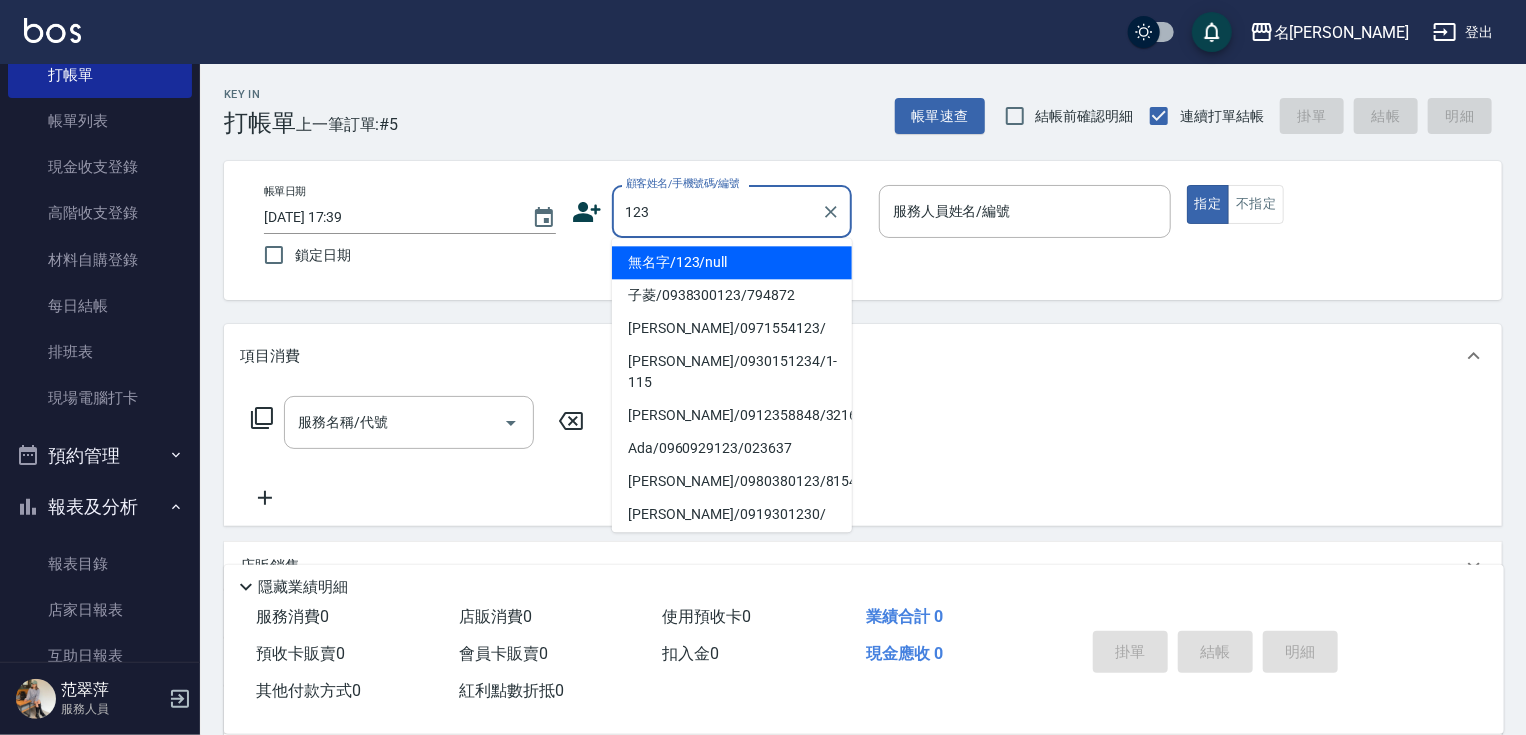 click on "無名字/123/null" at bounding box center (732, 262) 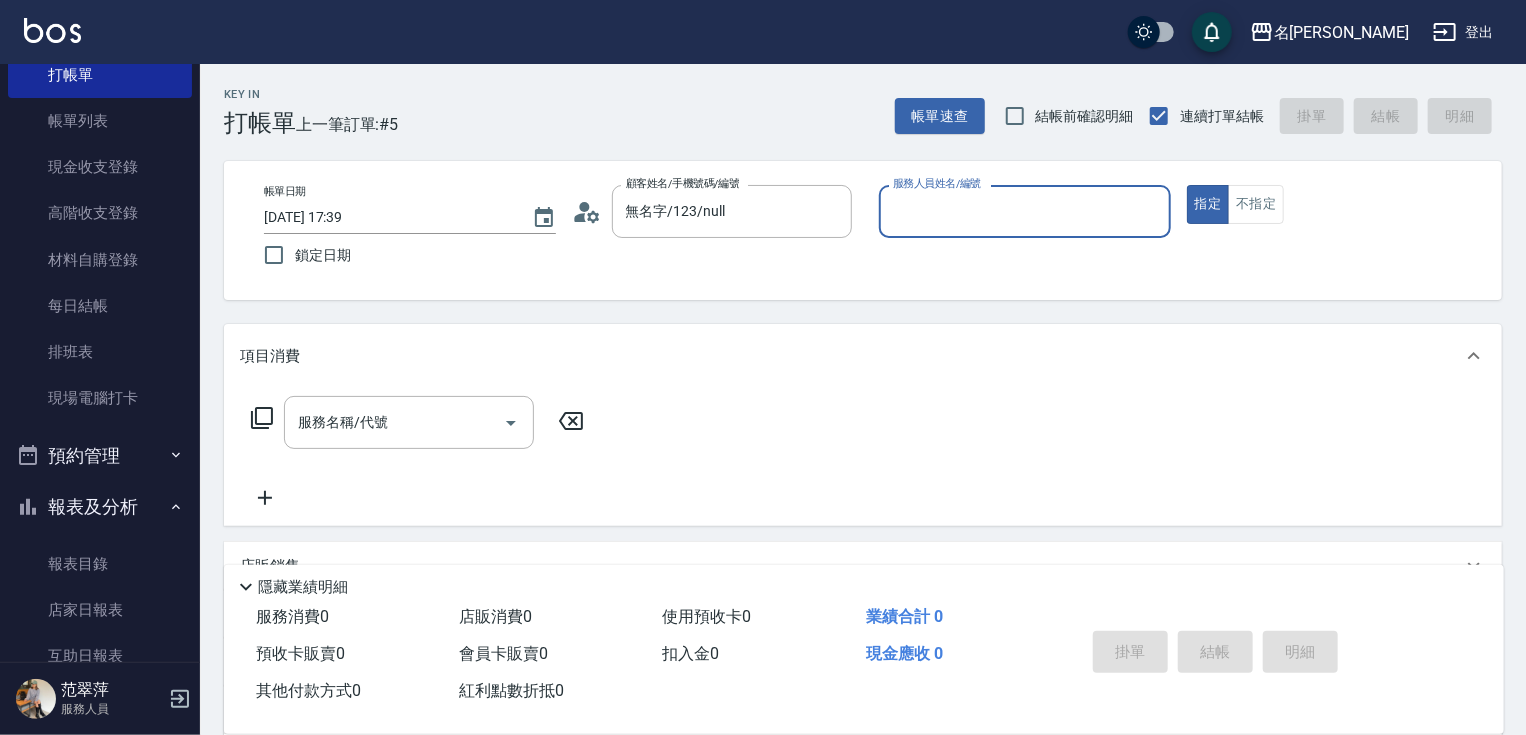 click on "服務人員姓名/編號" at bounding box center (1025, 211) 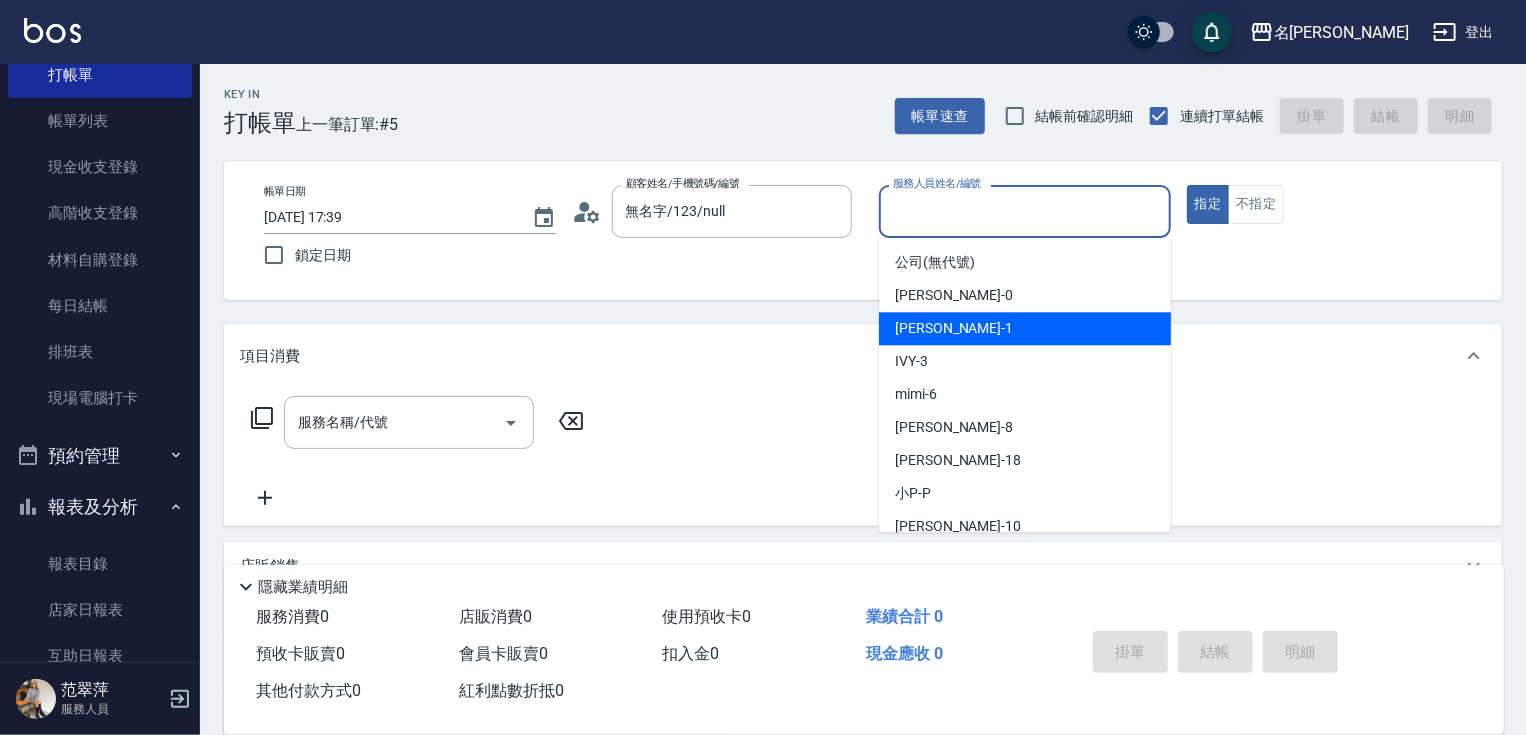 click on "[PERSON_NAME] -1" at bounding box center [954, 328] 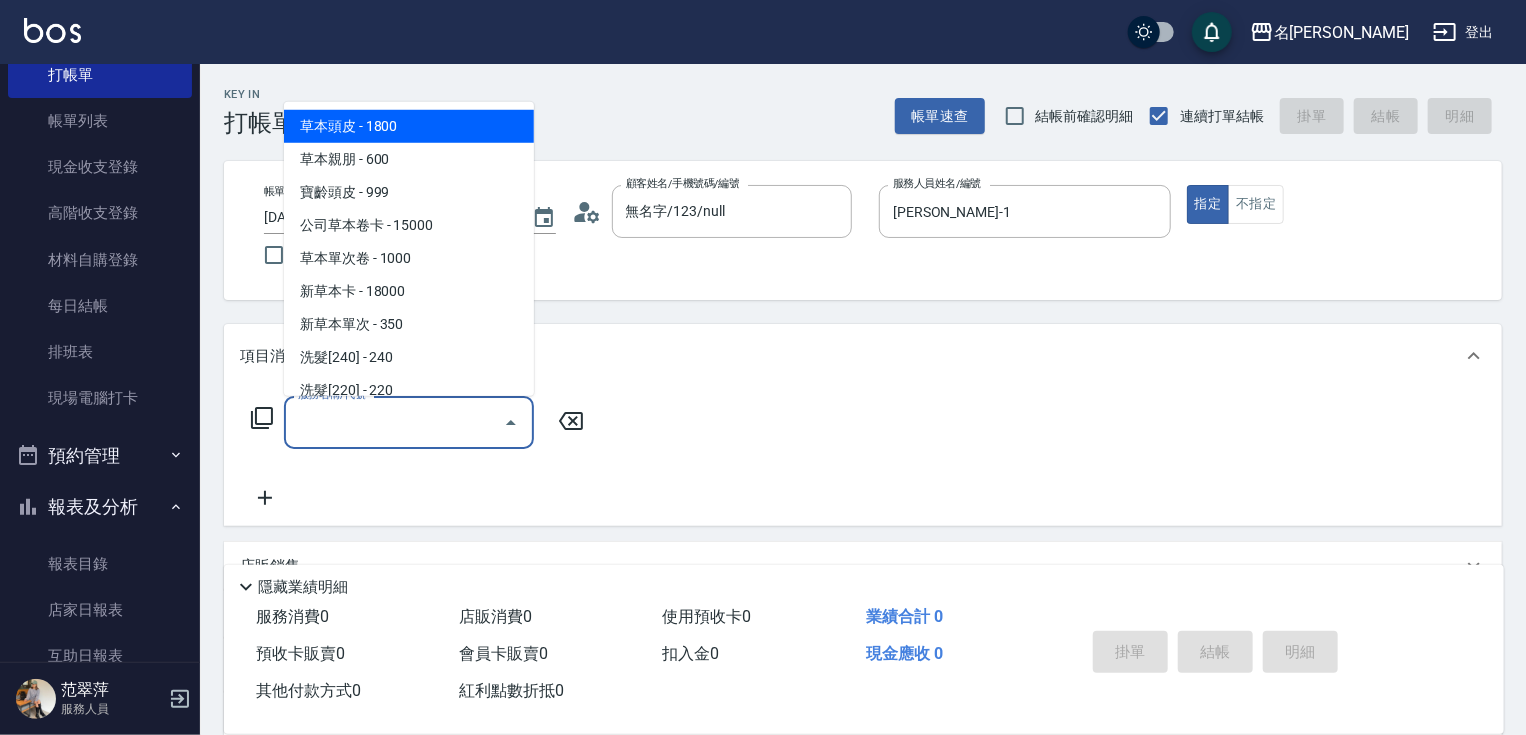 click on "服務名稱/代號" at bounding box center (394, 422) 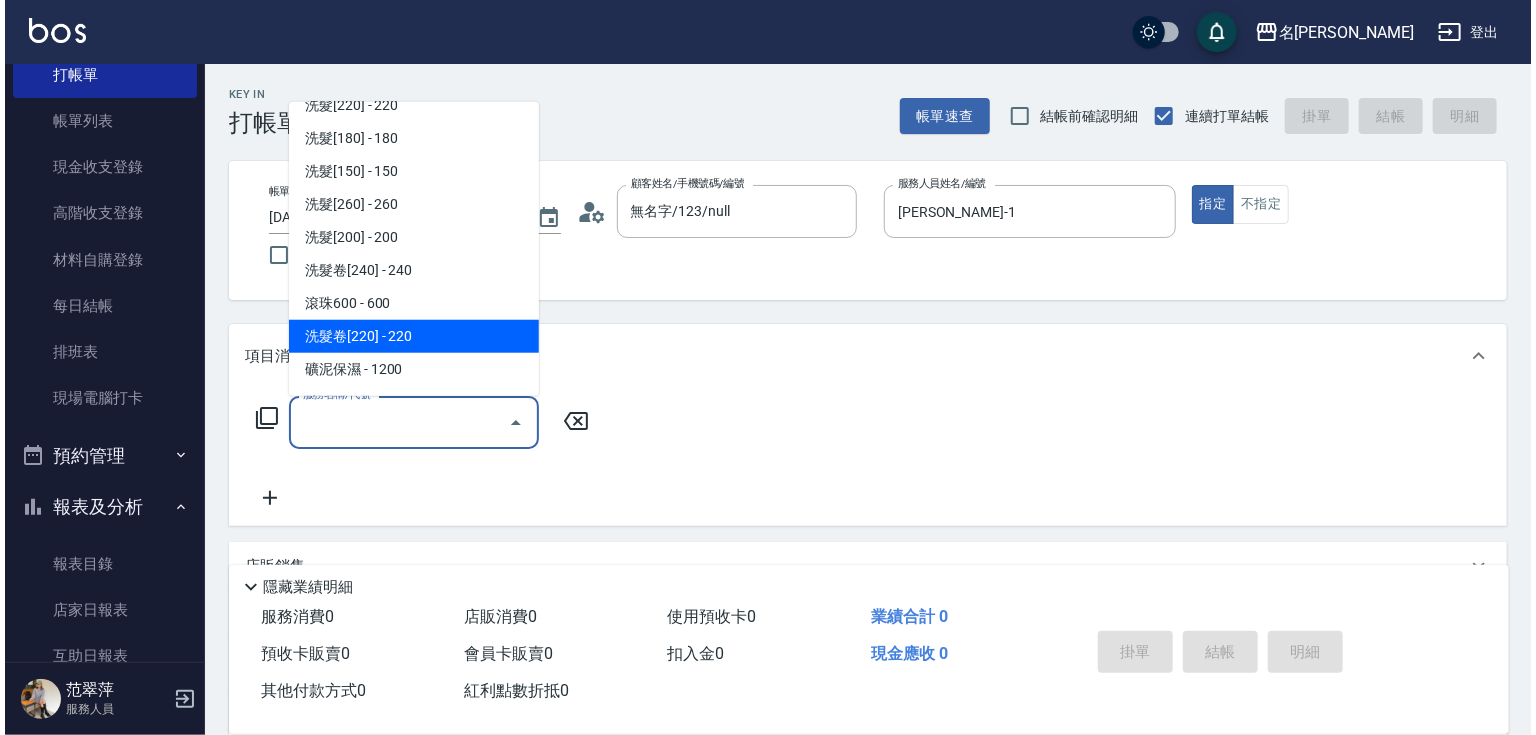 scroll, scrollTop: 187, scrollLeft: 0, axis: vertical 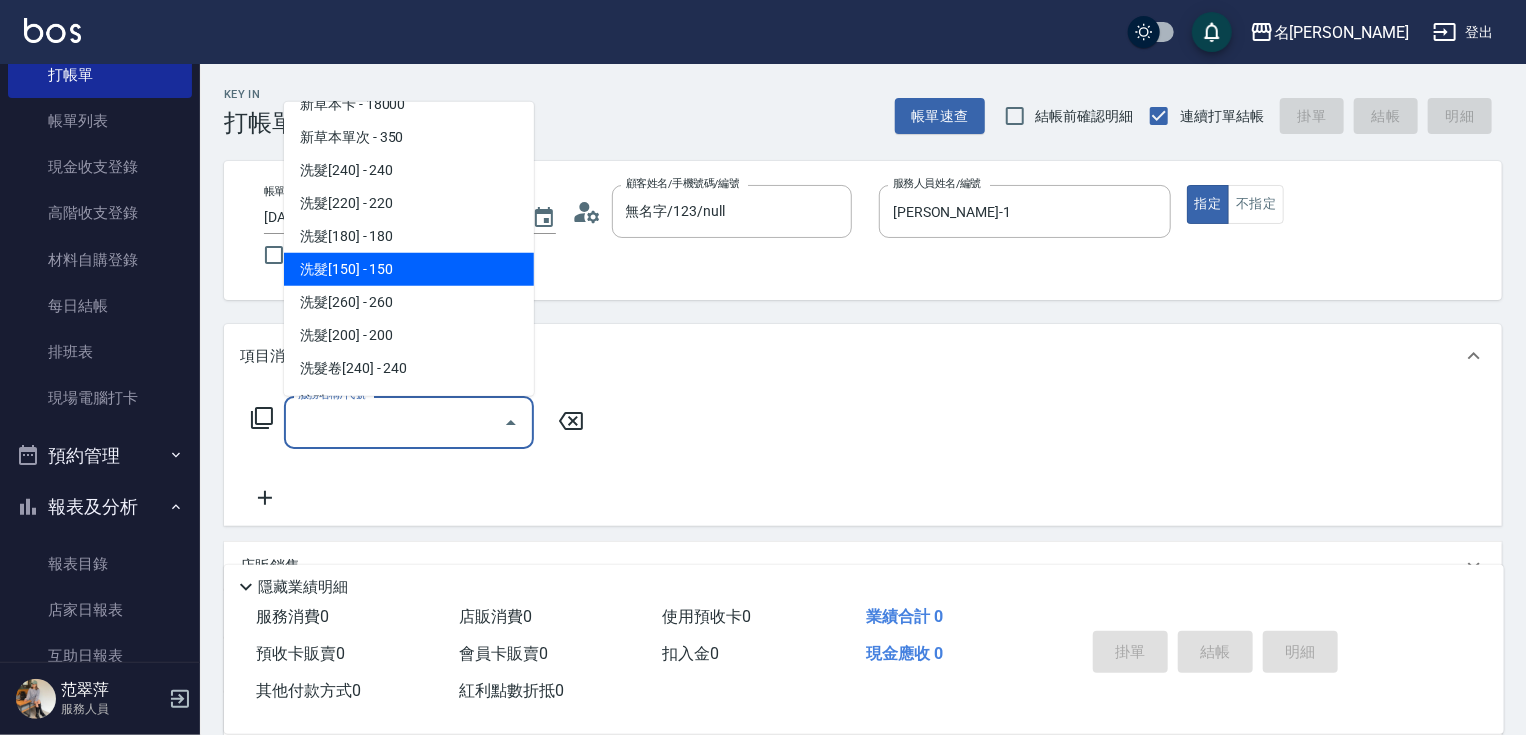 click on "洗髮[150] - 150" at bounding box center (409, 269) 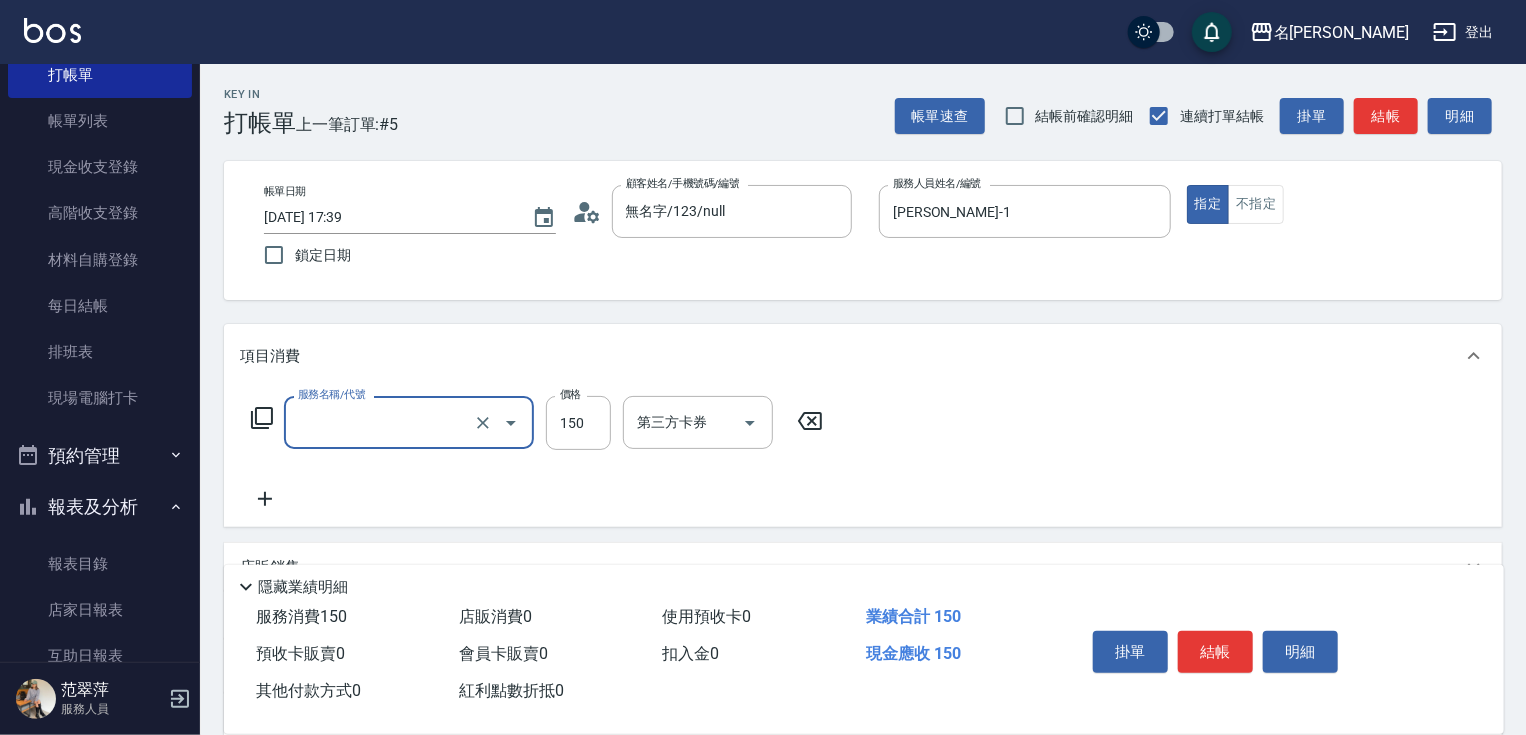 type on "洗髮[150](203)" 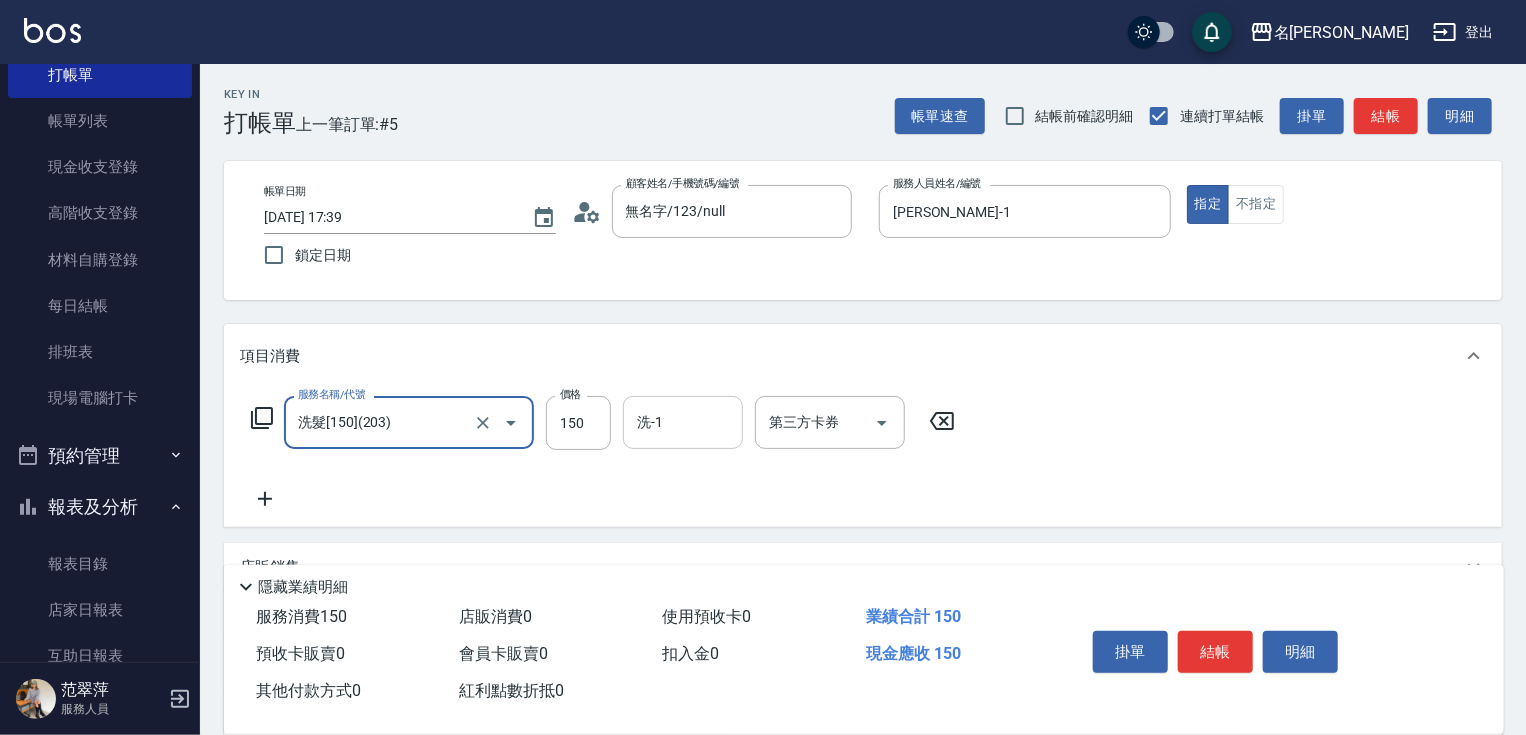 click on "洗-1 洗-1" at bounding box center (683, 422) 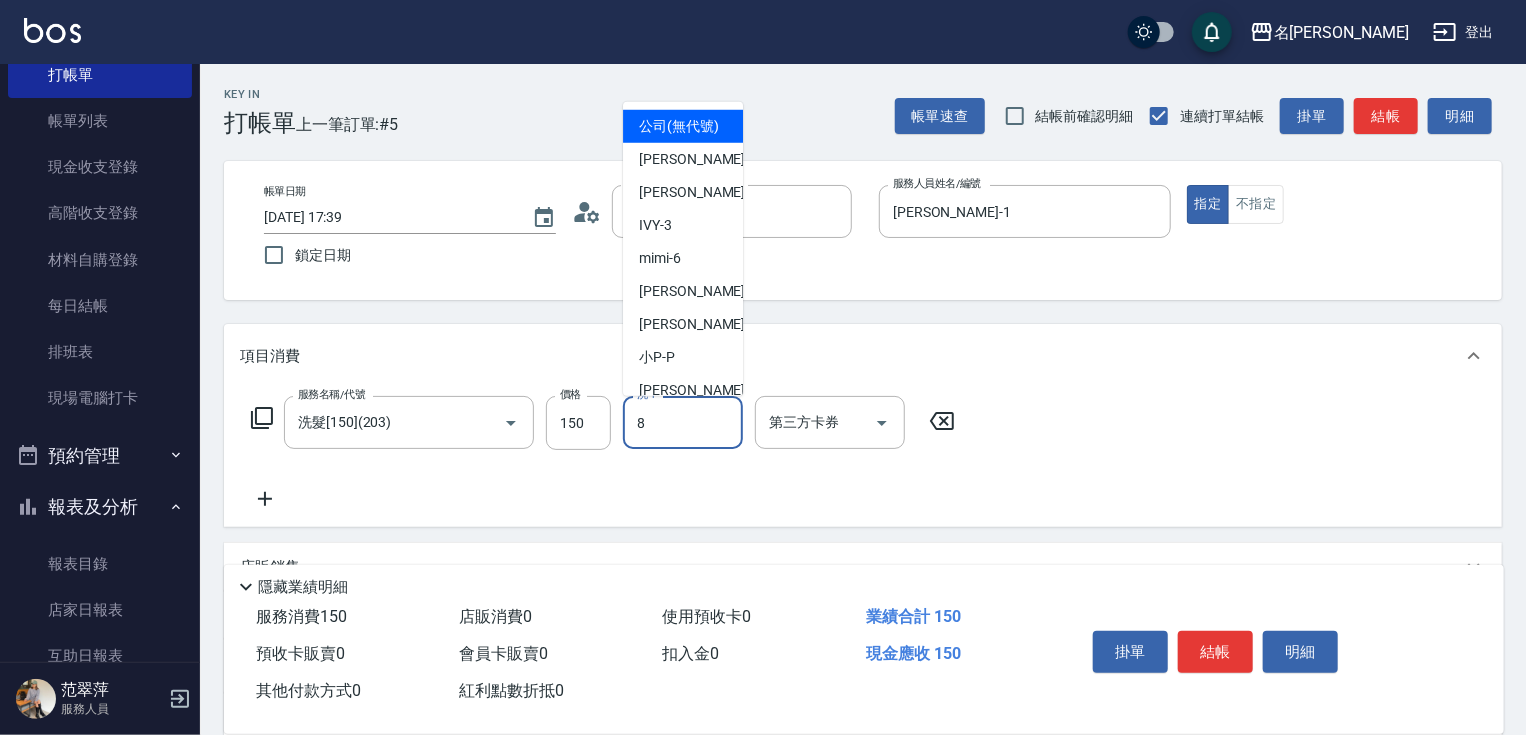 type on "曉容-8" 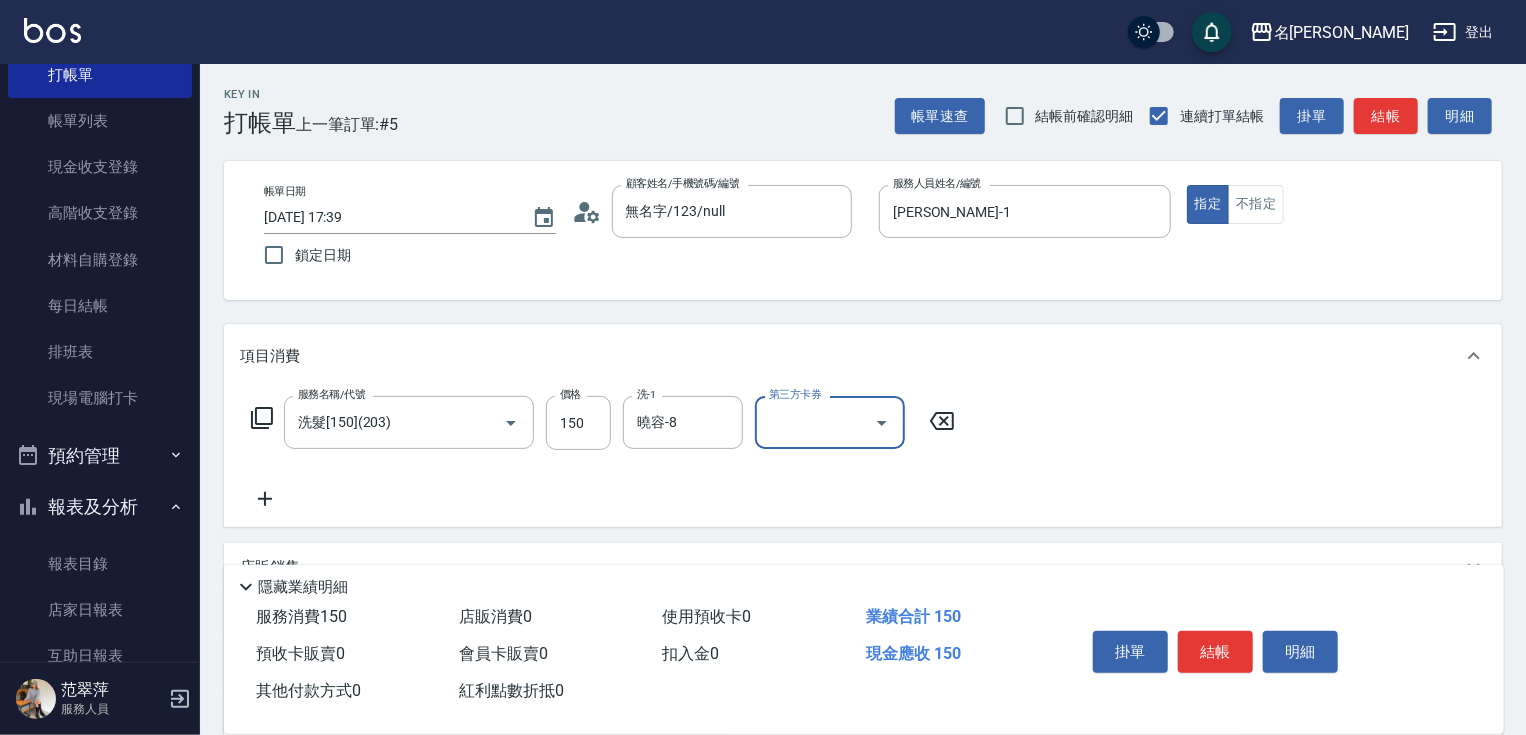 click 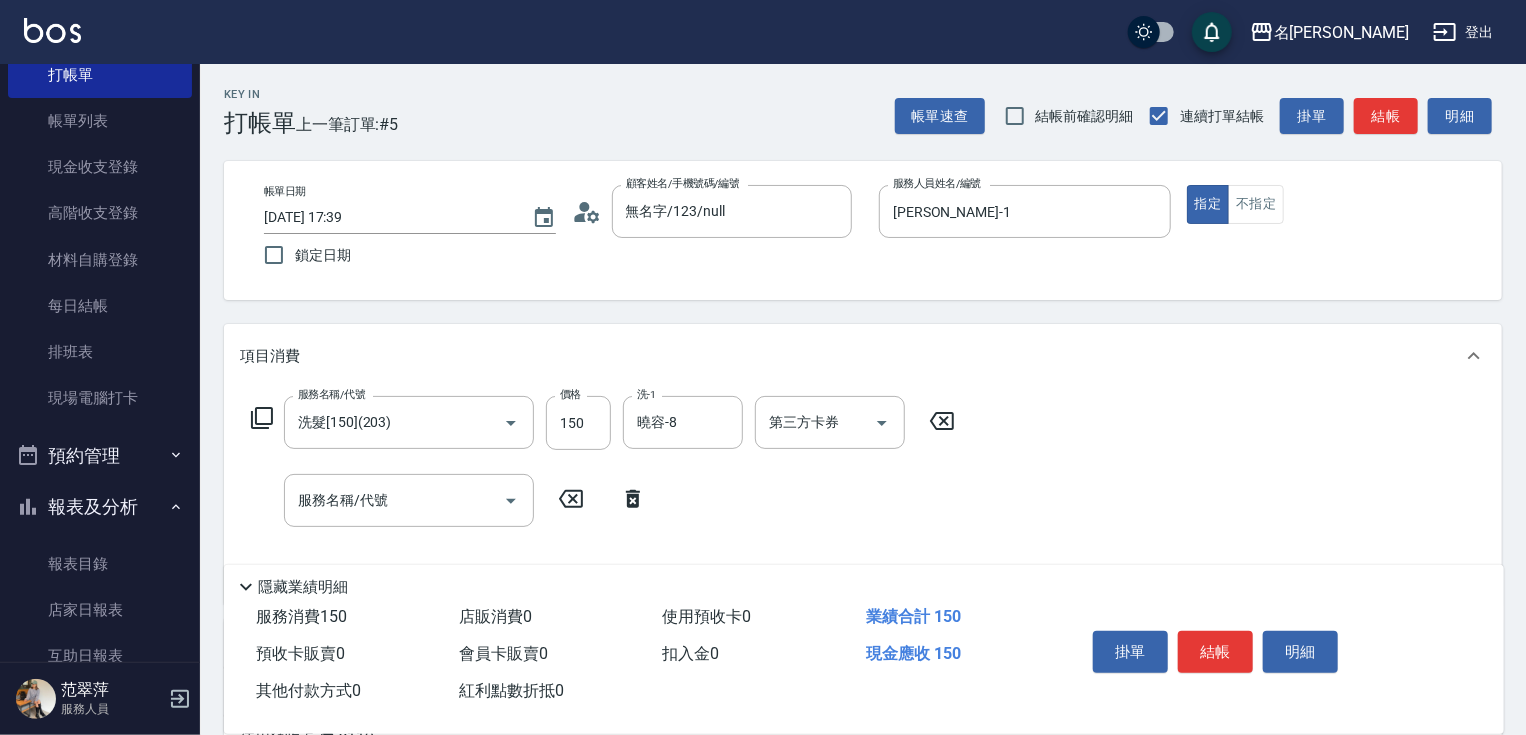 click 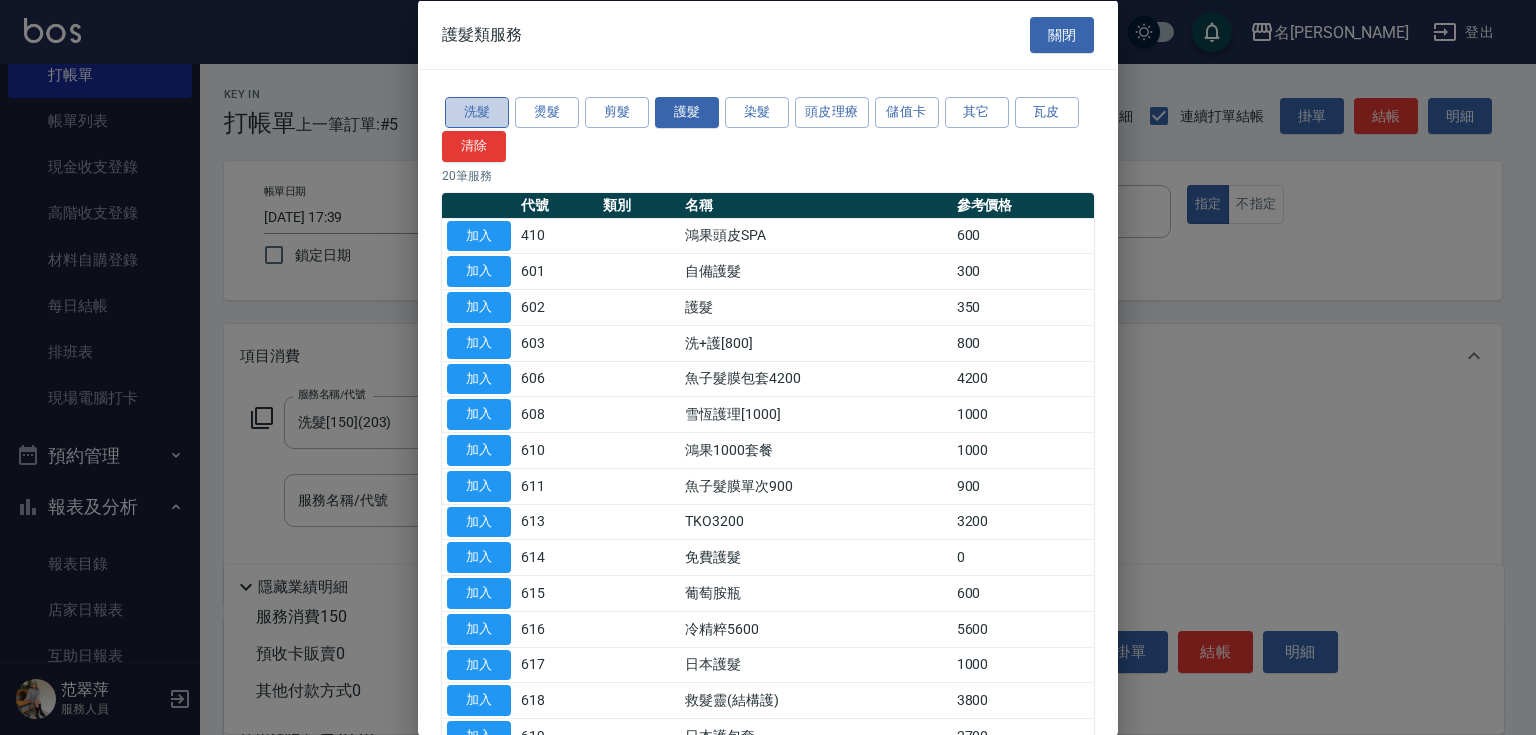 click on "洗髮" at bounding box center (477, 112) 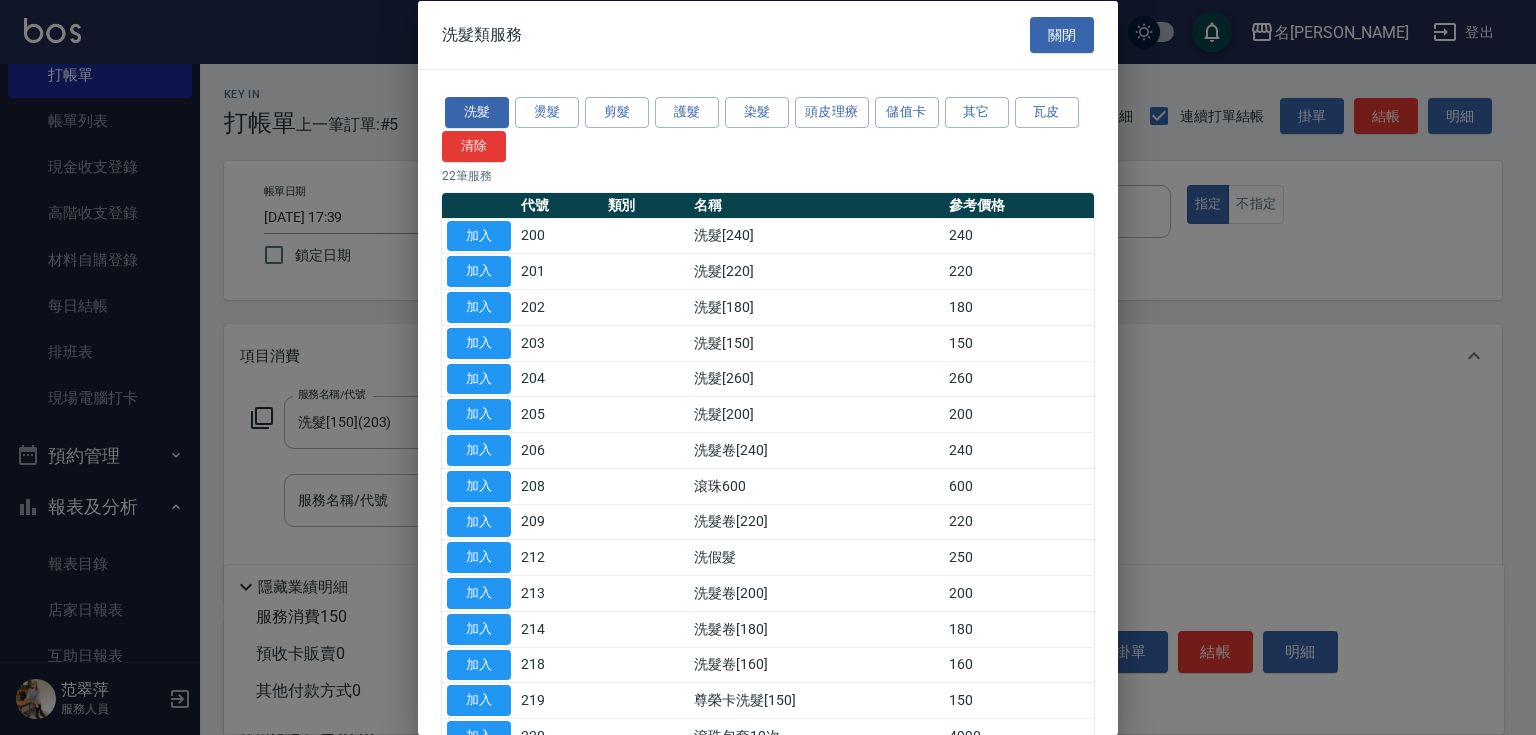 drag, startPoint x: 1102, startPoint y: 352, endPoint x: 1108, endPoint y: 484, distance: 132.13629 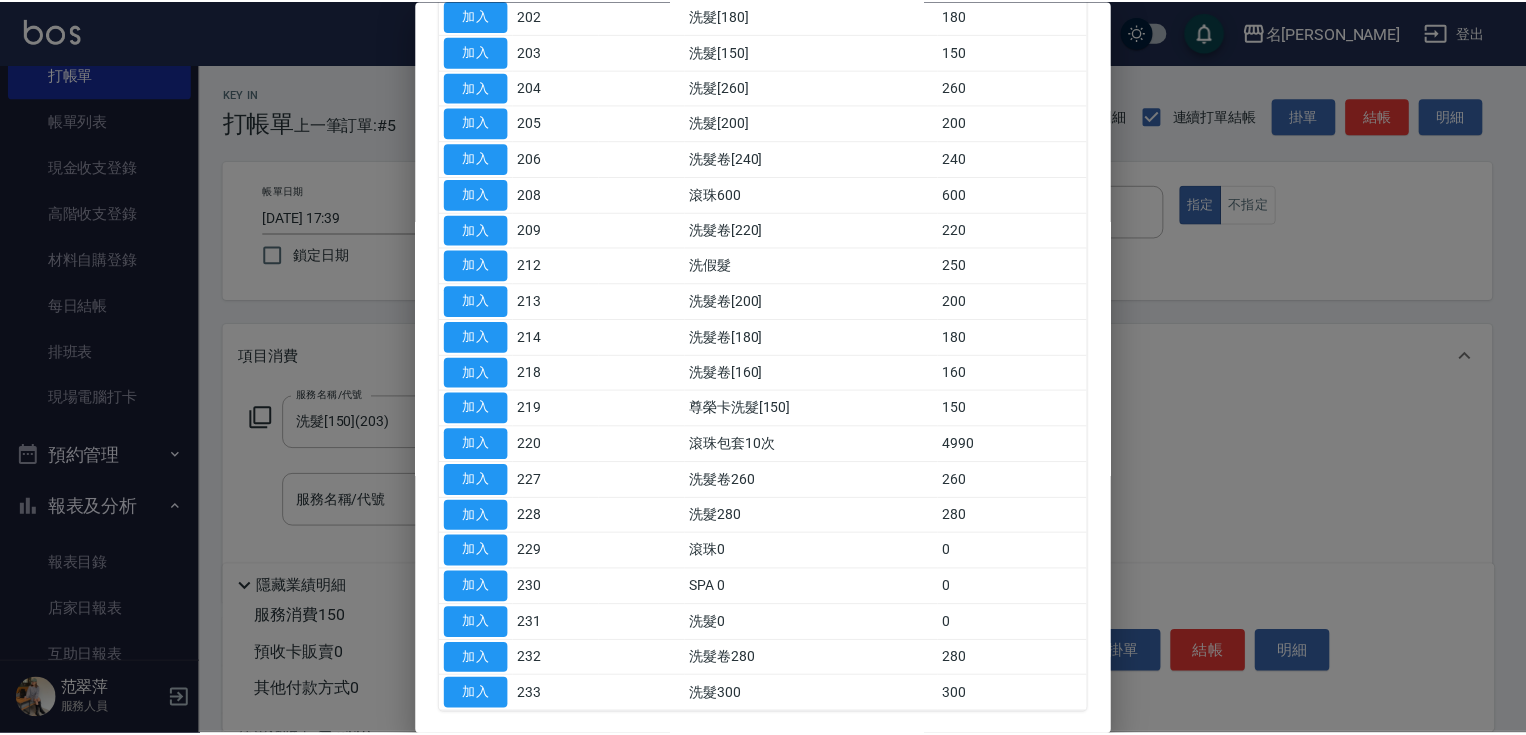 scroll, scrollTop: 343, scrollLeft: 0, axis: vertical 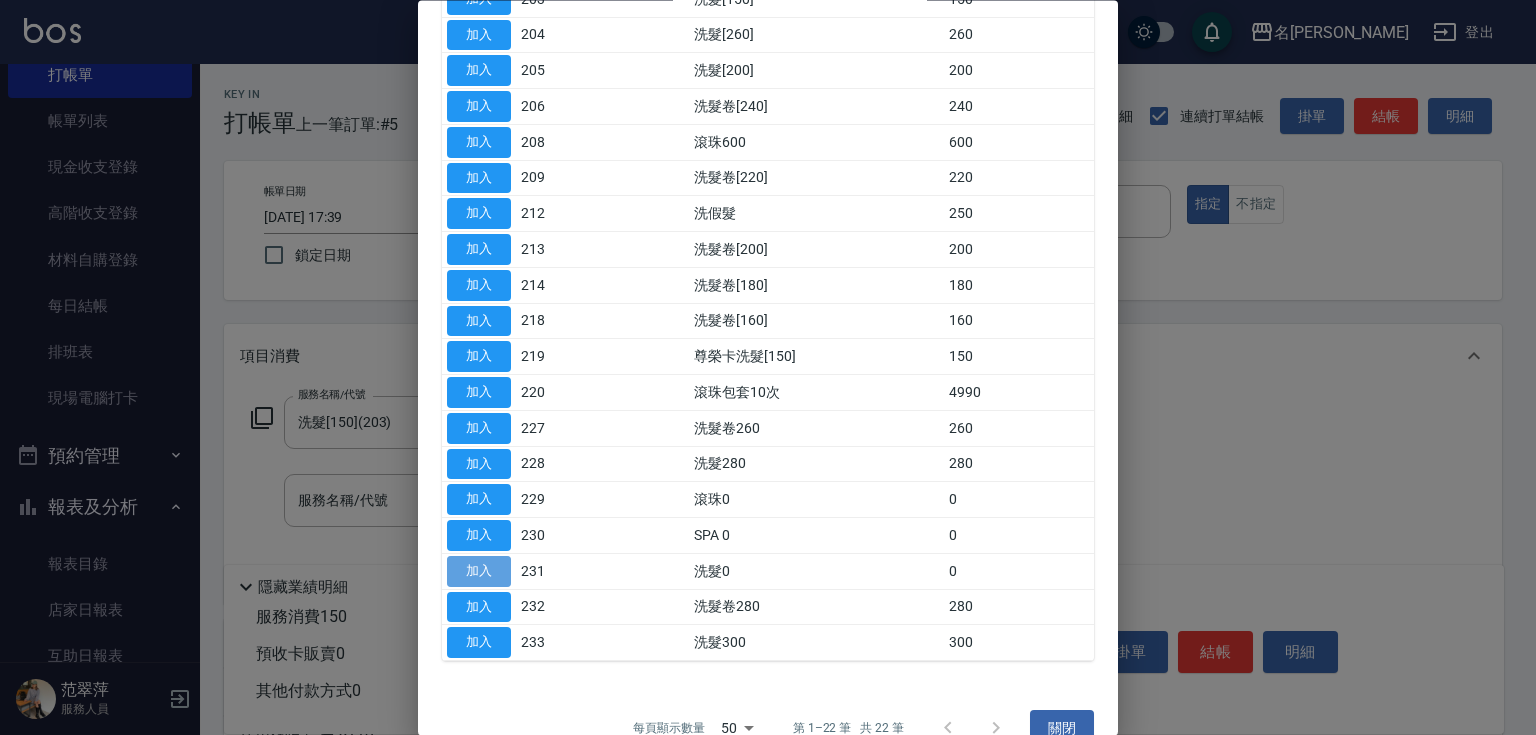 click on "加入" at bounding box center (479, 571) 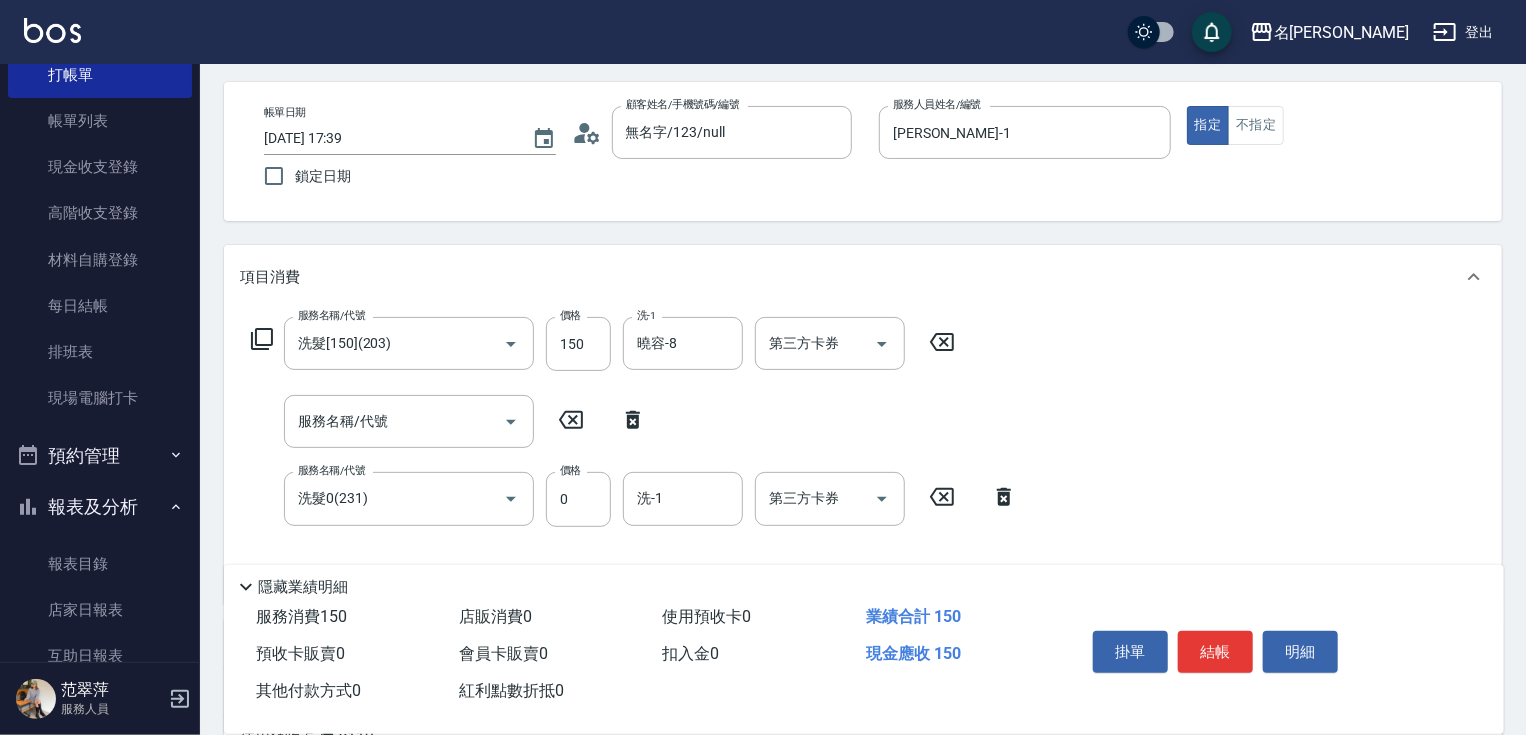 scroll, scrollTop: 80, scrollLeft: 0, axis: vertical 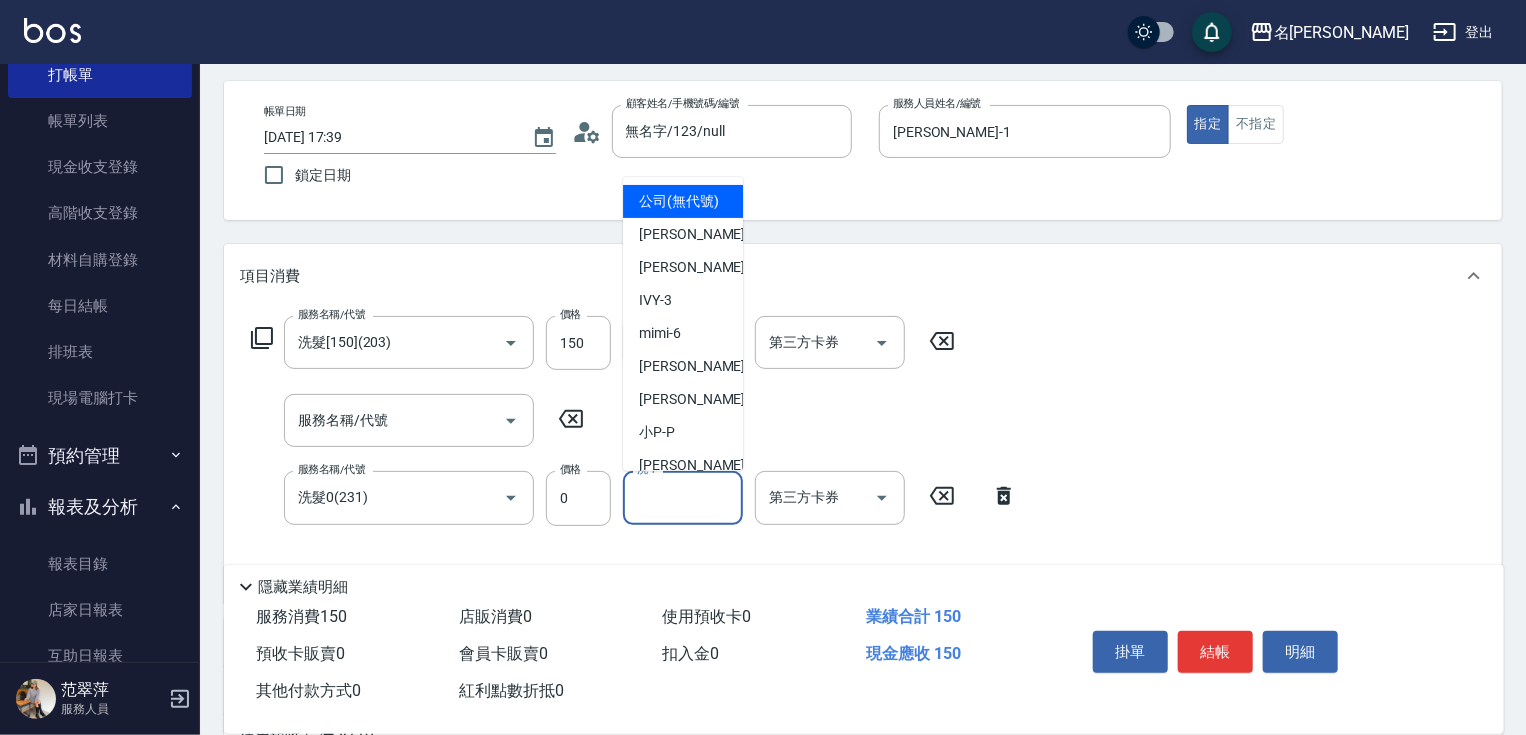 click on "洗-1" at bounding box center [683, 497] 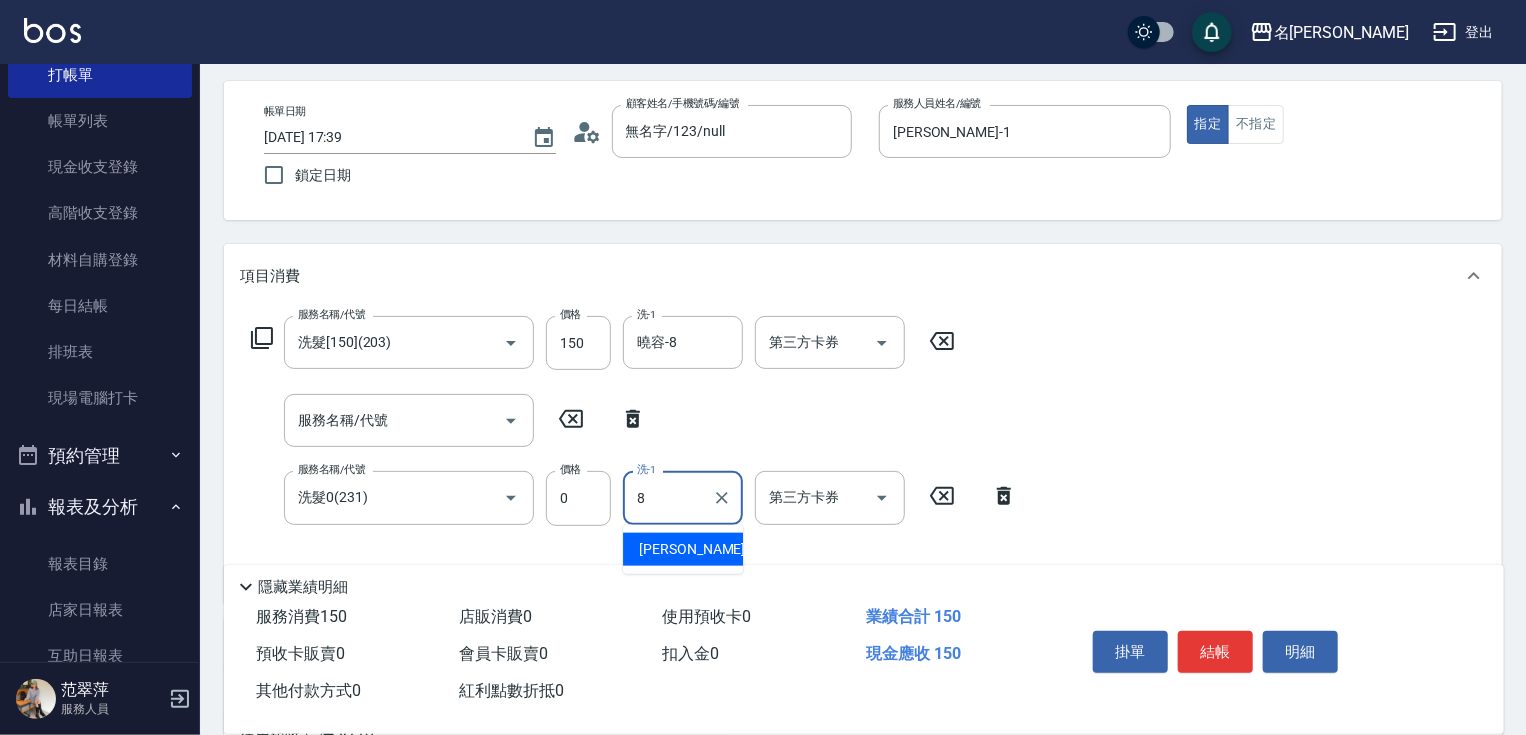 type on "曉容-8" 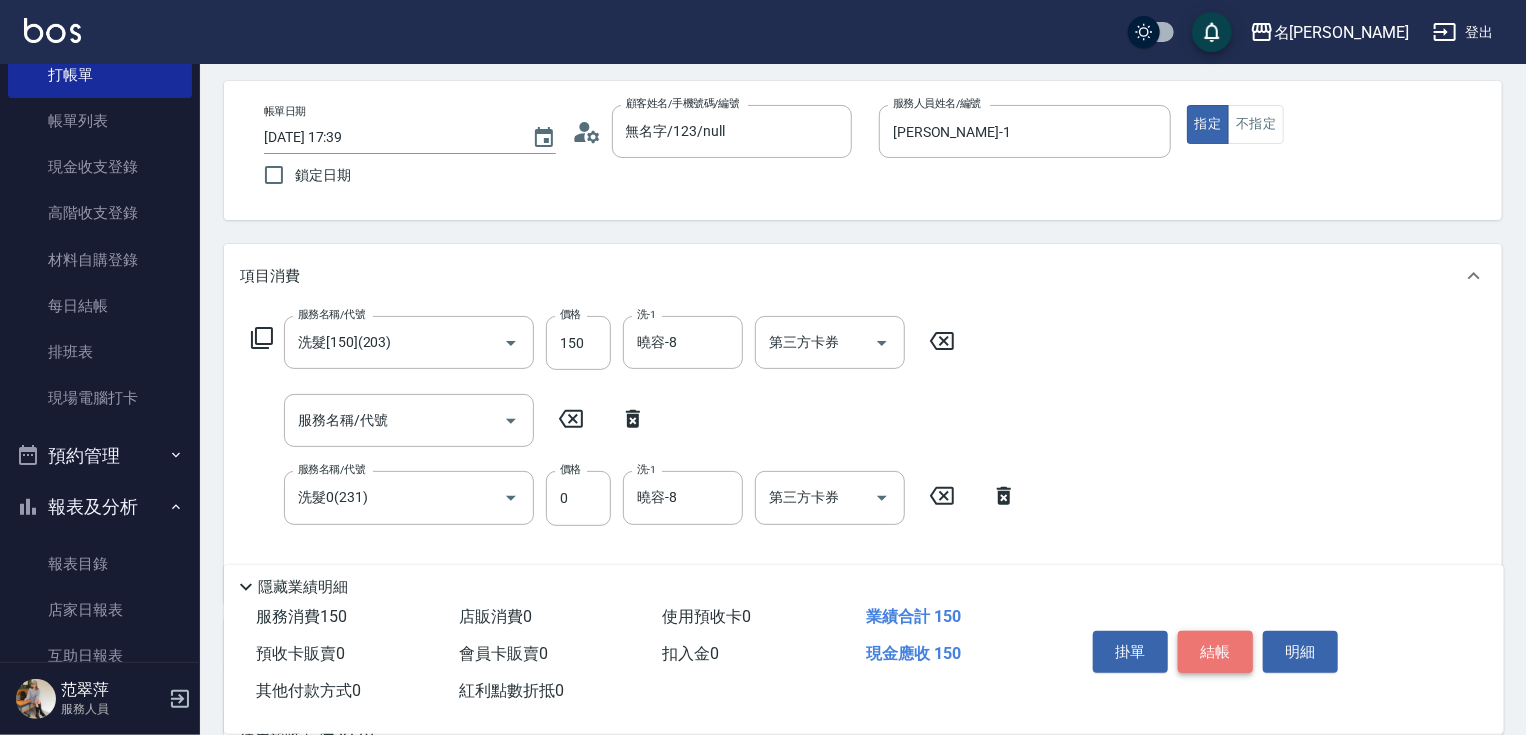 click on "結帳" at bounding box center [1215, 652] 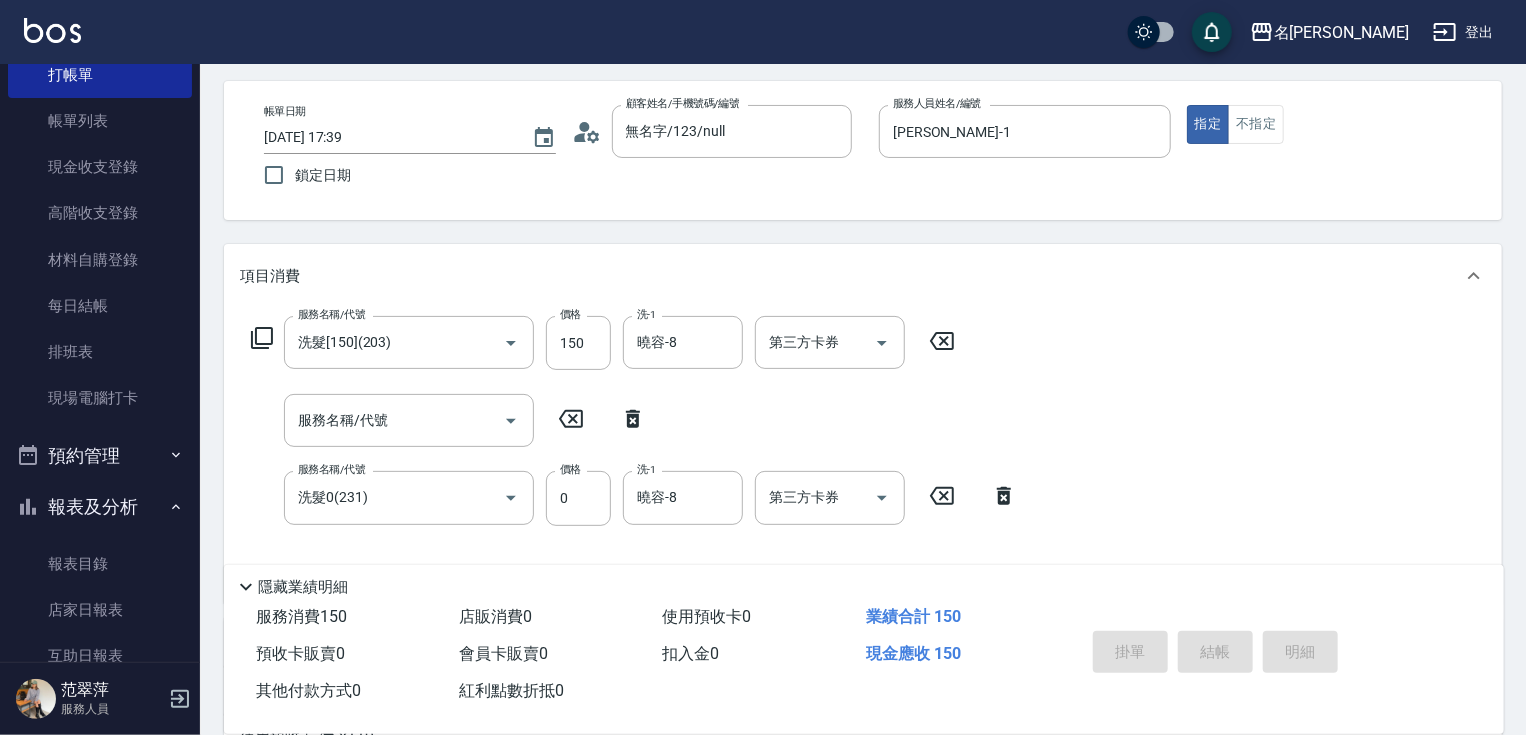 type on "[DATE] 17:40" 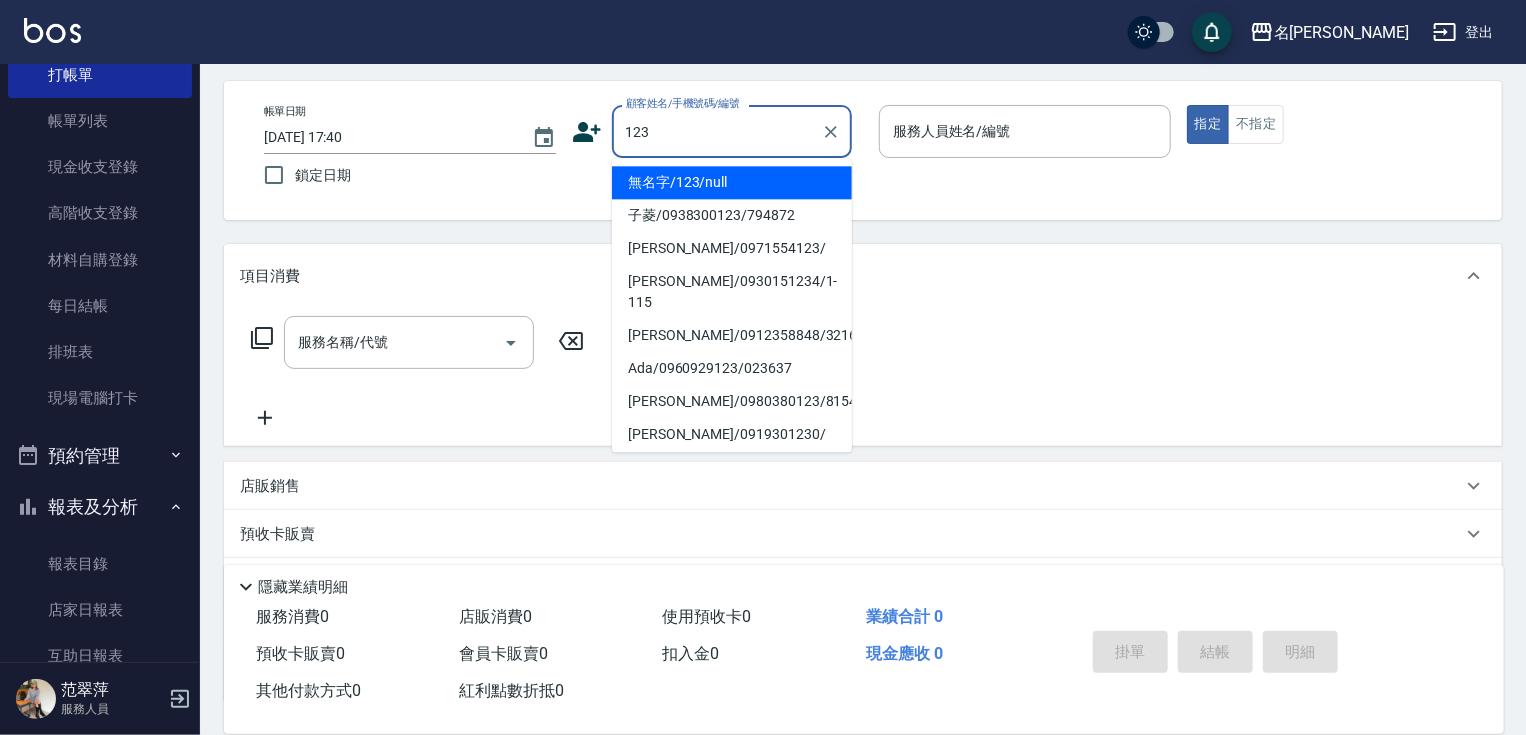 click on "無名字/123/null" at bounding box center (732, 182) 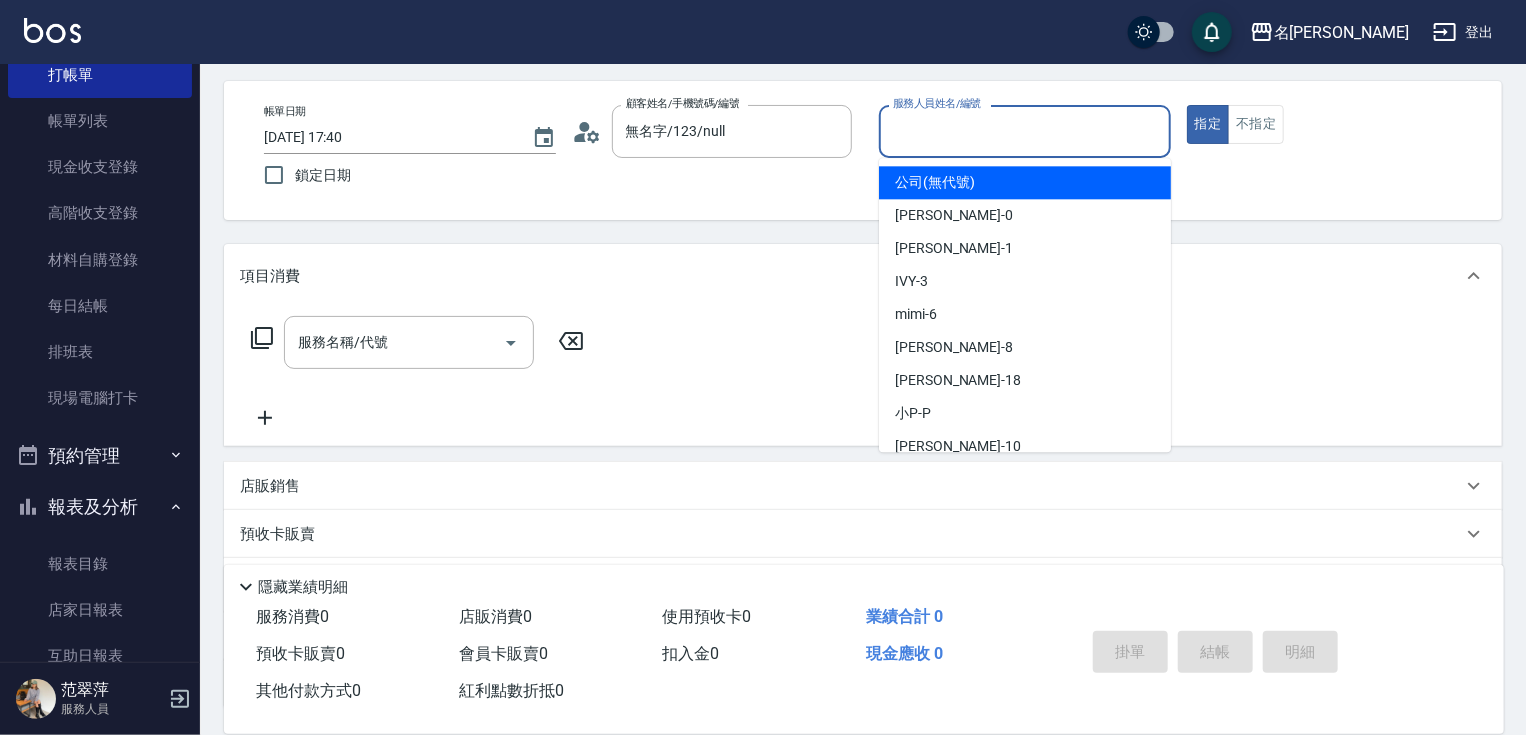 click on "服務人員姓名/編號" at bounding box center (1025, 131) 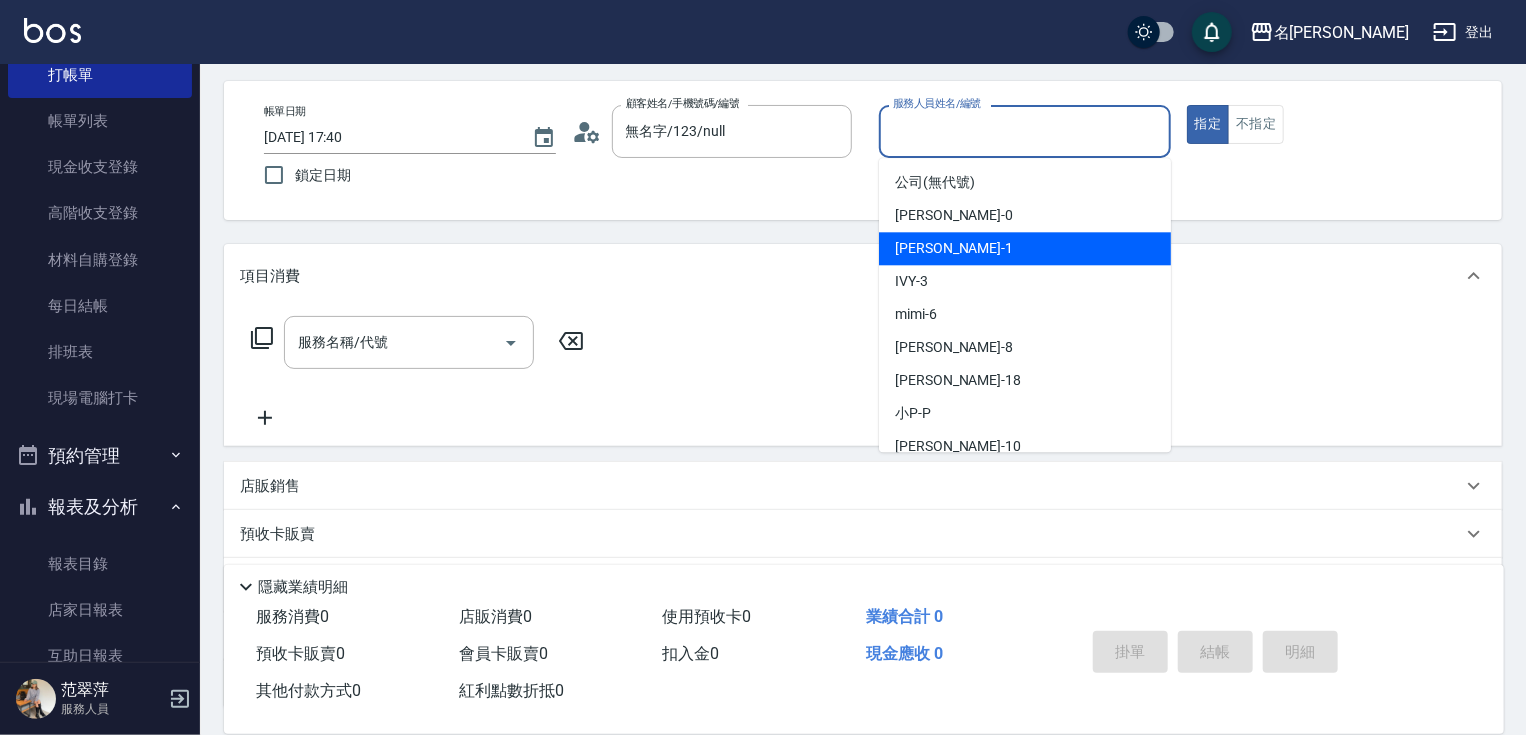 click on "[PERSON_NAME] -1" at bounding box center (954, 248) 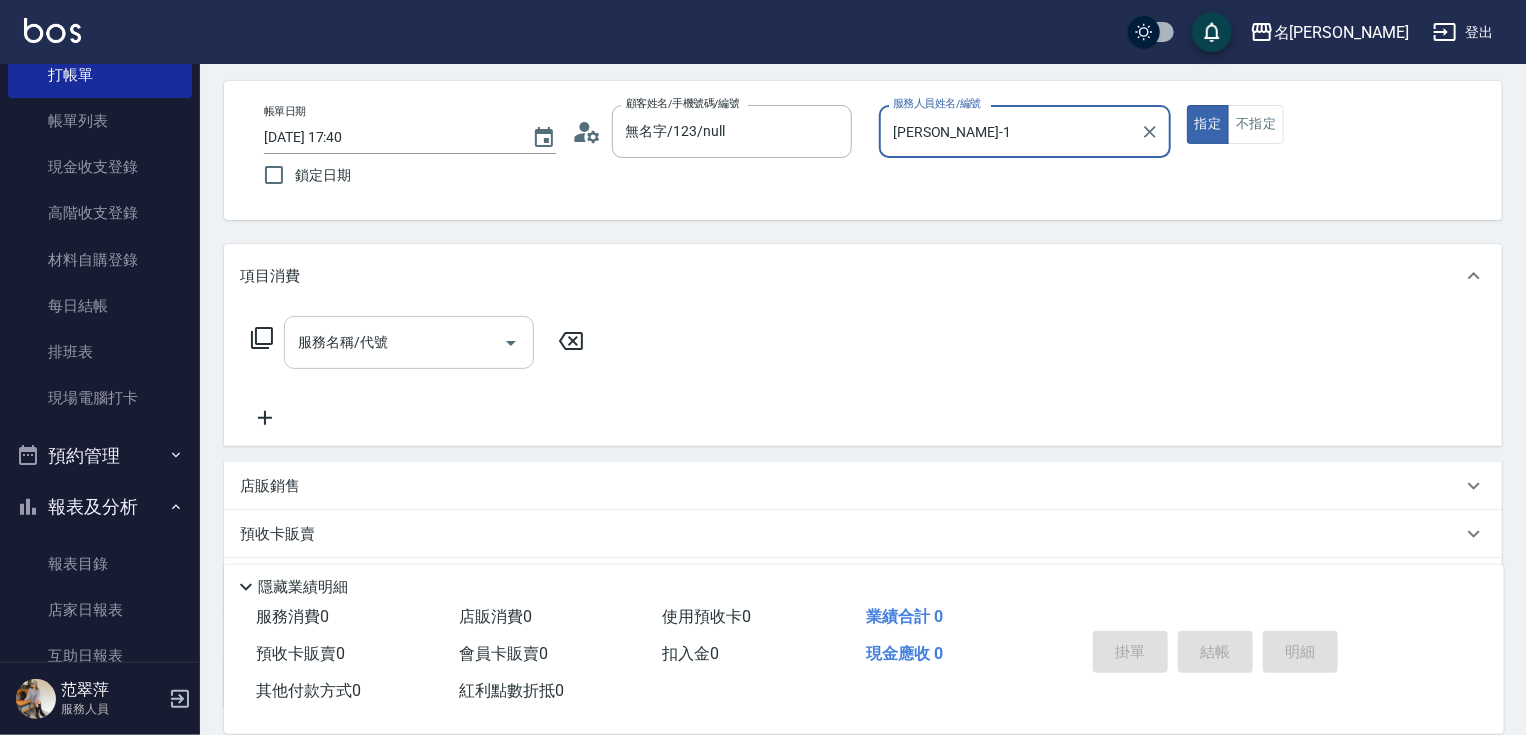 click on "服務名稱/代號" at bounding box center (394, 342) 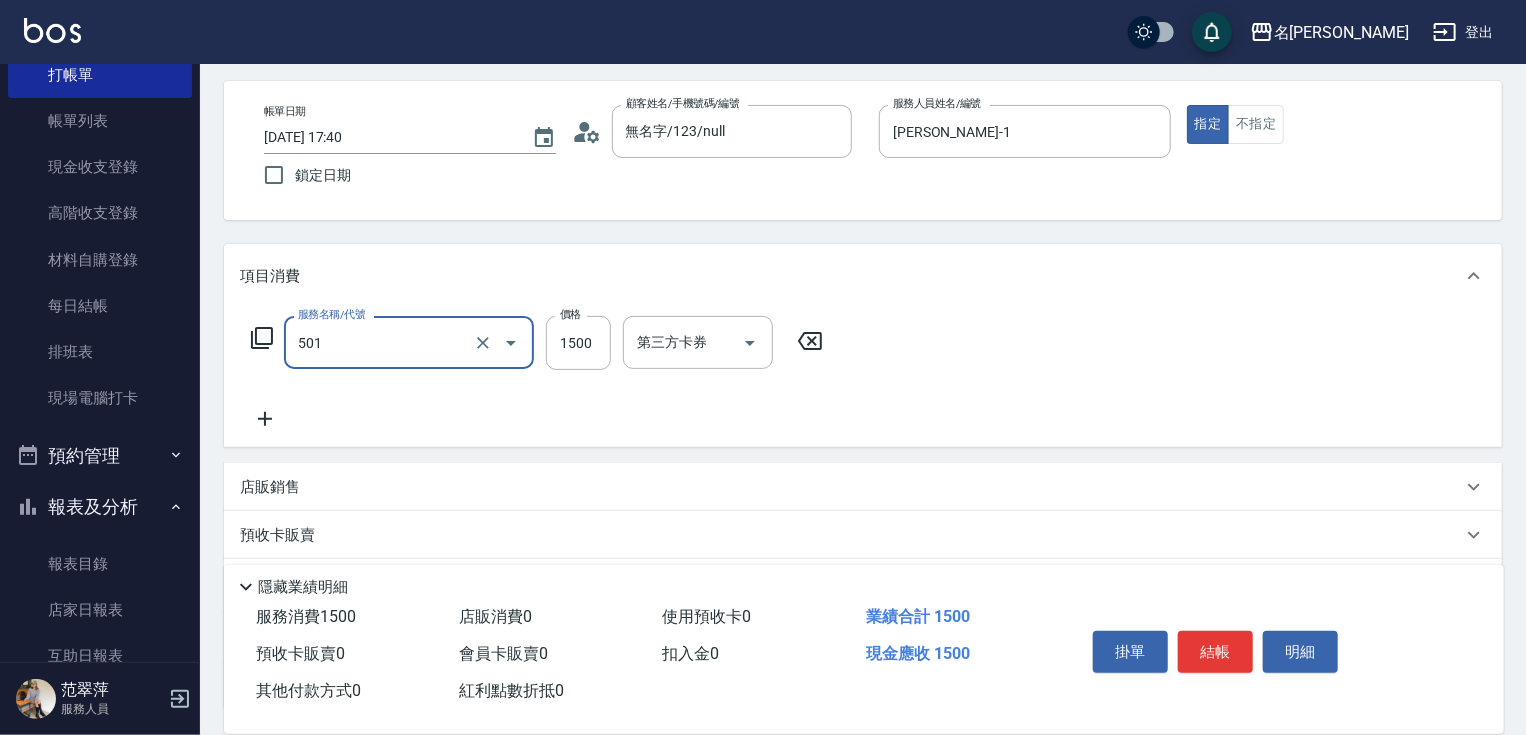 type on "染髮(1500)(501)" 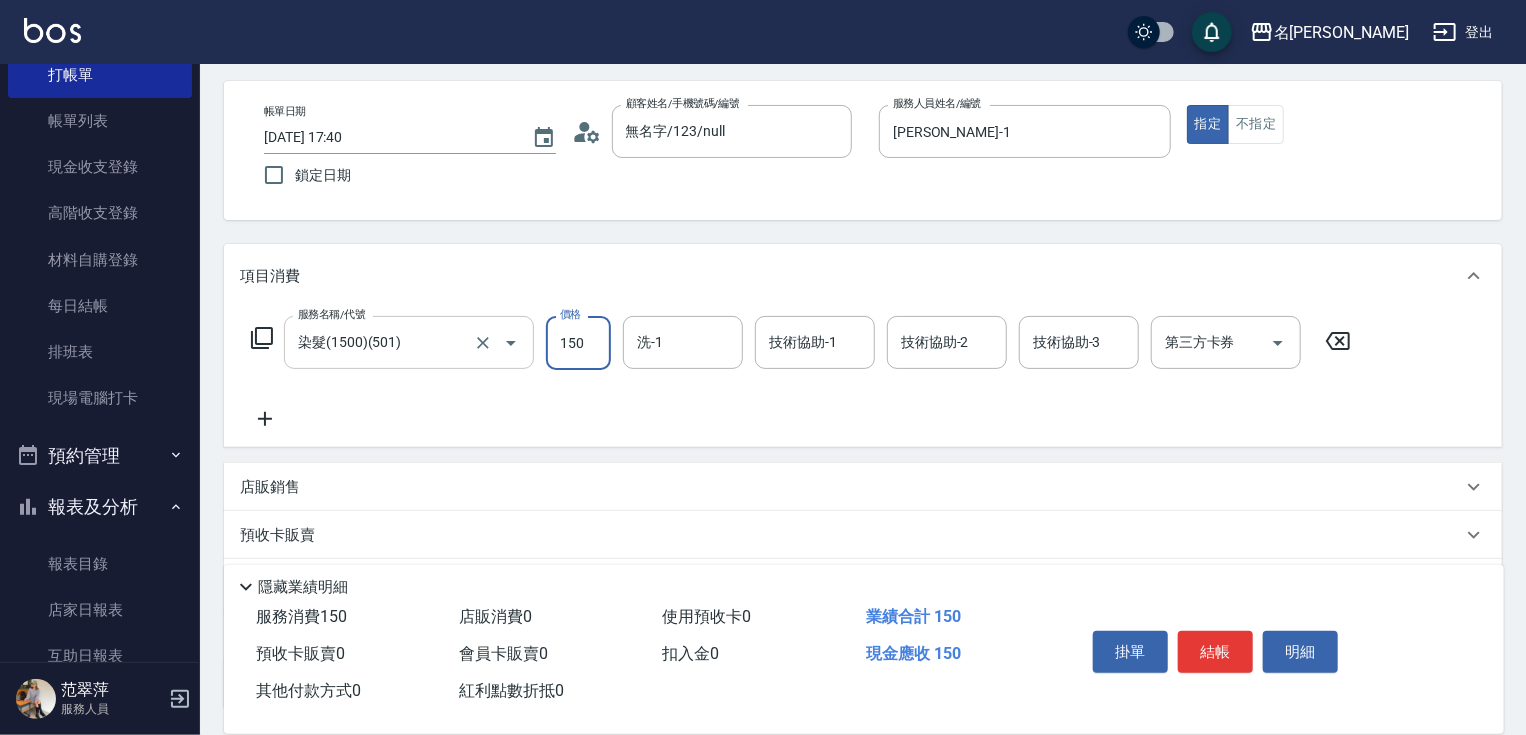 type on "1500" 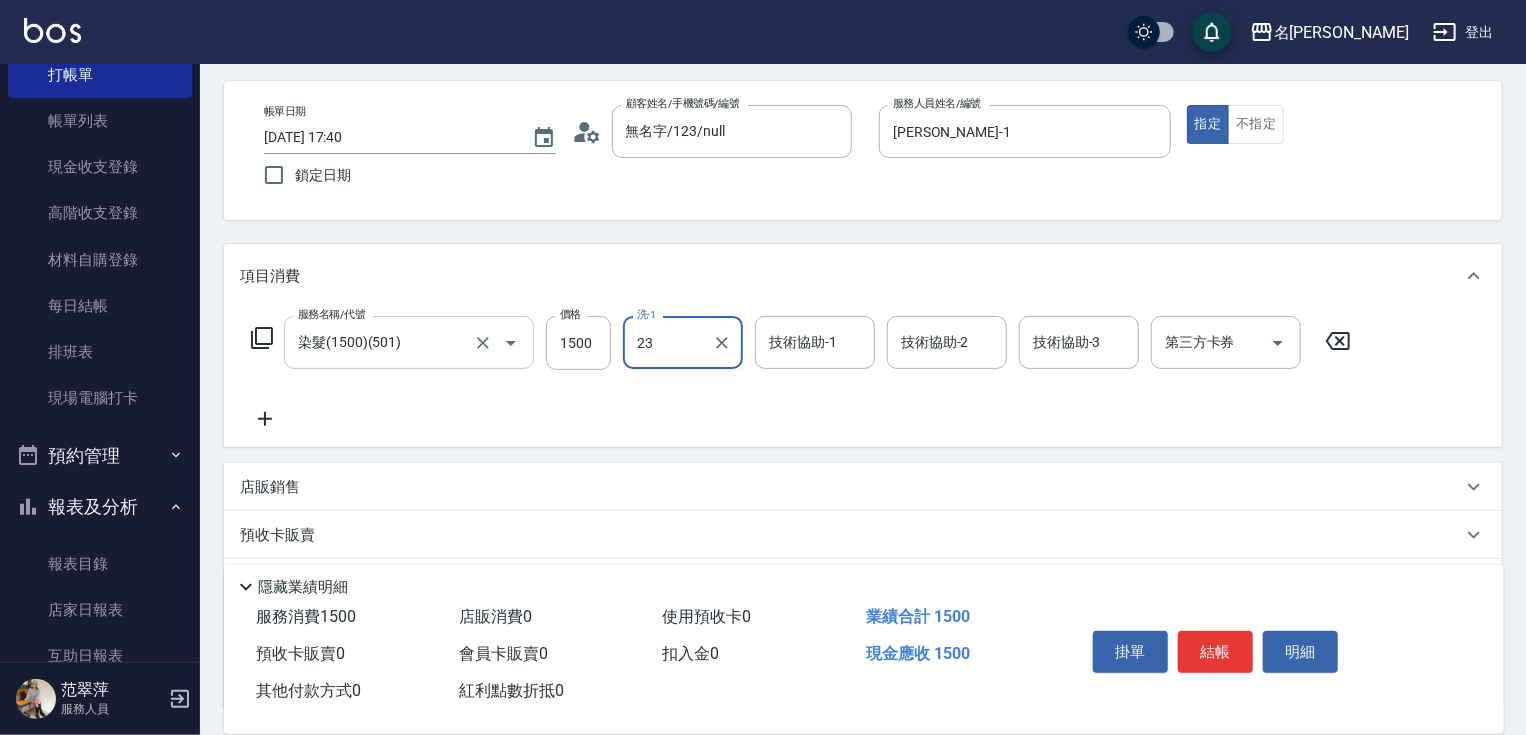 type on "鴨肉-23" 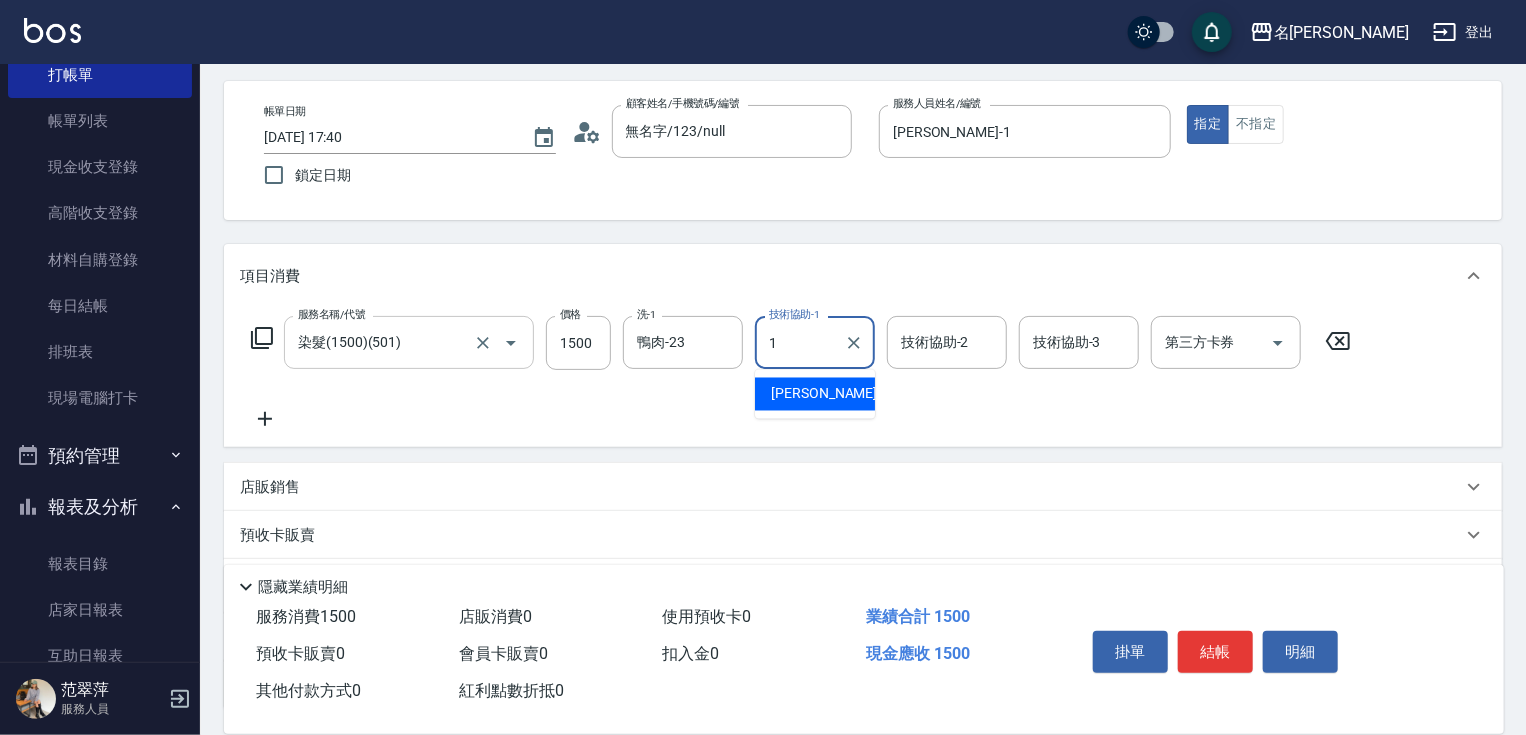 type on "[PERSON_NAME]-1" 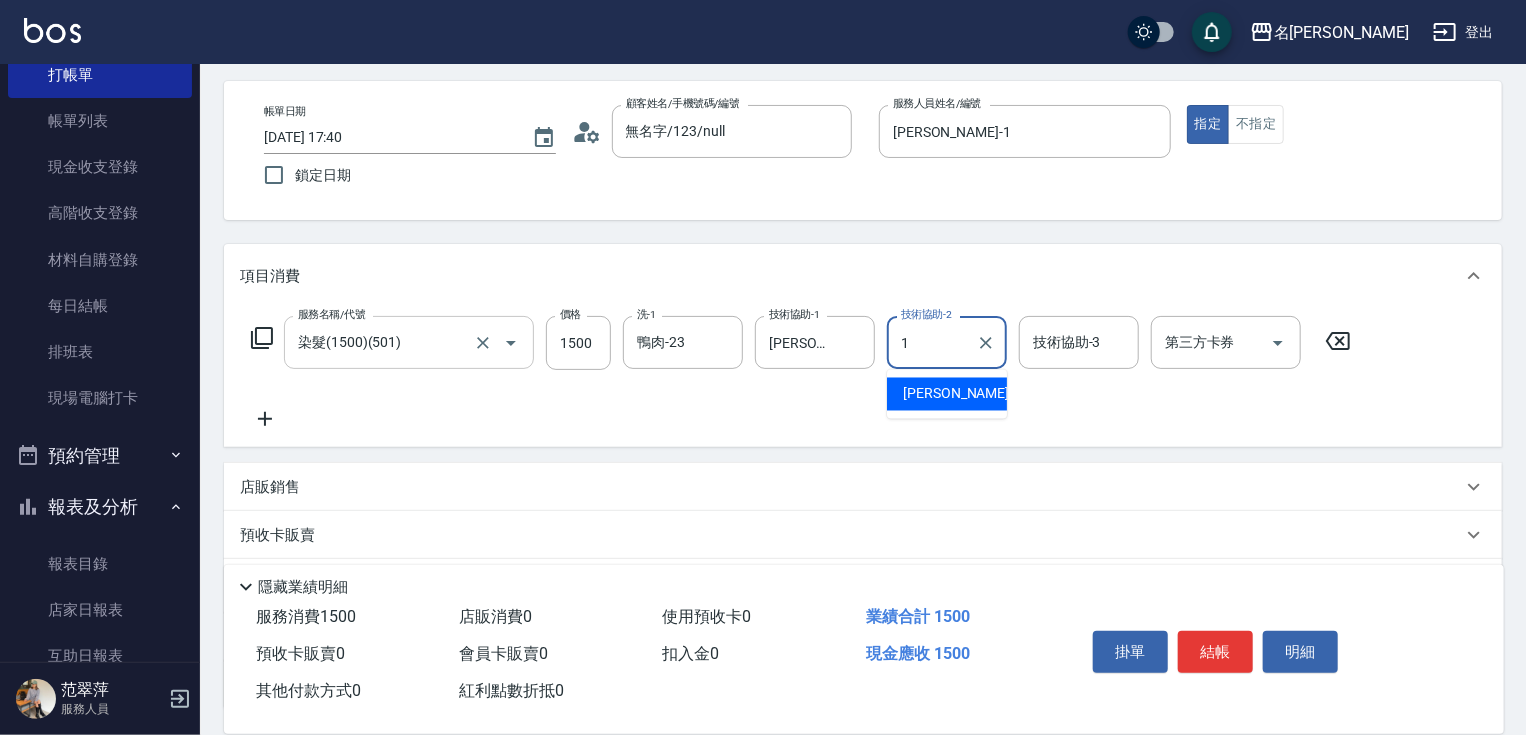type on "[PERSON_NAME]-1" 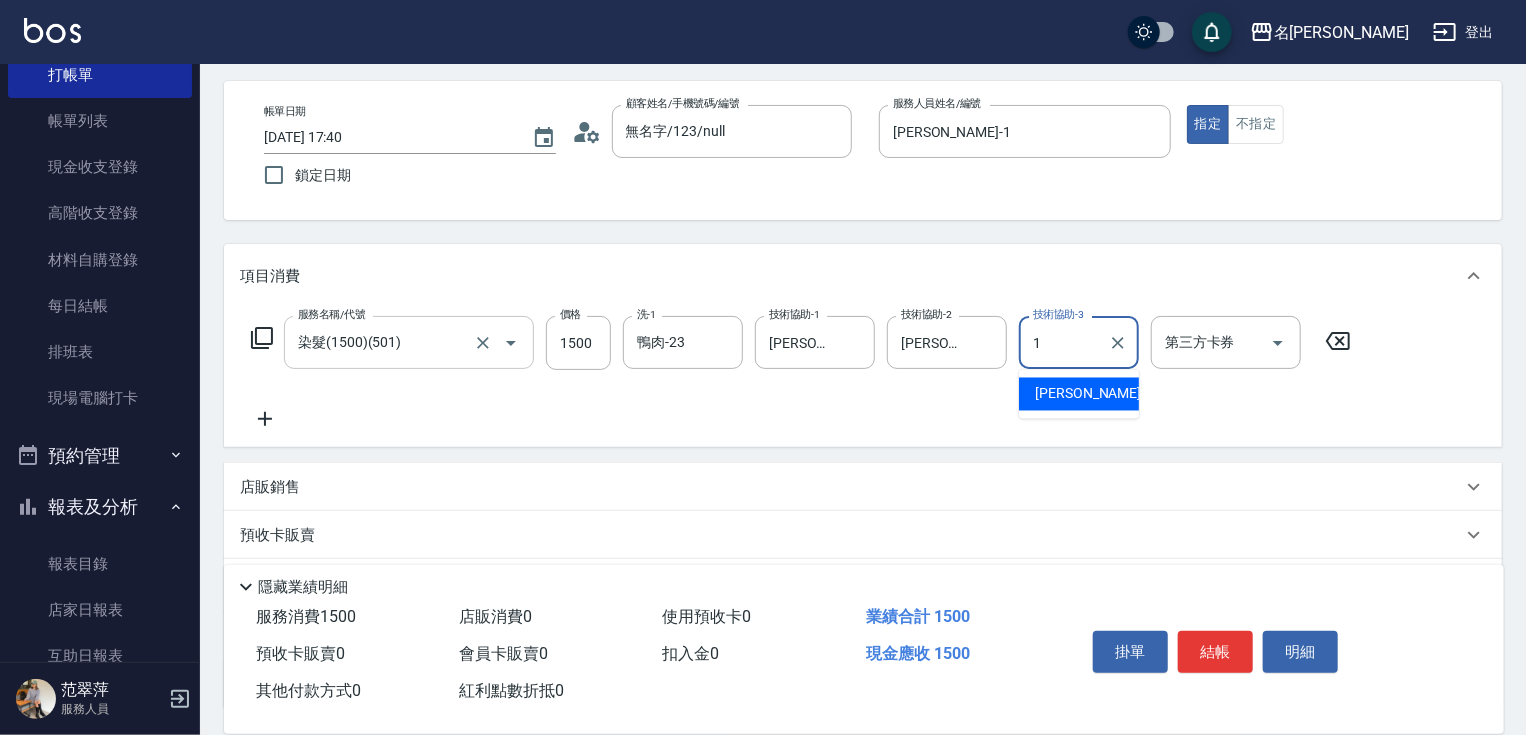 type on "[PERSON_NAME]-1" 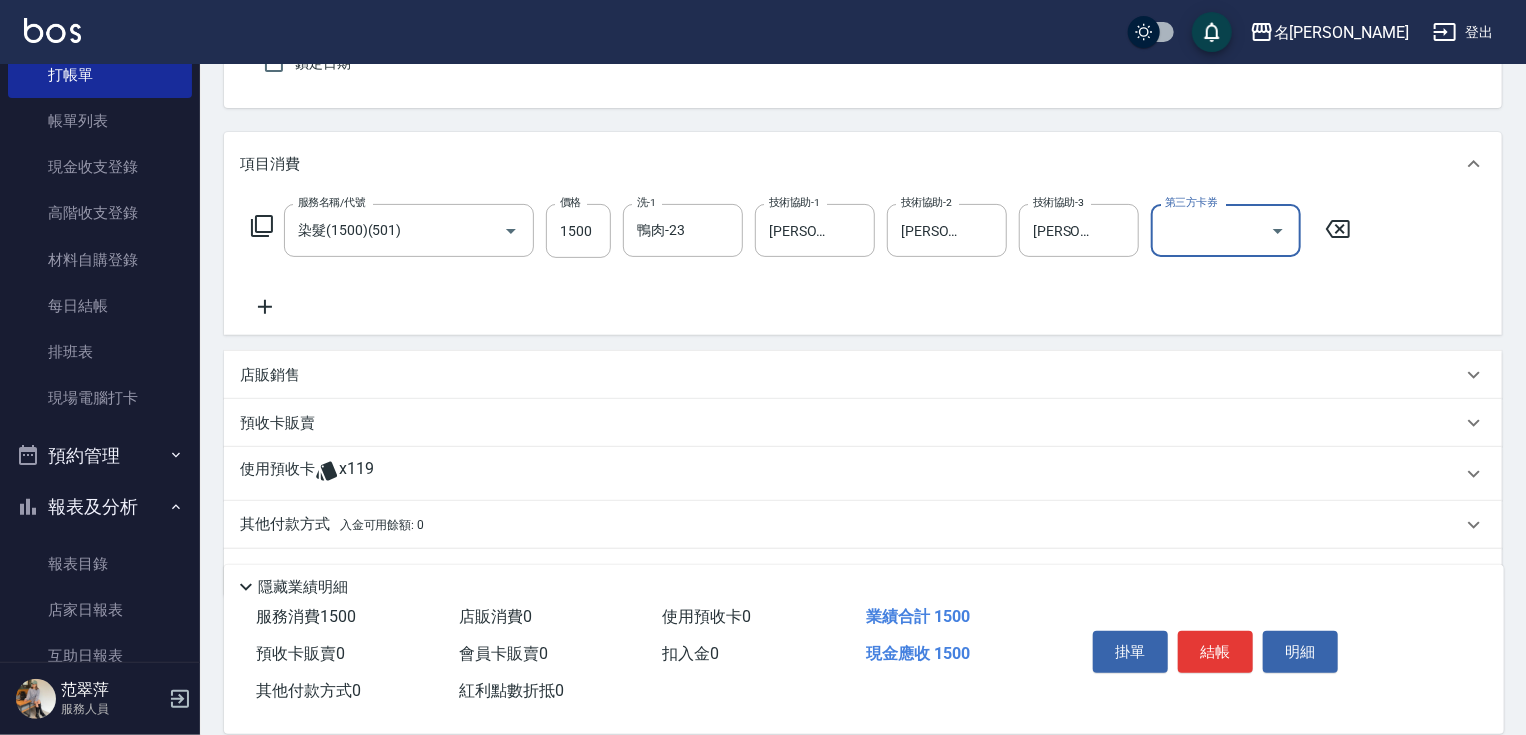 scroll, scrollTop: 244, scrollLeft: 0, axis: vertical 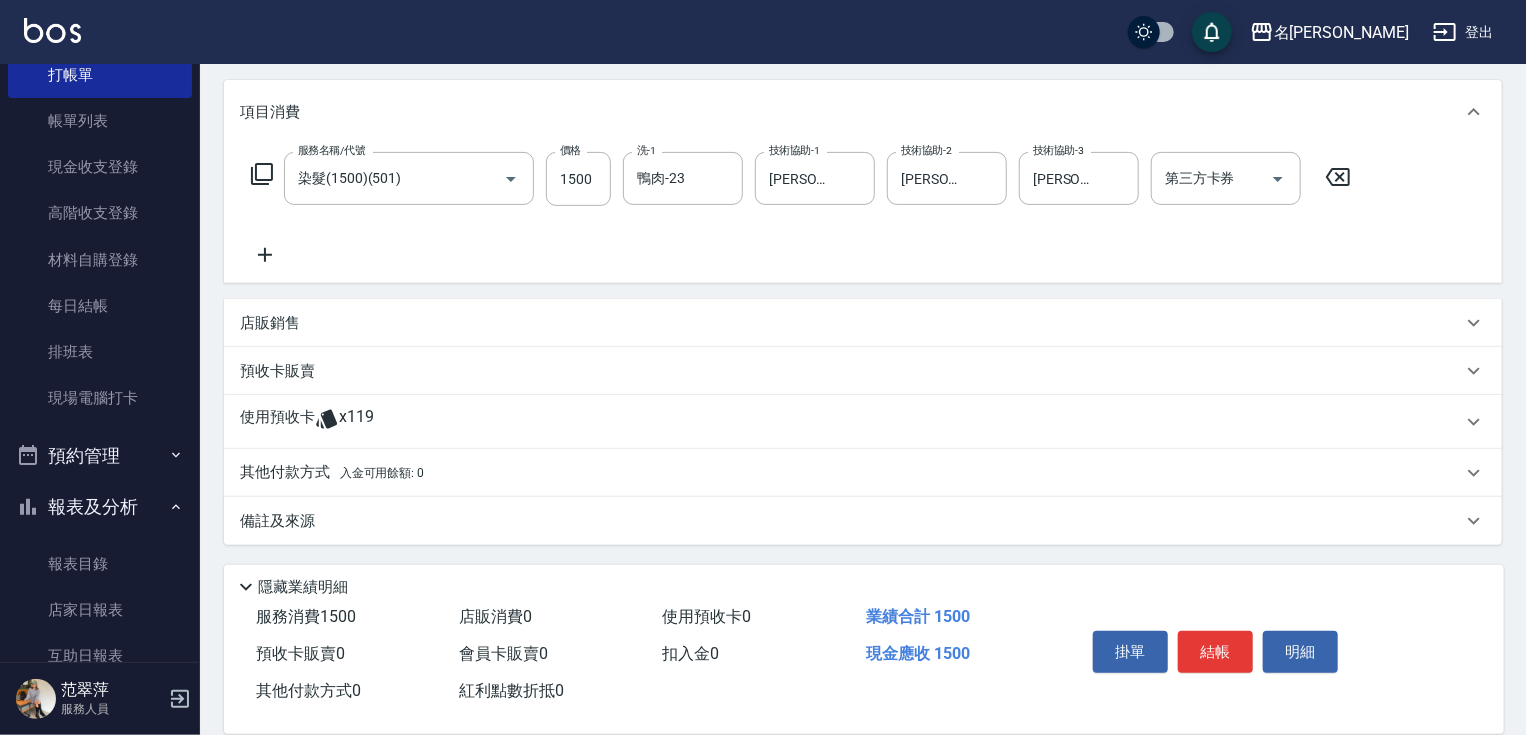 click on "其他付款方式 入金可用餘額: 0" at bounding box center (332, 473) 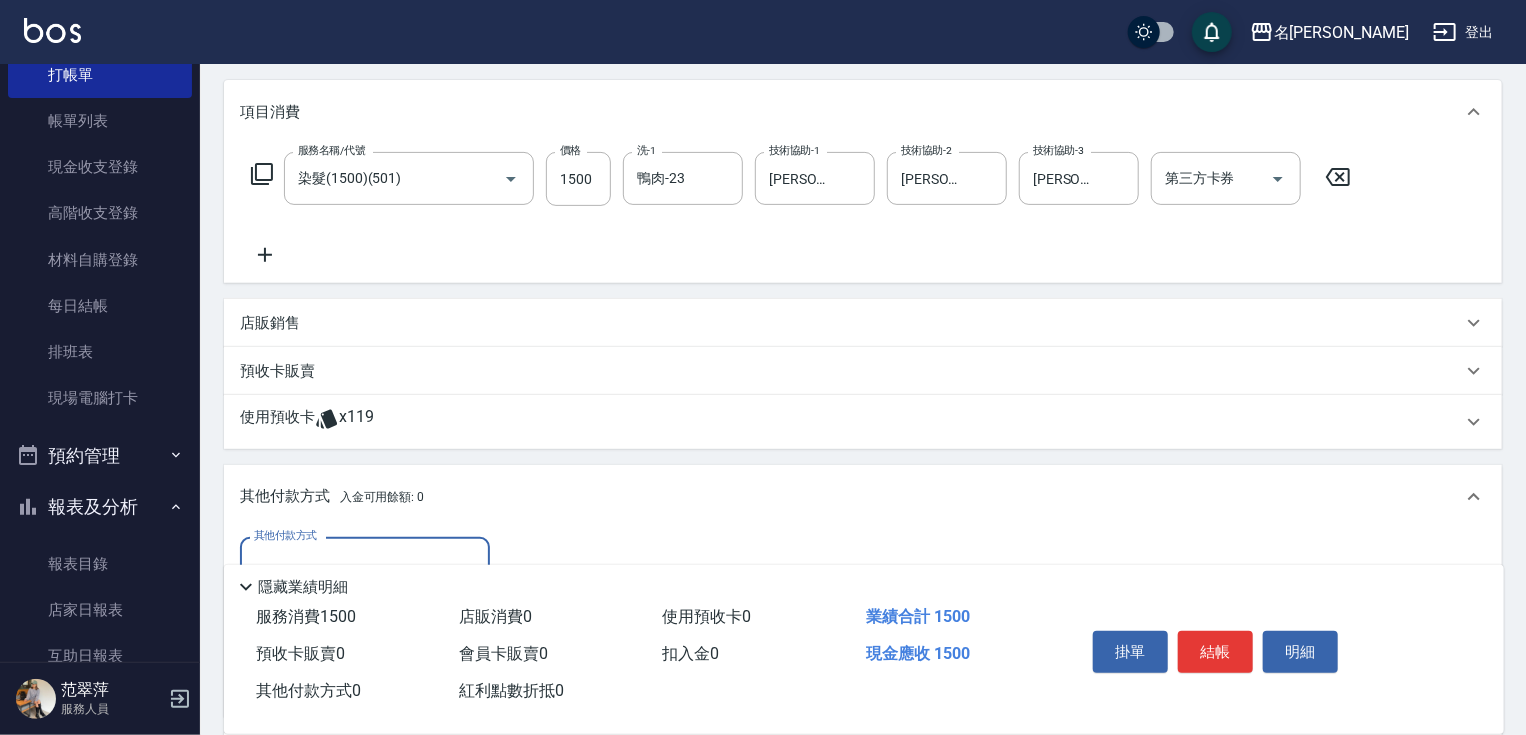 scroll, scrollTop: 0, scrollLeft: 0, axis: both 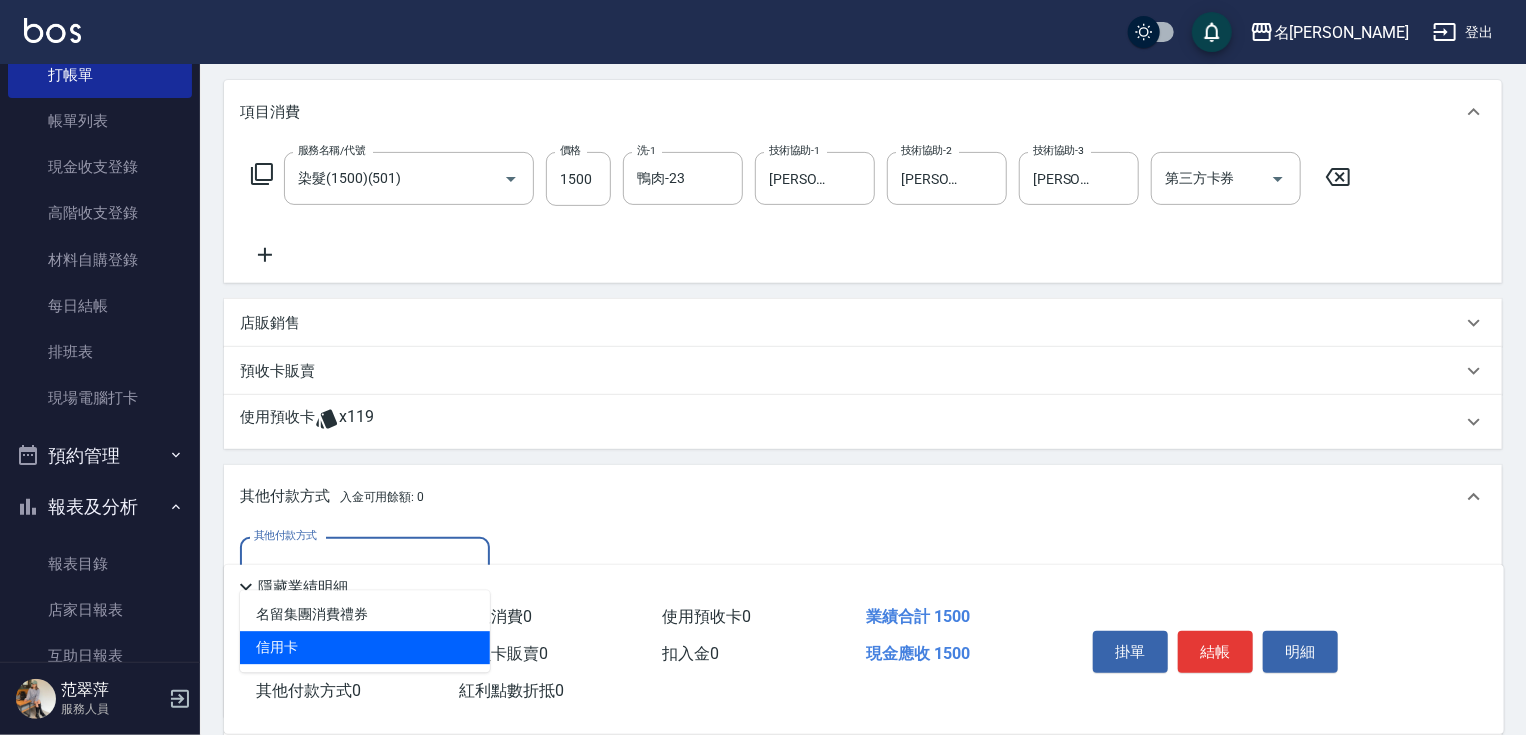drag, startPoint x: 338, startPoint y: 646, endPoint x: 420, endPoint y: 612, distance: 88.76936 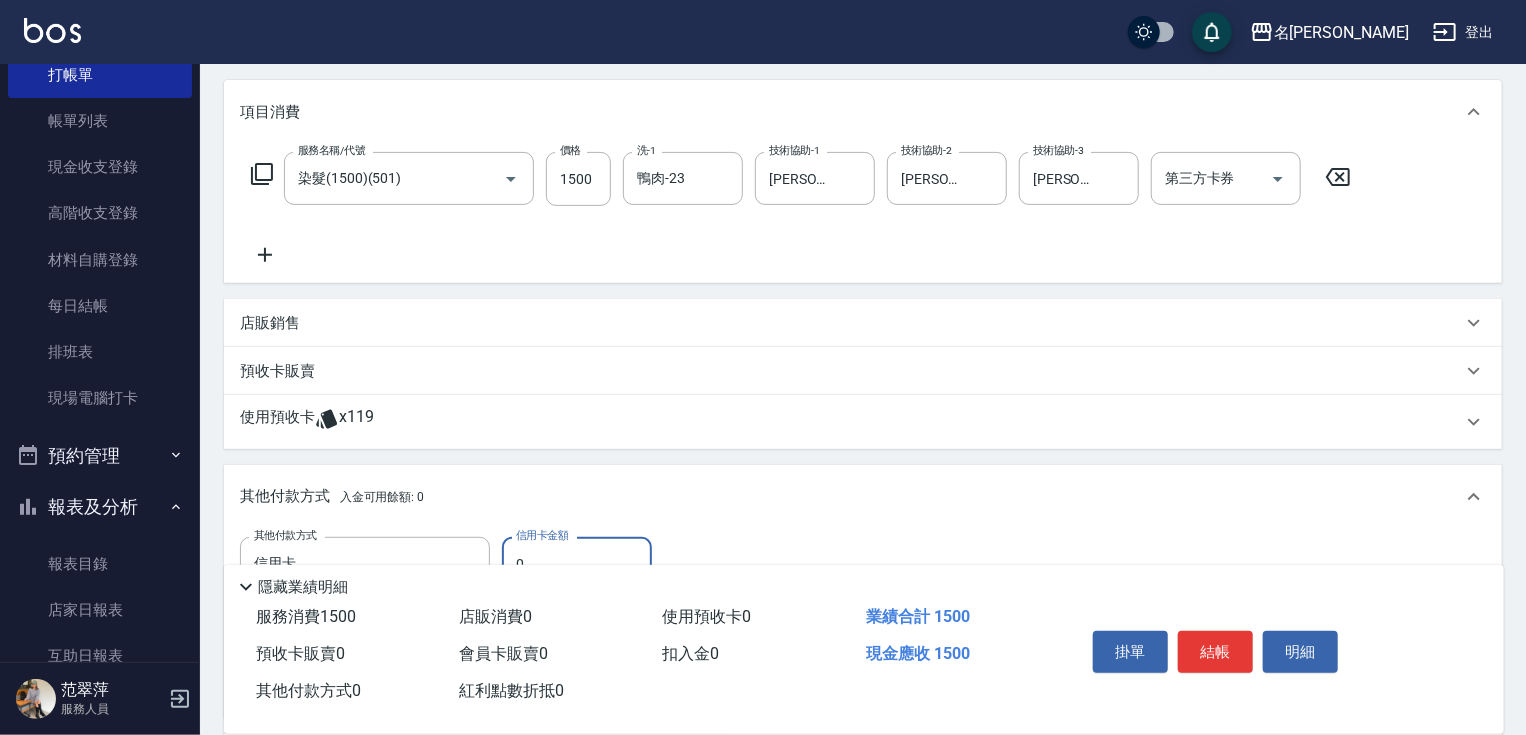 click on "0" at bounding box center (577, 564) 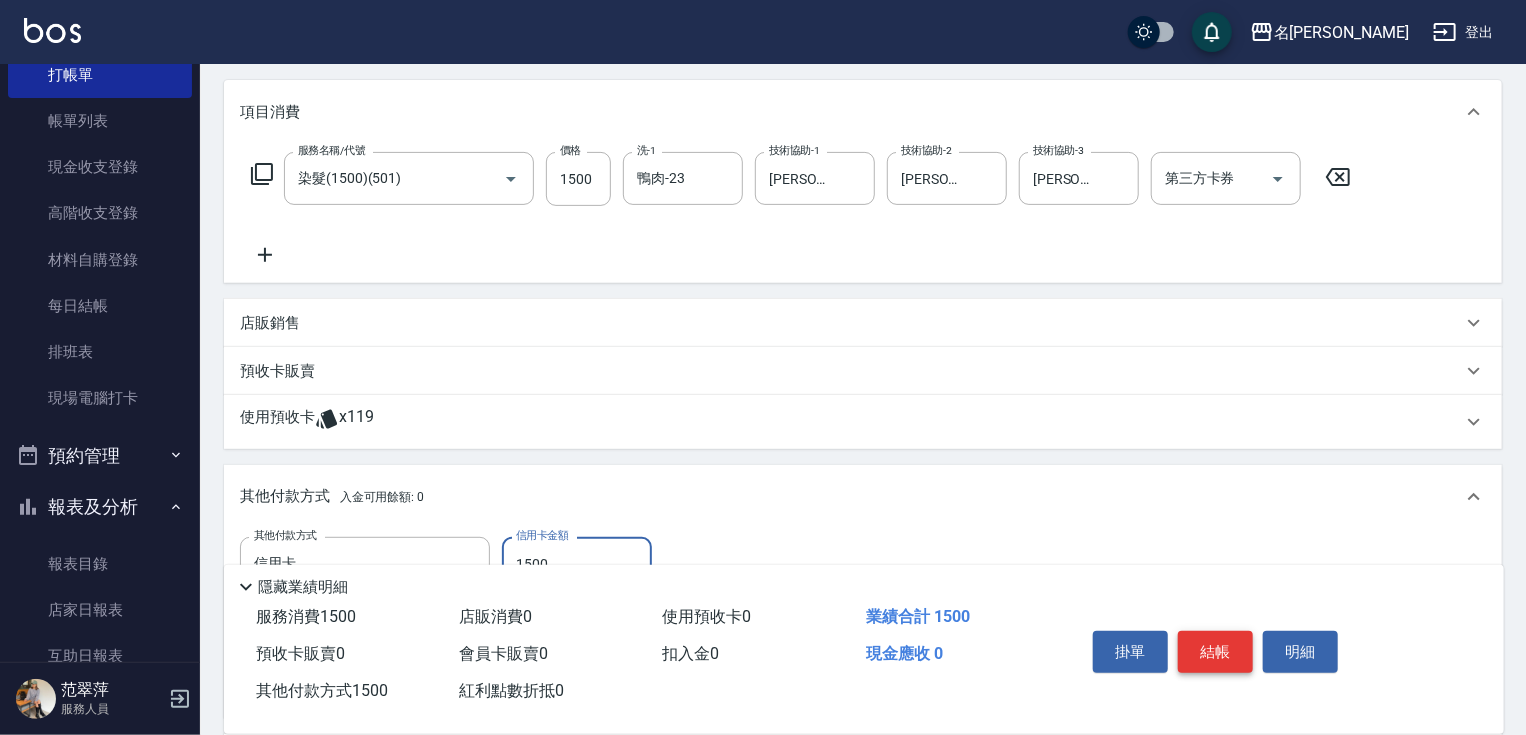 type on "1500" 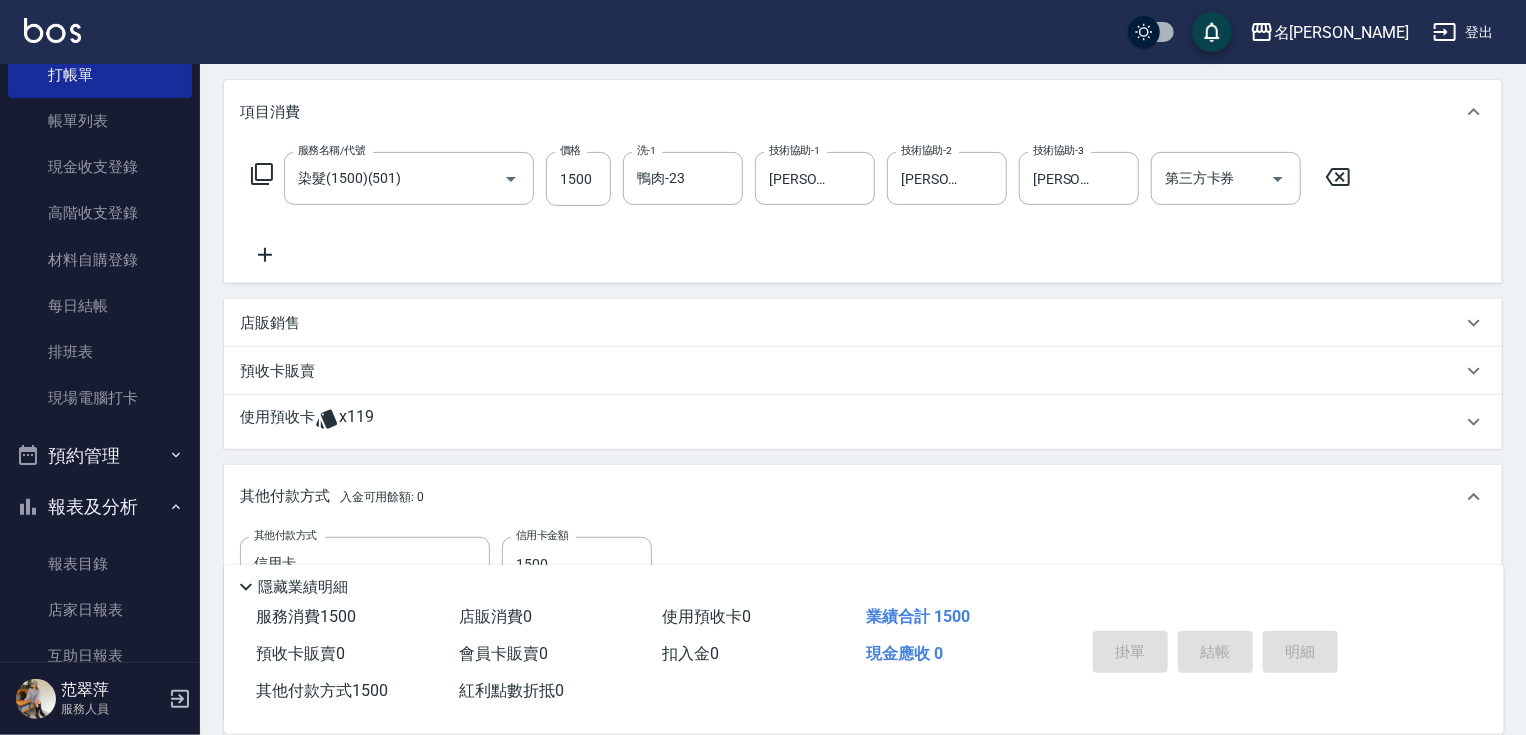 type 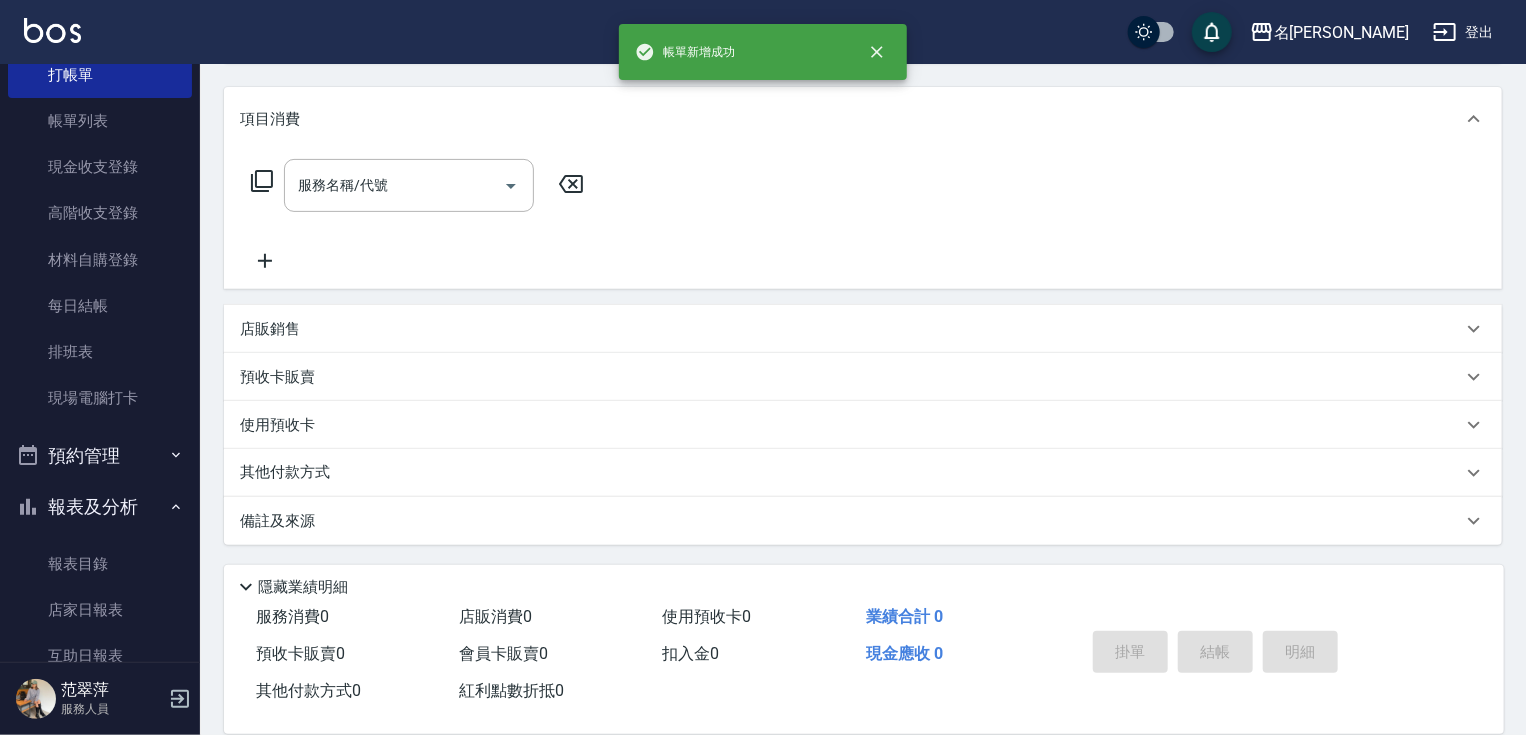 scroll, scrollTop: 0, scrollLeft: 0, axis: both 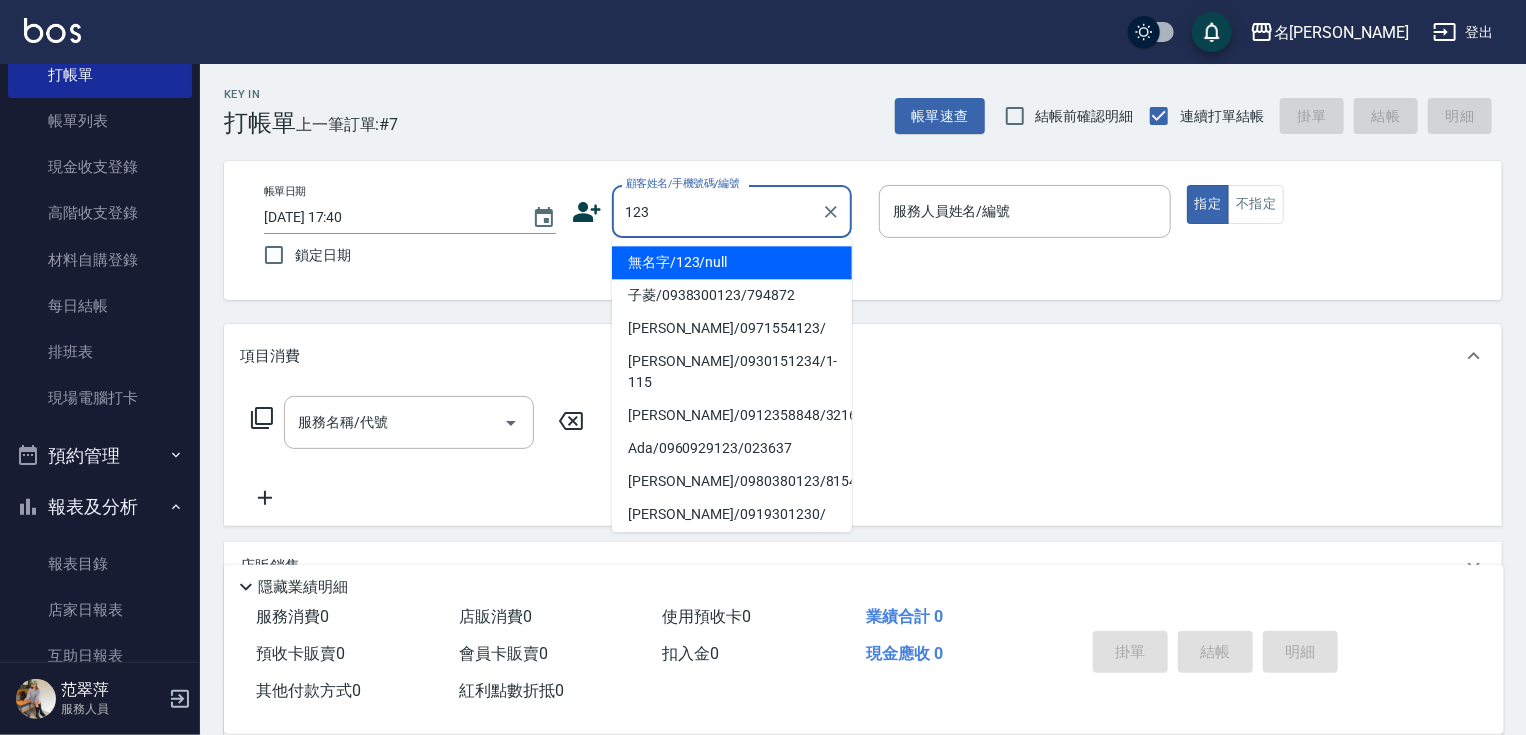 click on "無名字/123/null" at bounding box center (732, 262) 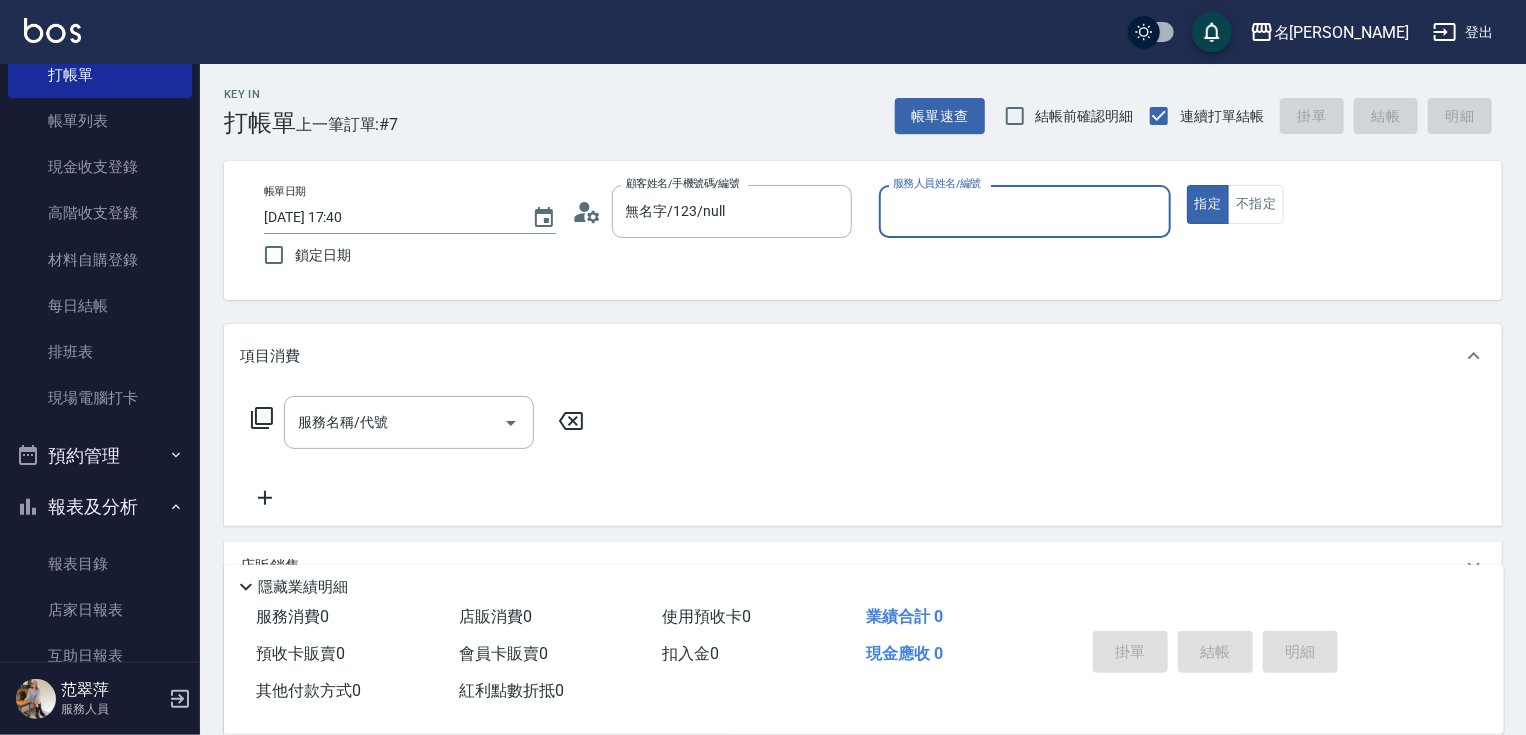 click on "服務人員姓名/編號" at bounding box center (1025, 211) 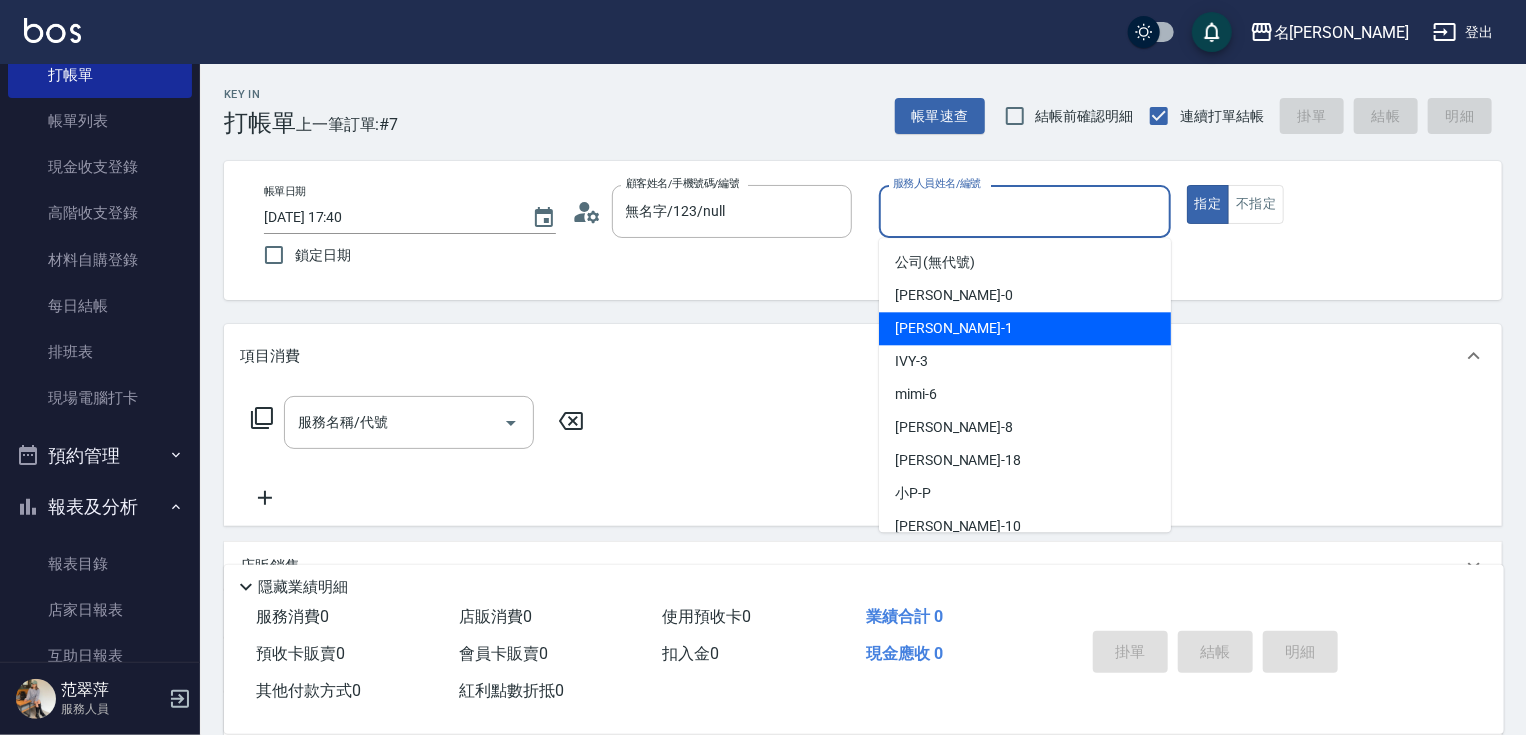 click on "[PERSON_NAME] -1" at bounding box center (954, 328) 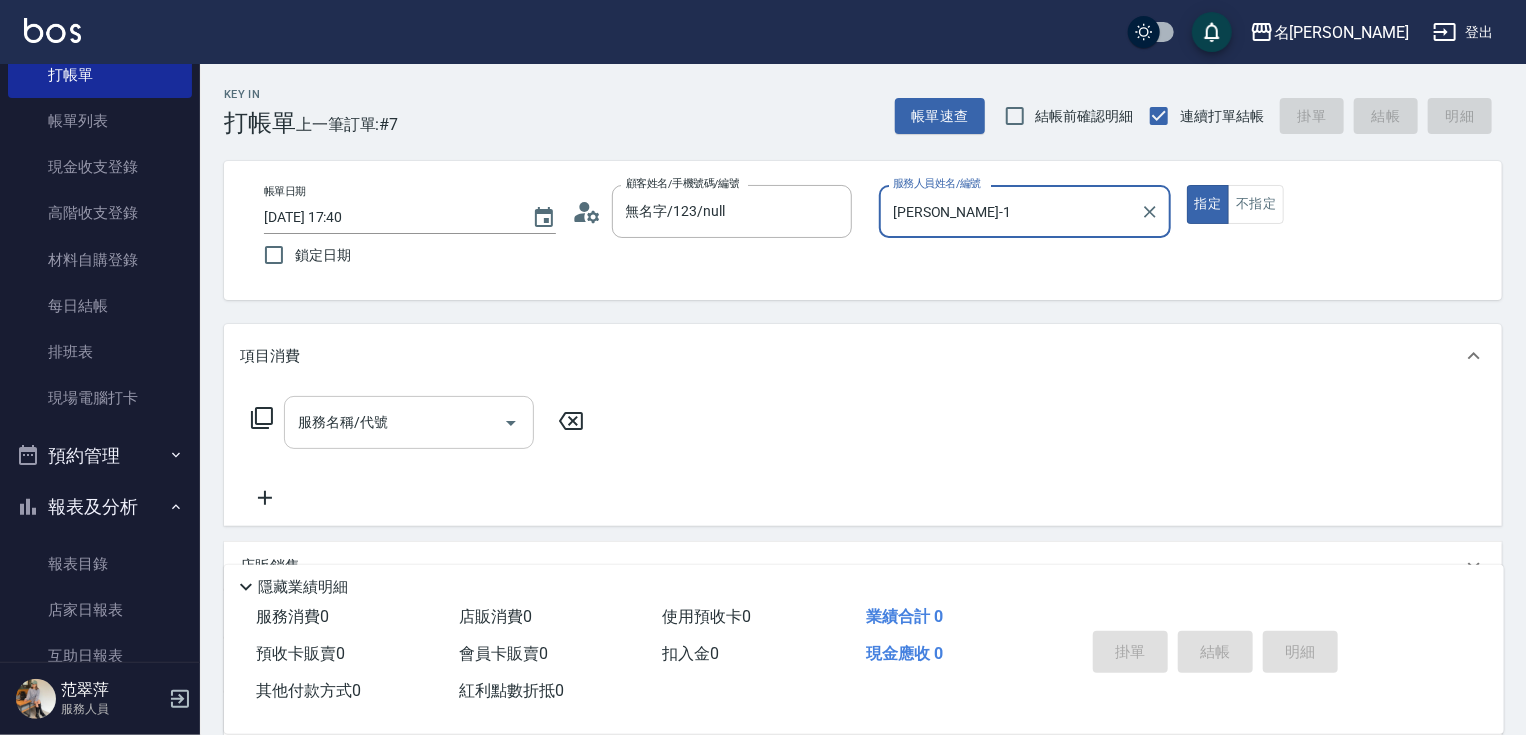 click on "服務名稱/代號" at bounding box center [409, 422] 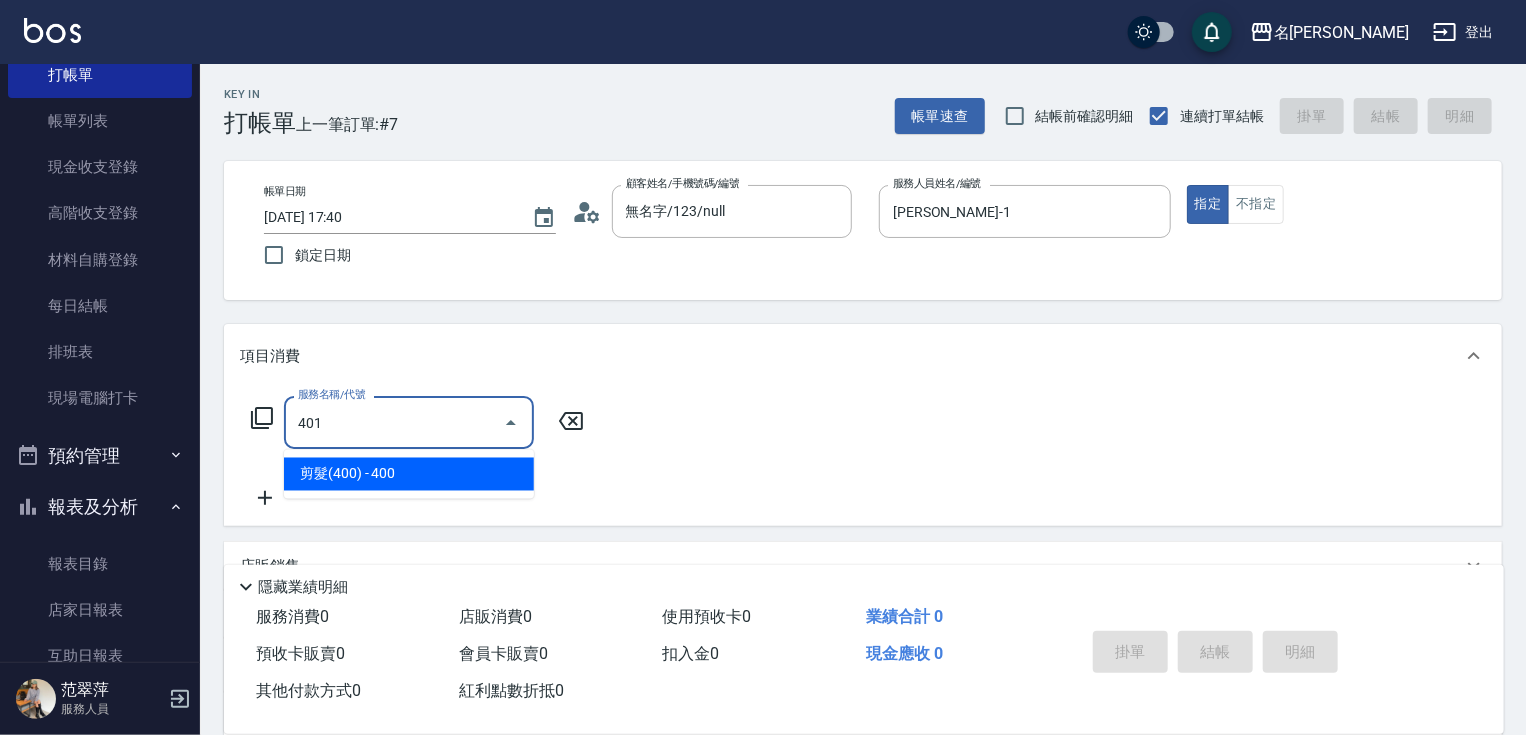 type on "剪髮(400)(401)" 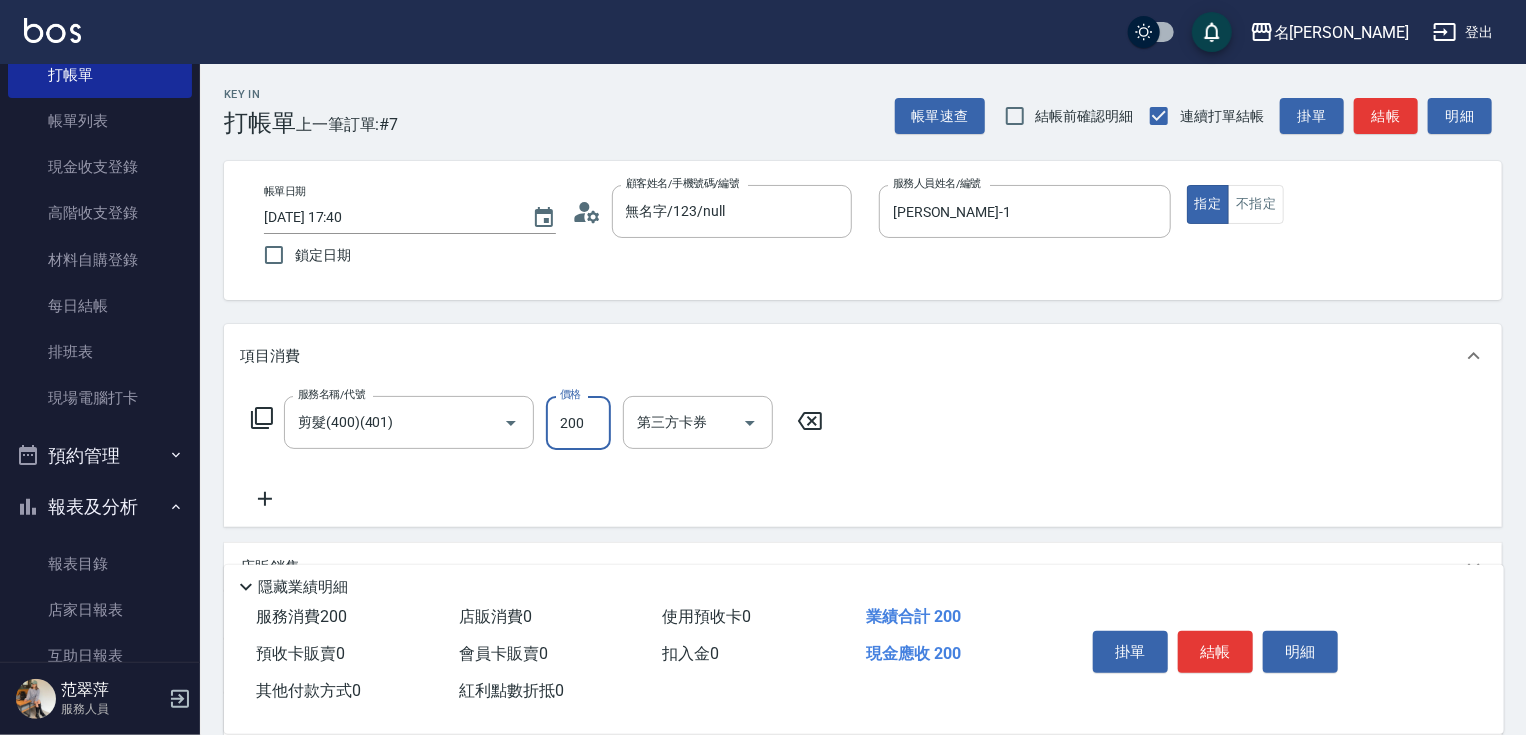 type on "200" 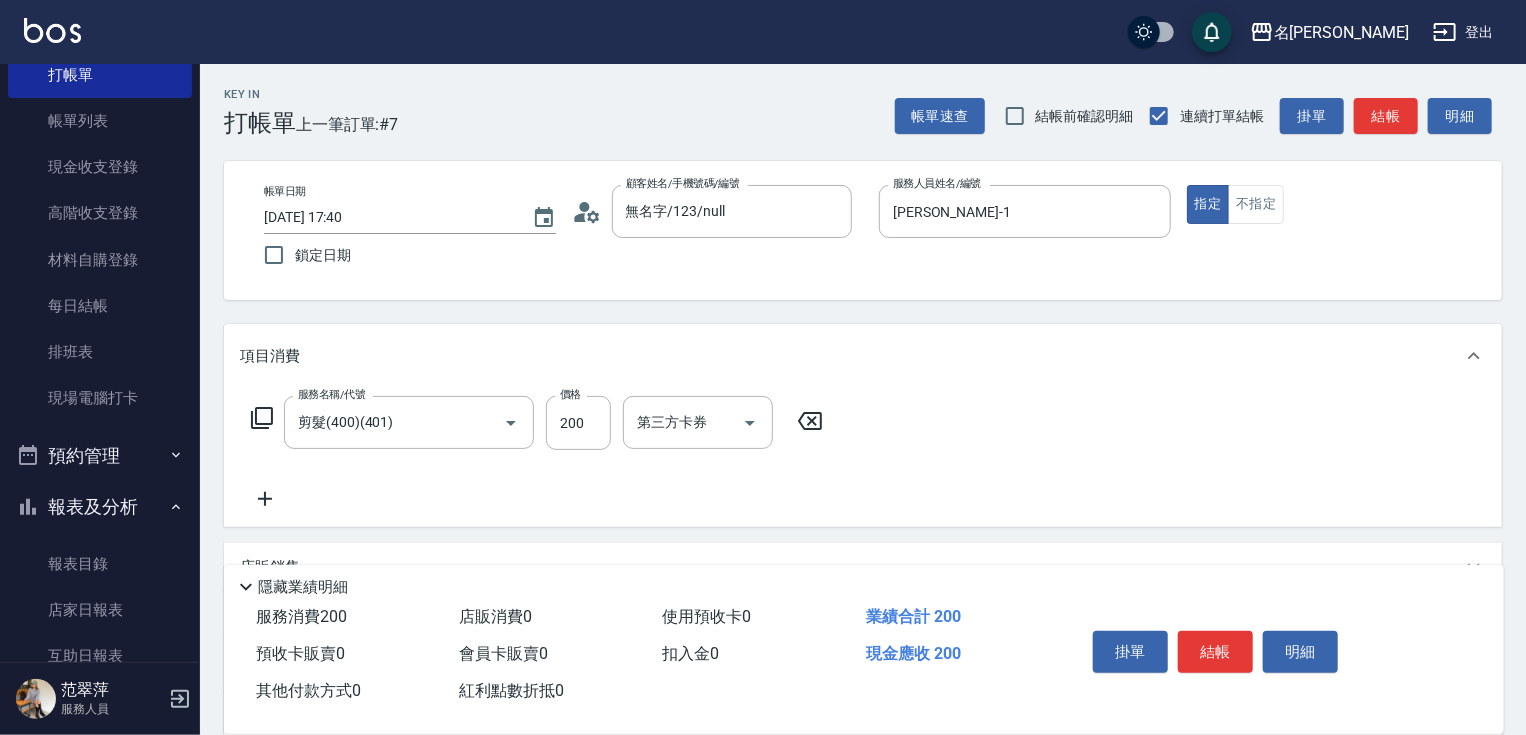 click 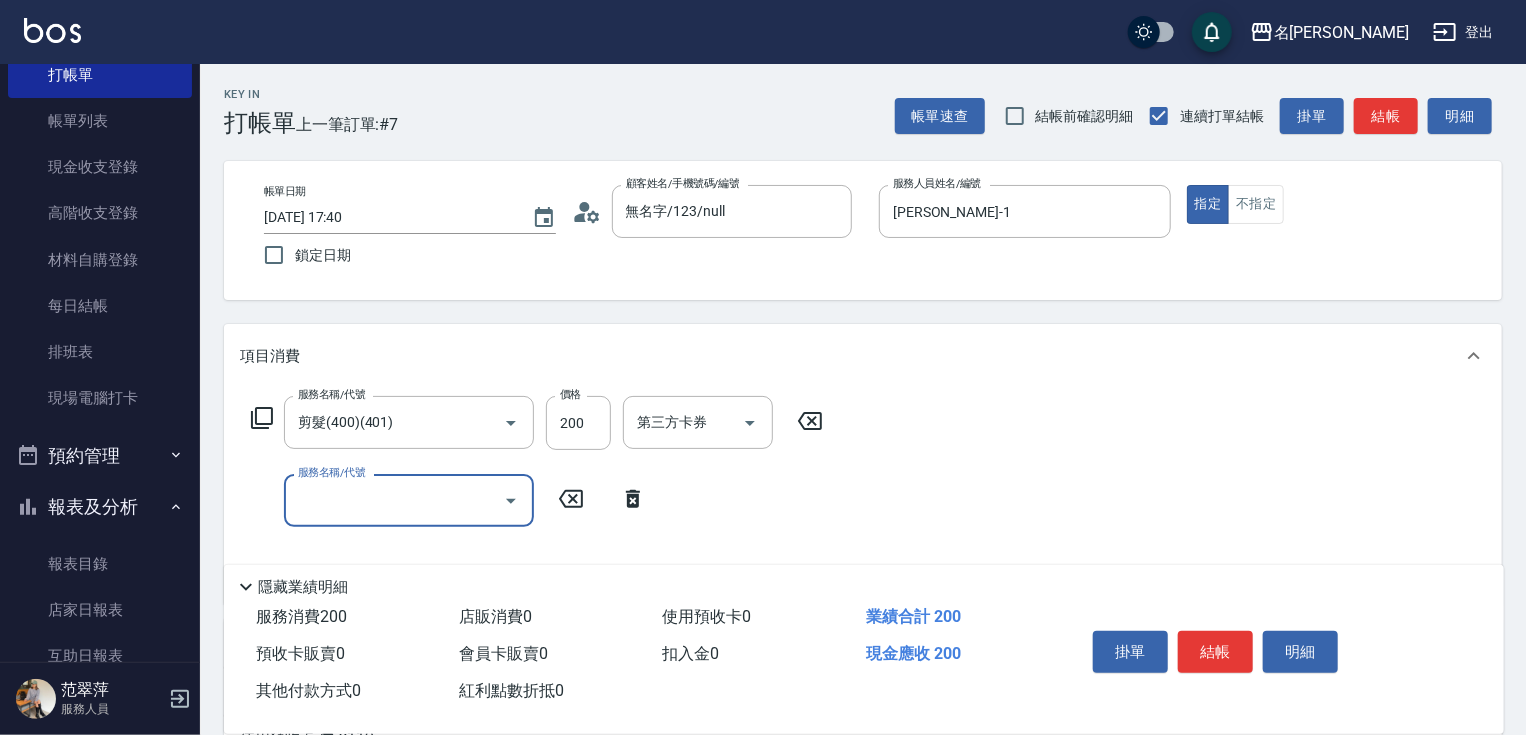 click on "服務名稱/代號" at bounding box center (394, 500) 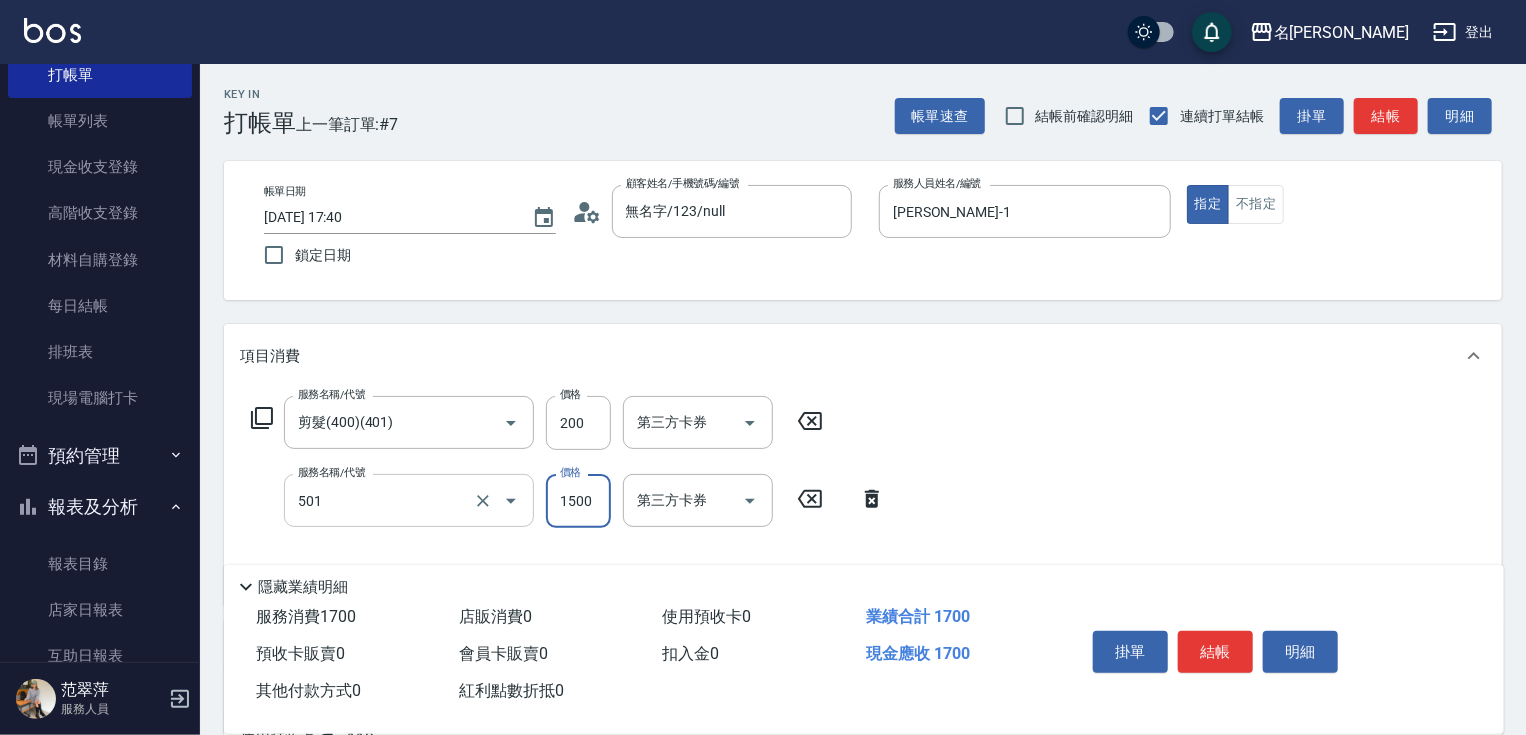 type on "染髮(1500)(501)" 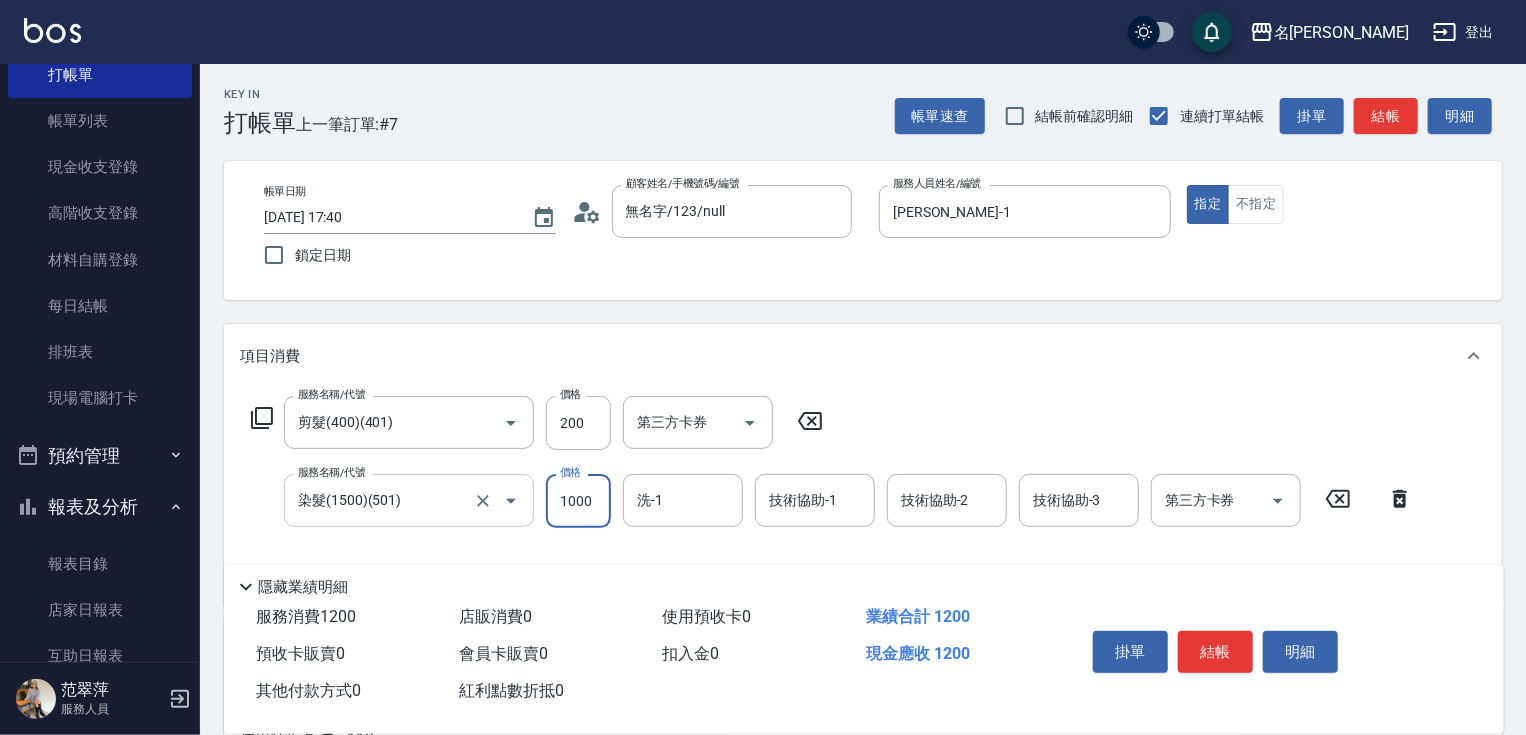 type on "1000" 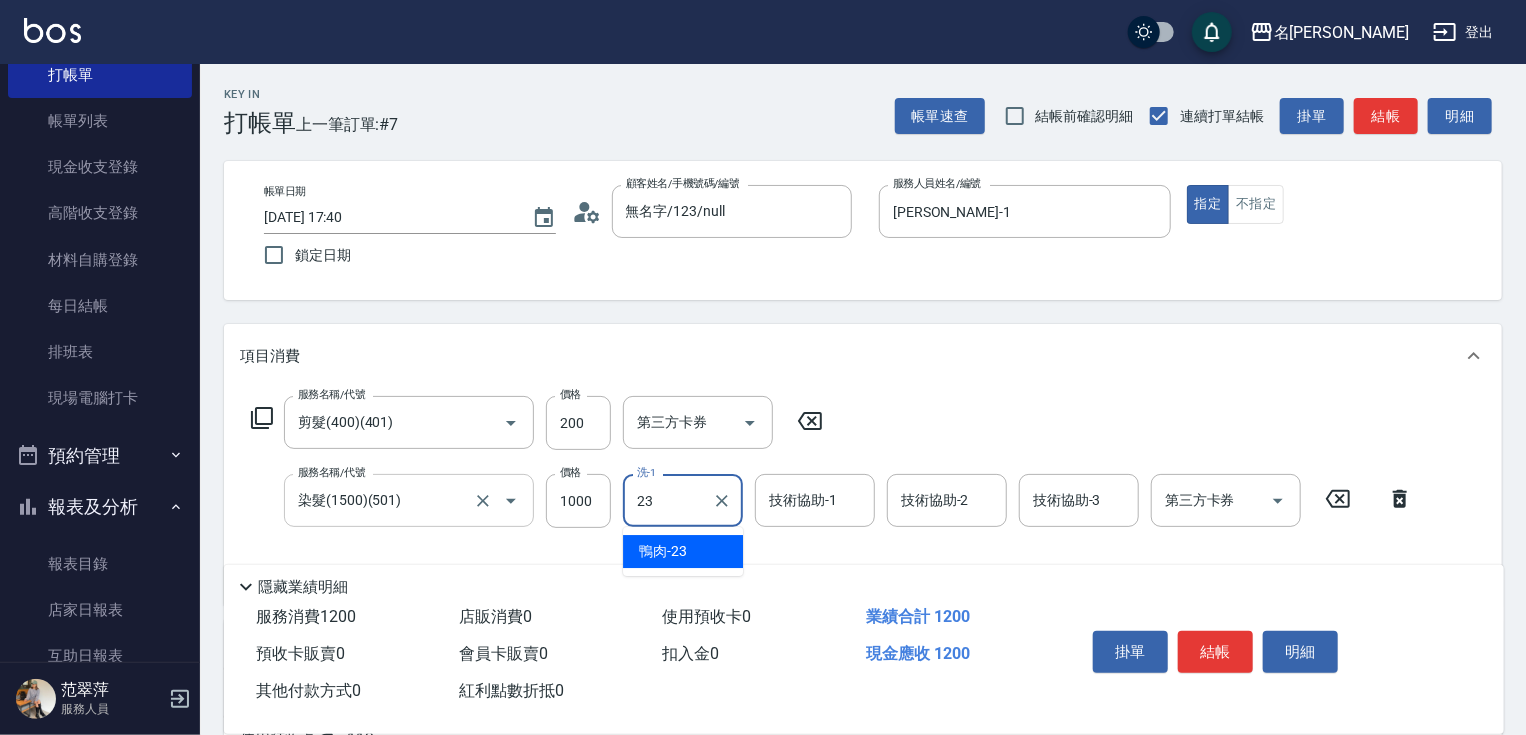 type on "鴨肉-23" 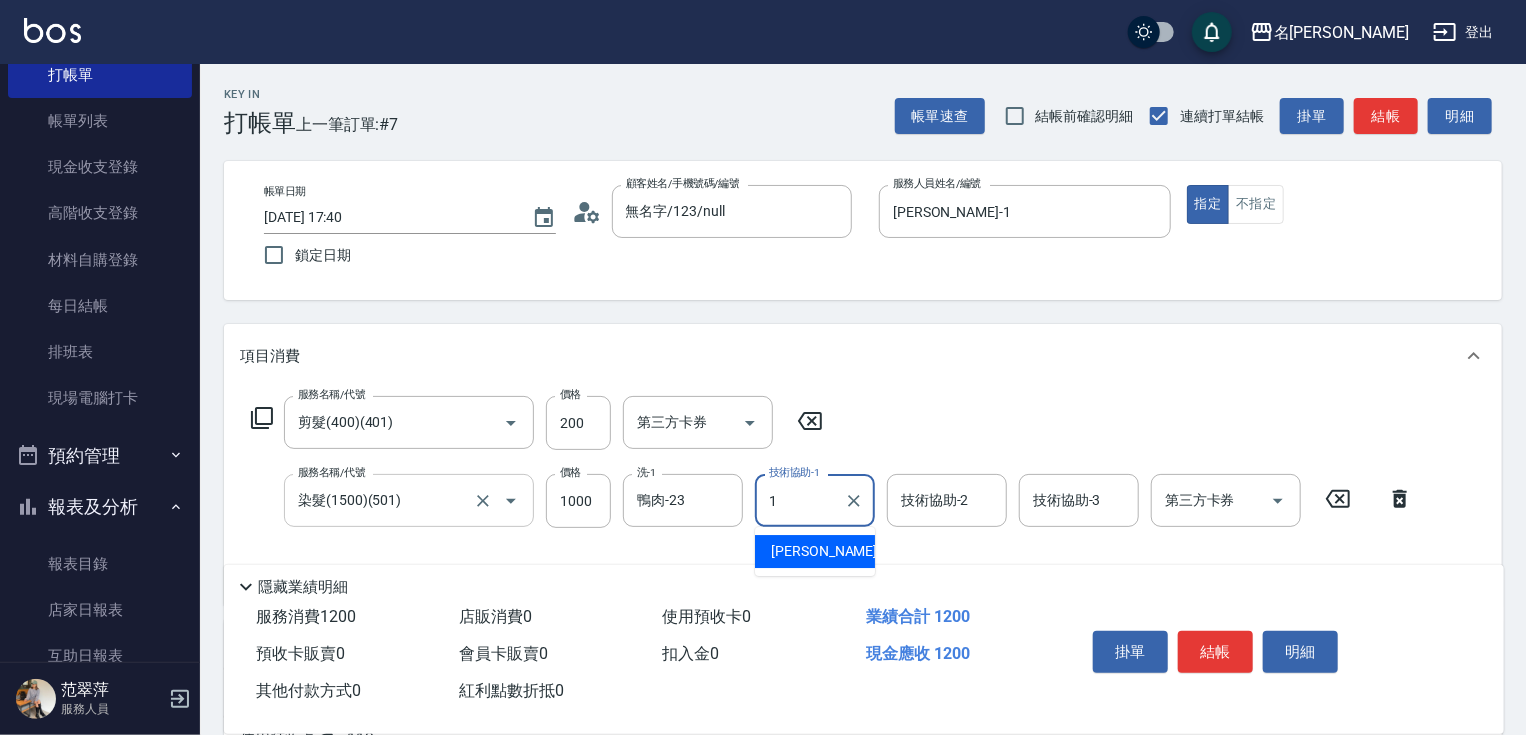 type on "[PERSON_NAME]-1" 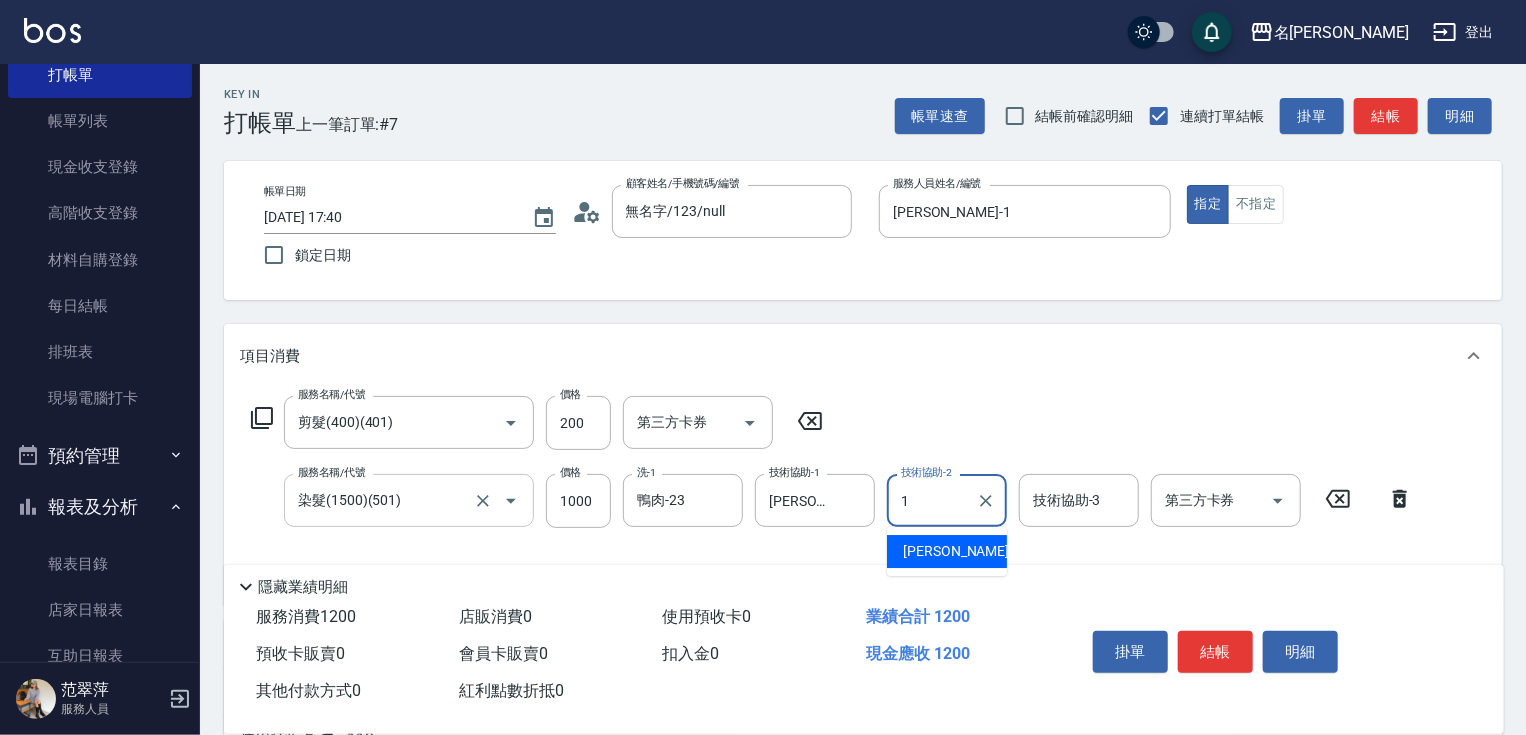 type on "[PERSON_NAME]-1" 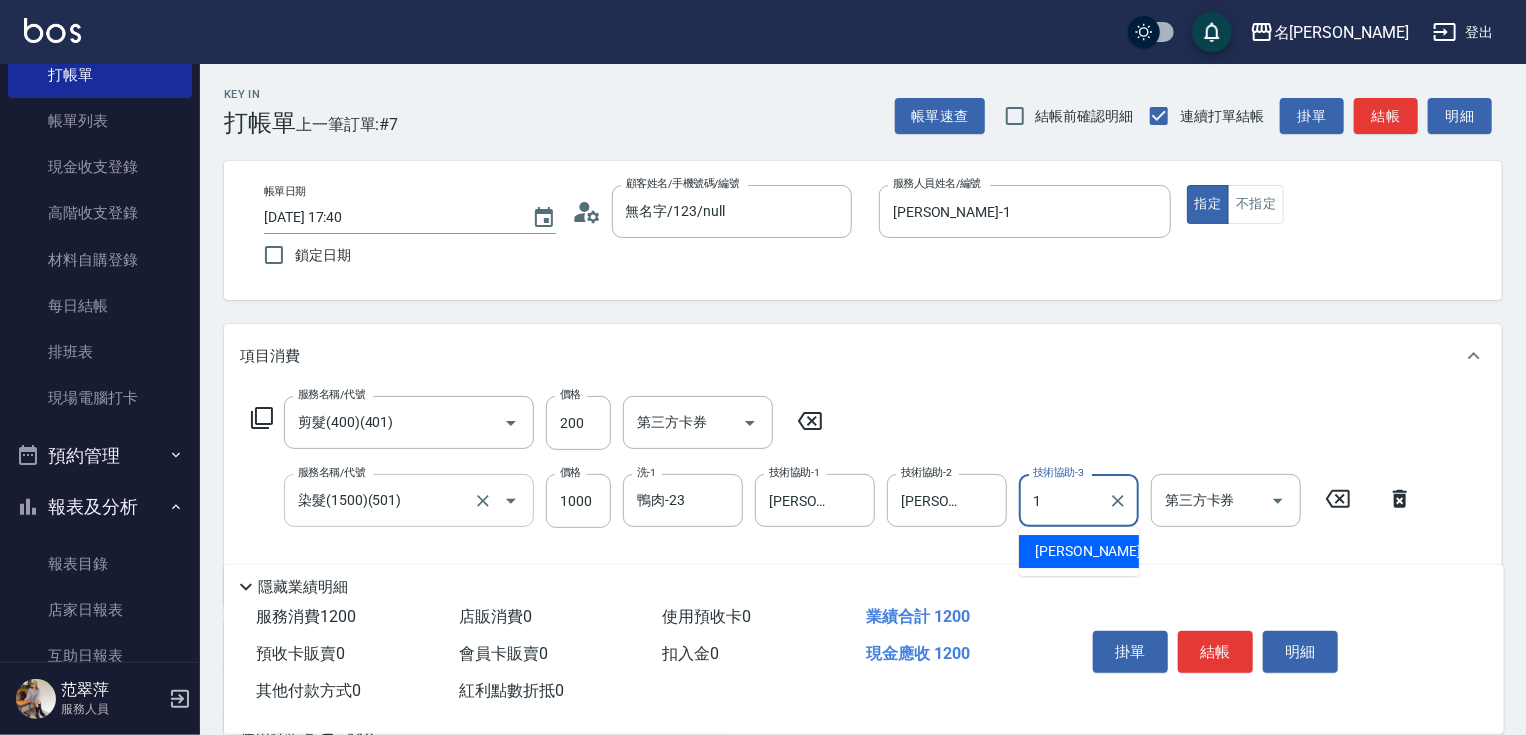 type on "[PERSON_NAME]-1" 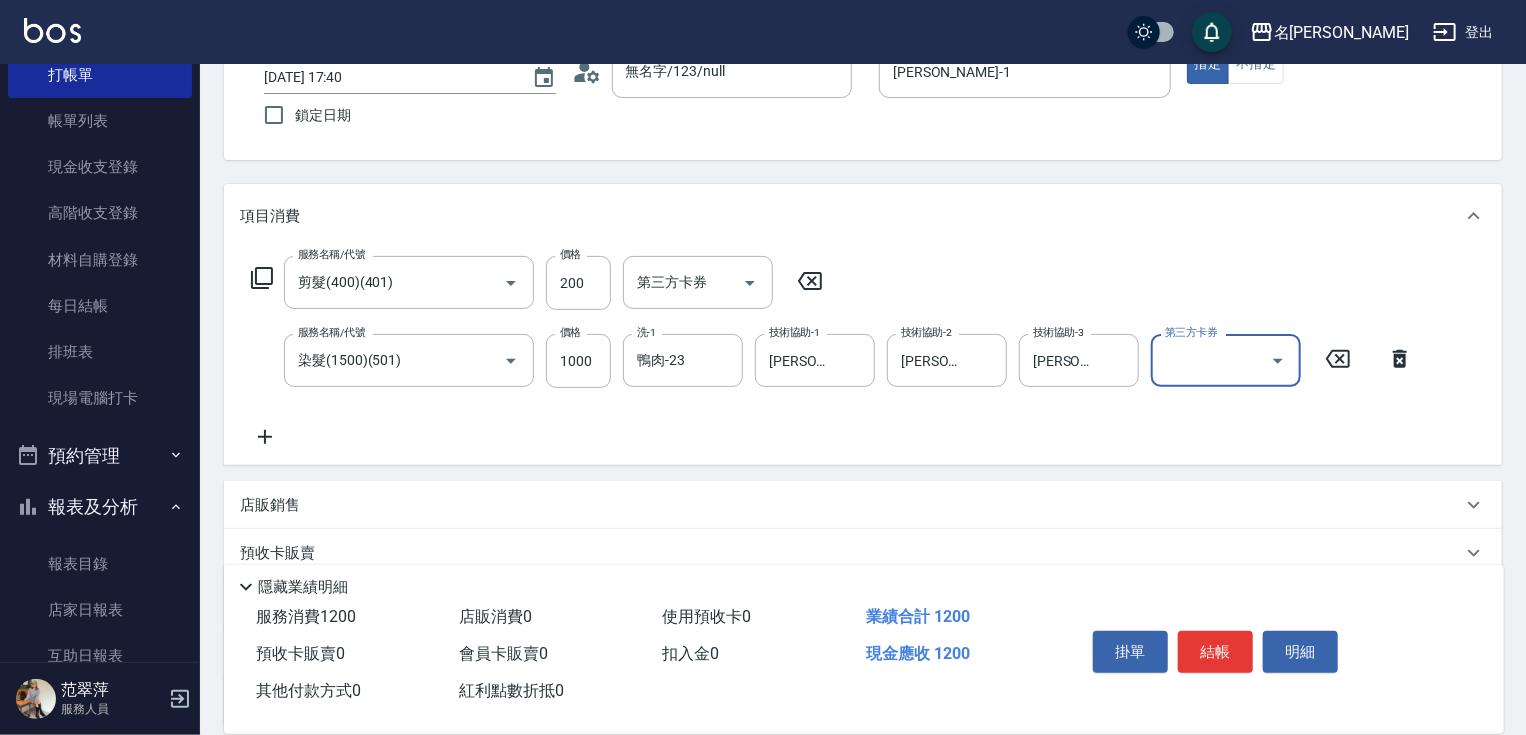scroll, scrollTop: 176, scrollLeft: 0, axis: vertical 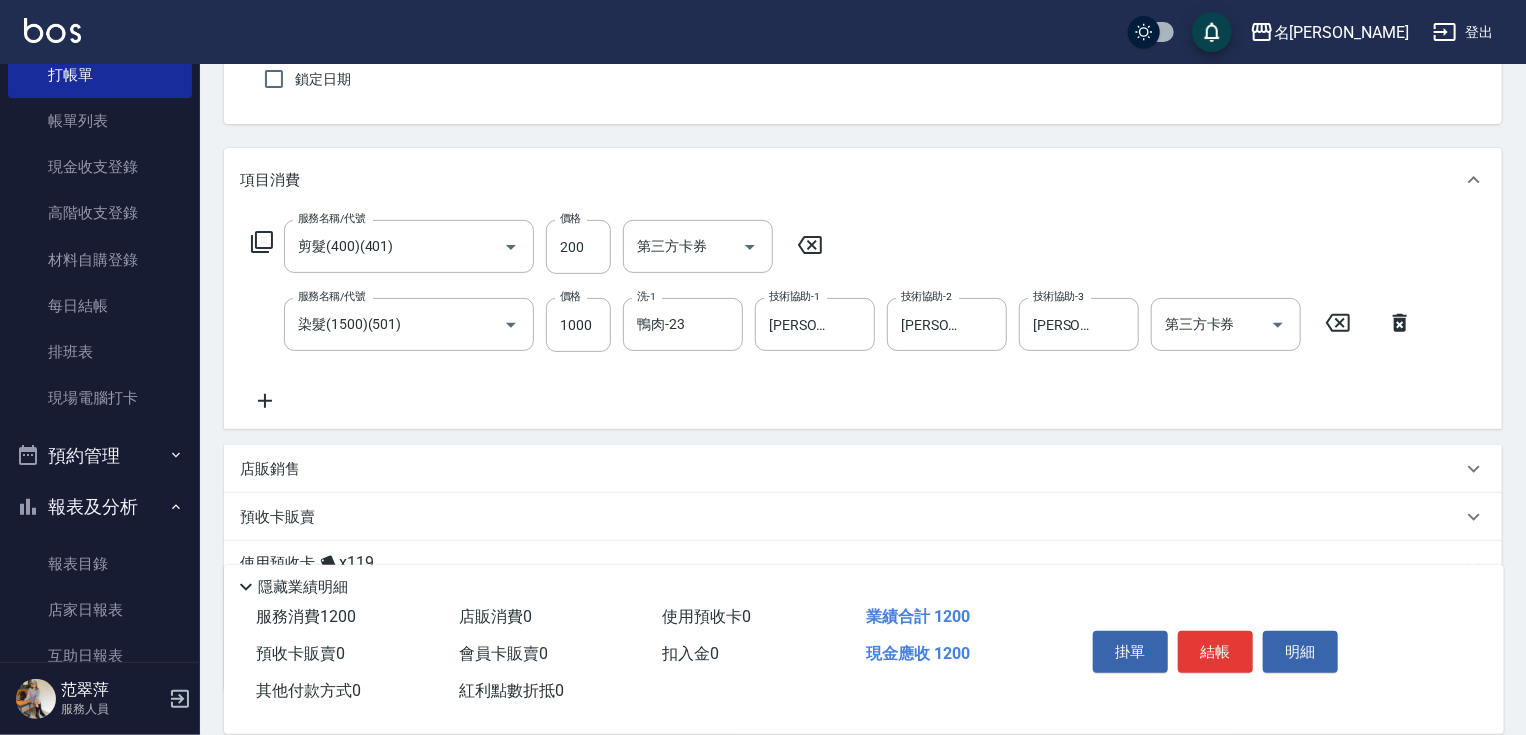 click 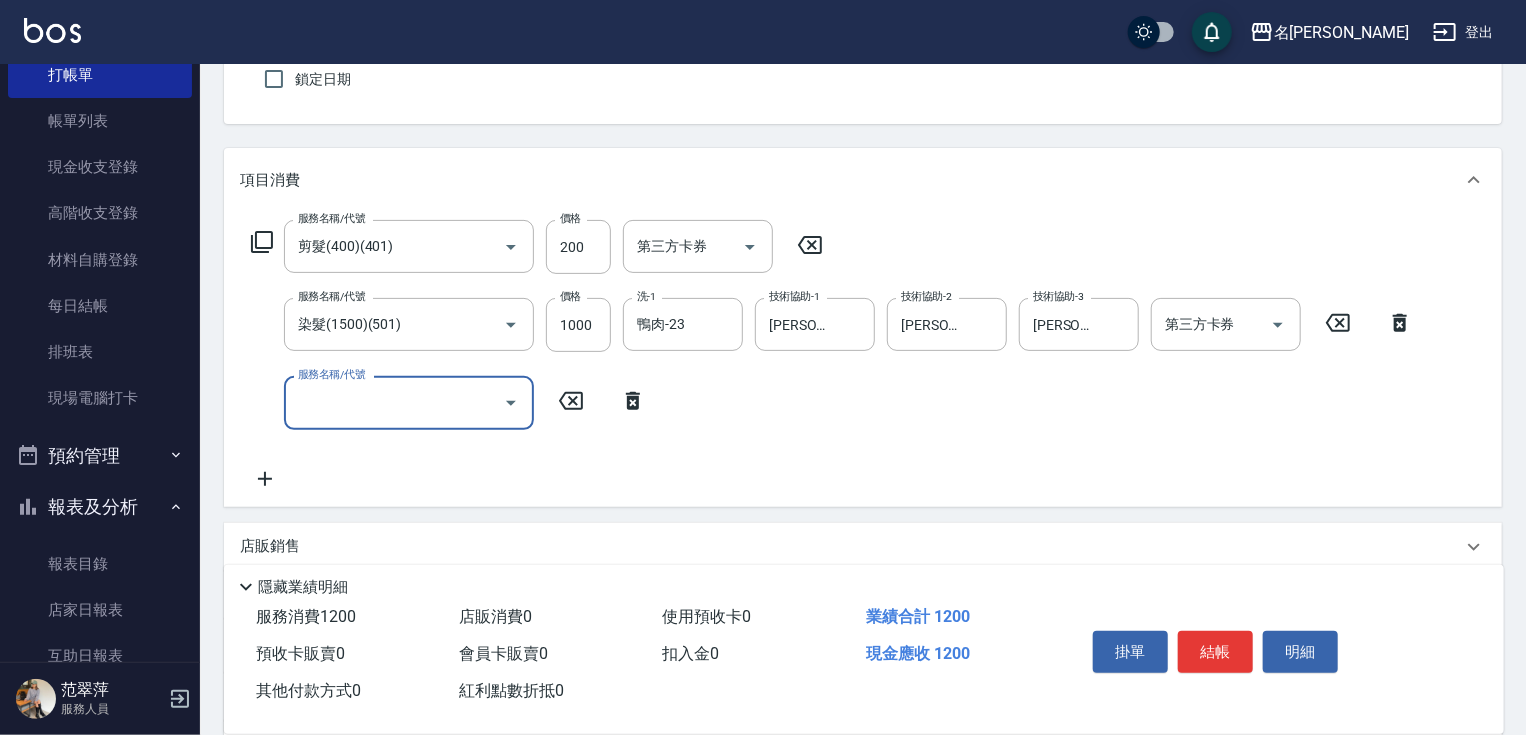 click on "服務名稱/代號" at bounding box center [394, 402] 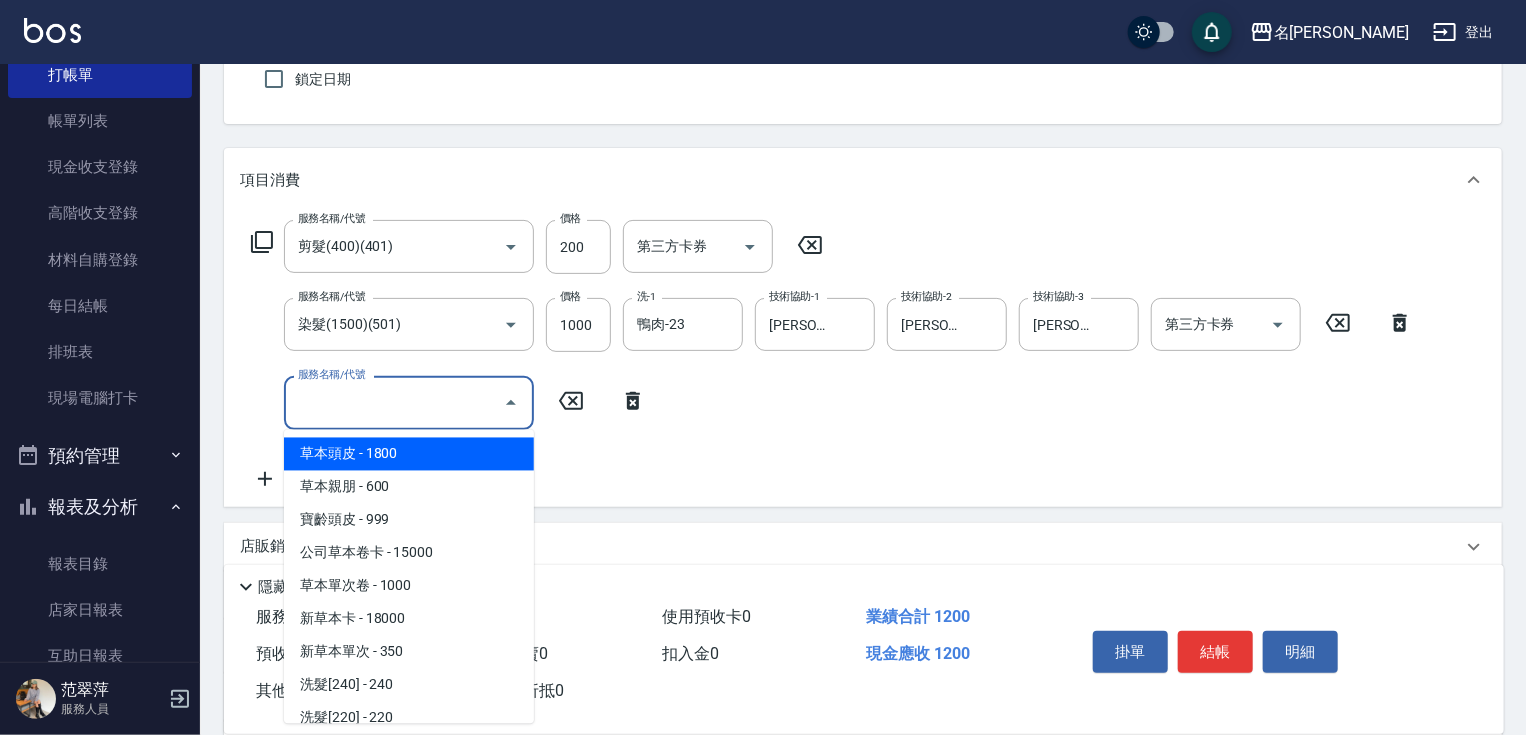 click 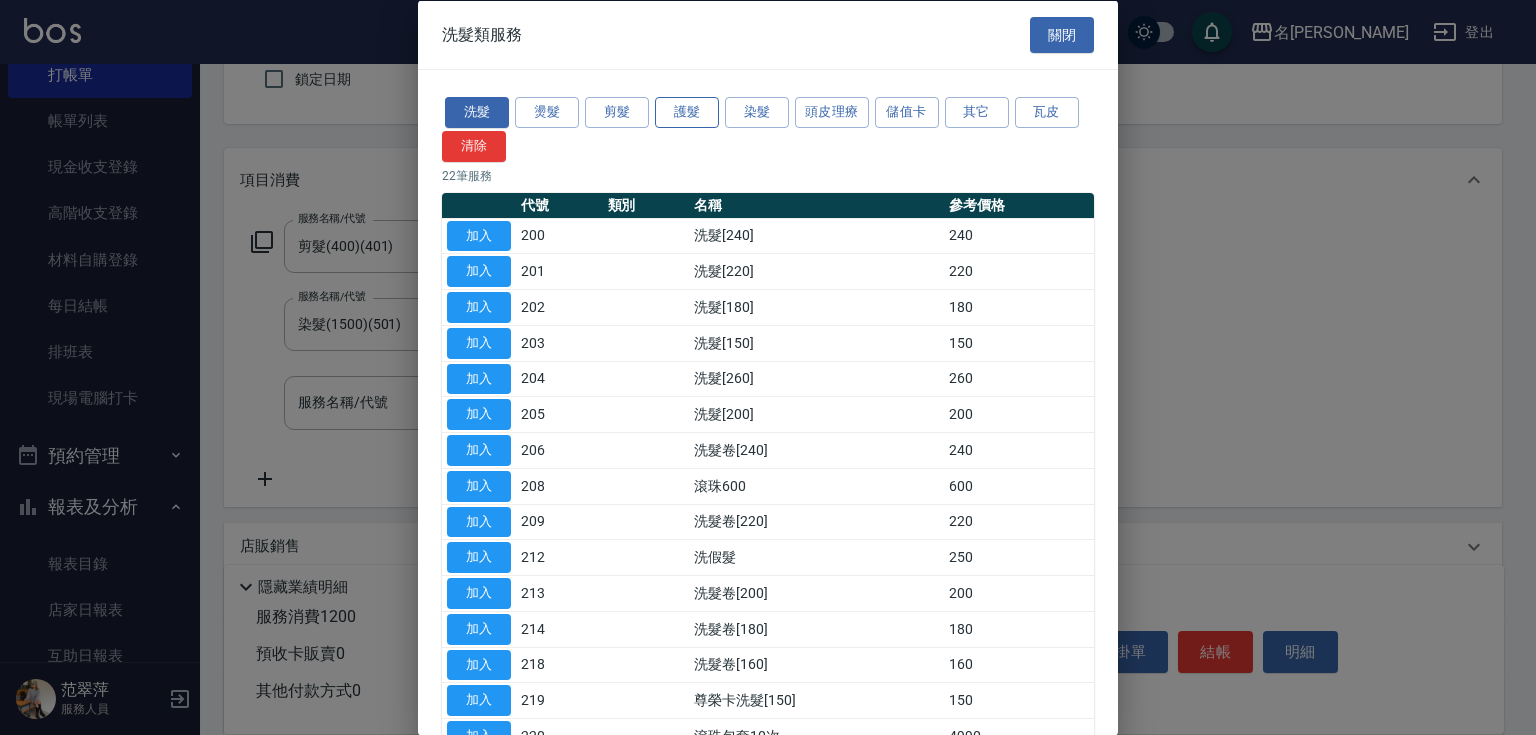 click on "護髮" at bounding box center [687, 112] 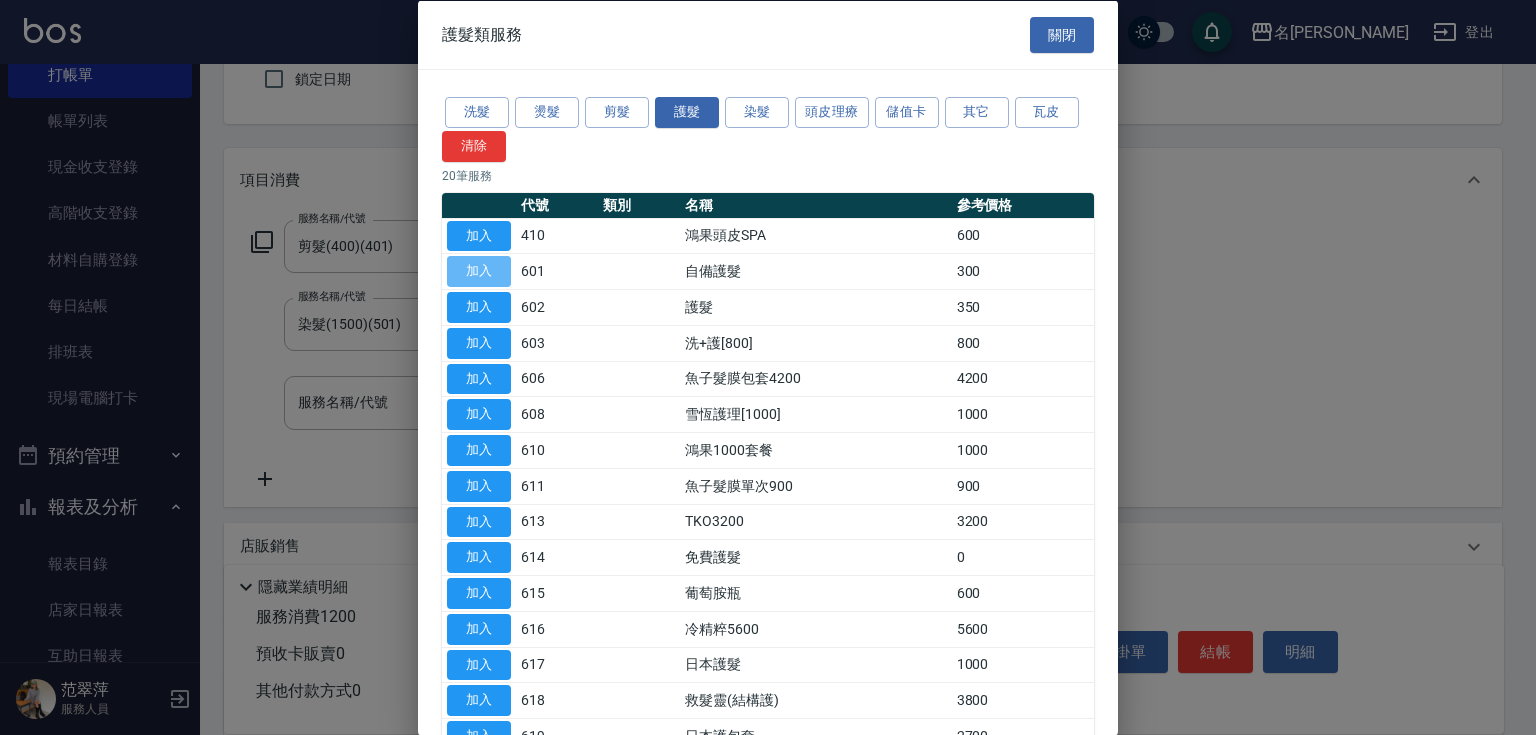 drag, startPoint x: 483, startPoint y: 260, endPoint x: 556, endPoint y: 310, distance: 88.481636 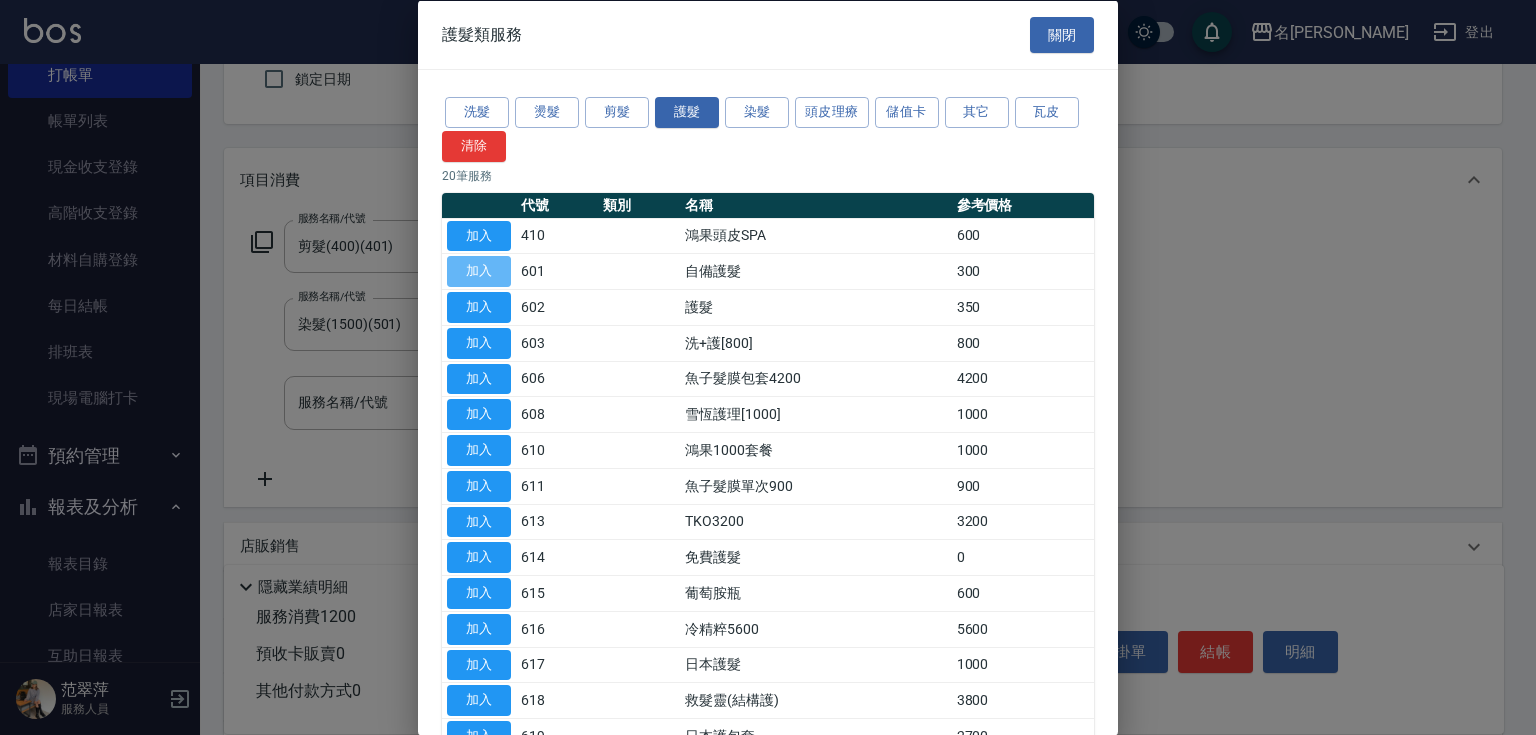 click on "加入" at bounding box center (479, 271) 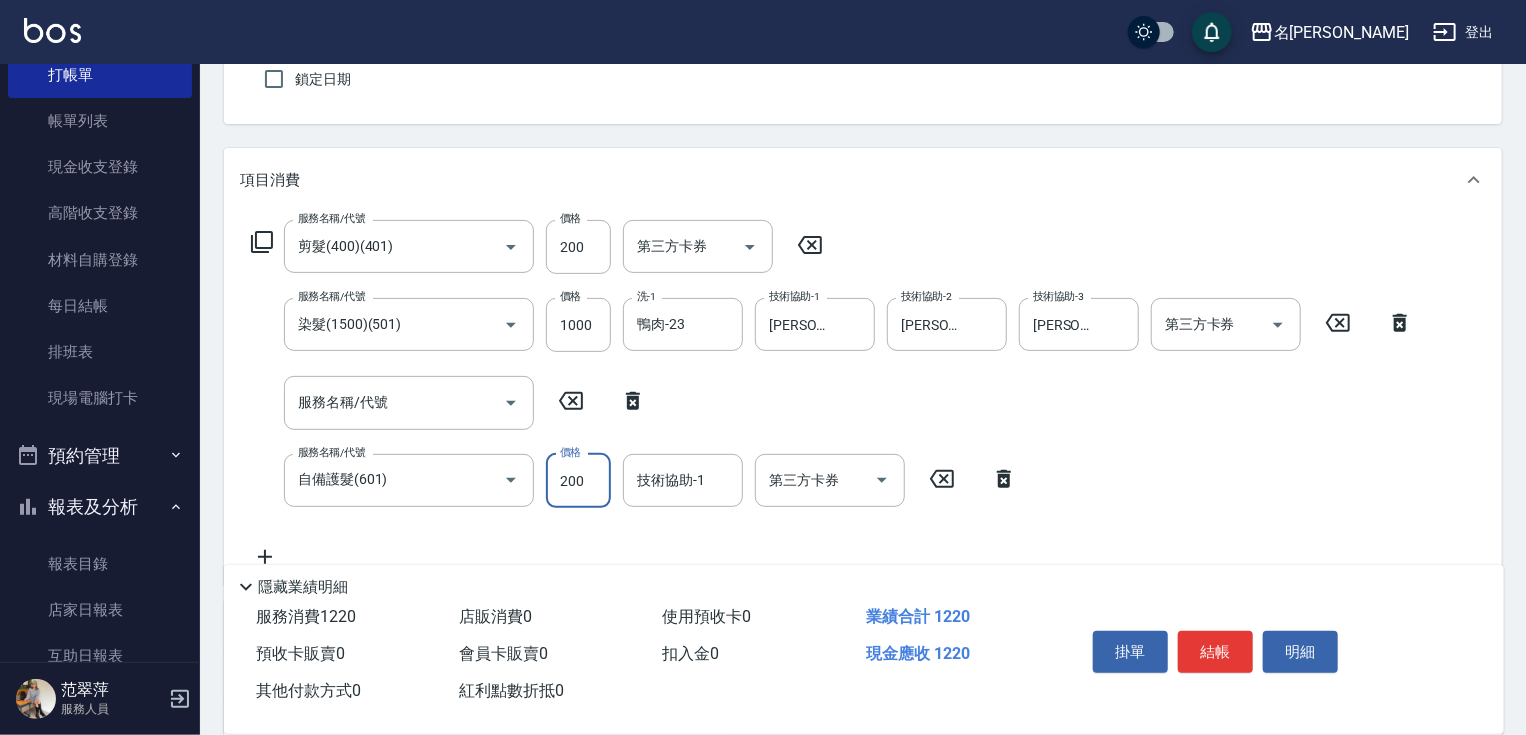 type on "200" 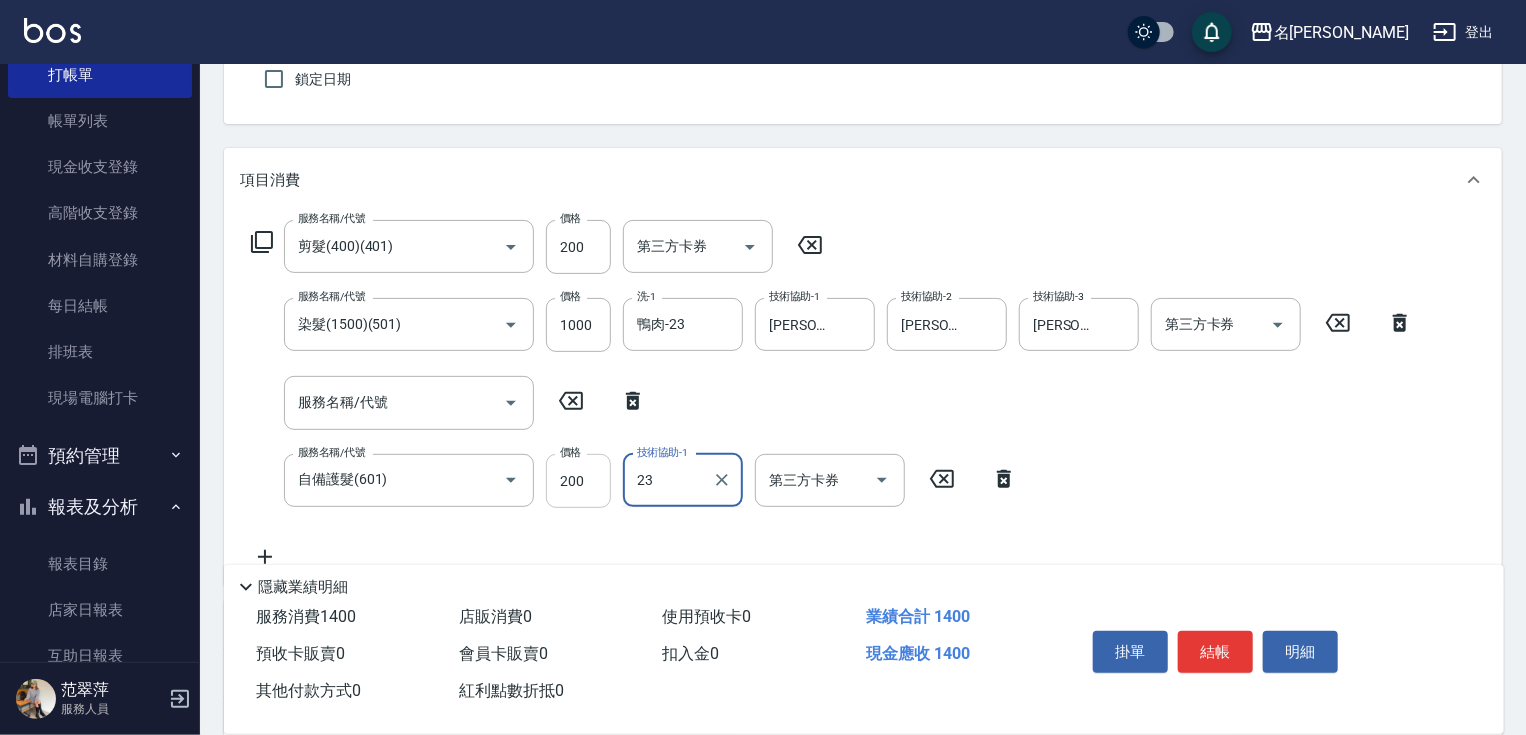 type on "鴨肉-23" 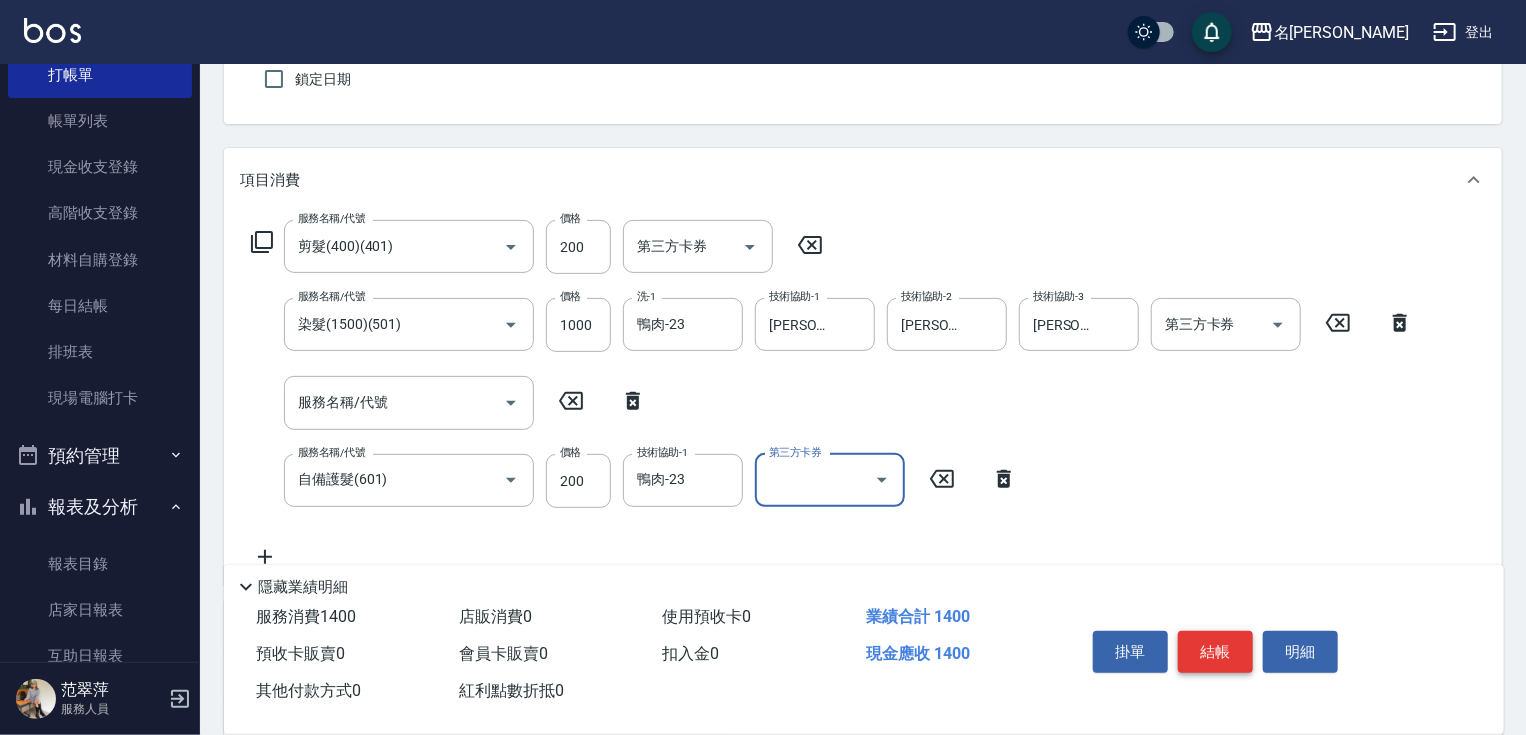 click on "結帳" at bounding box center (1215, 652) 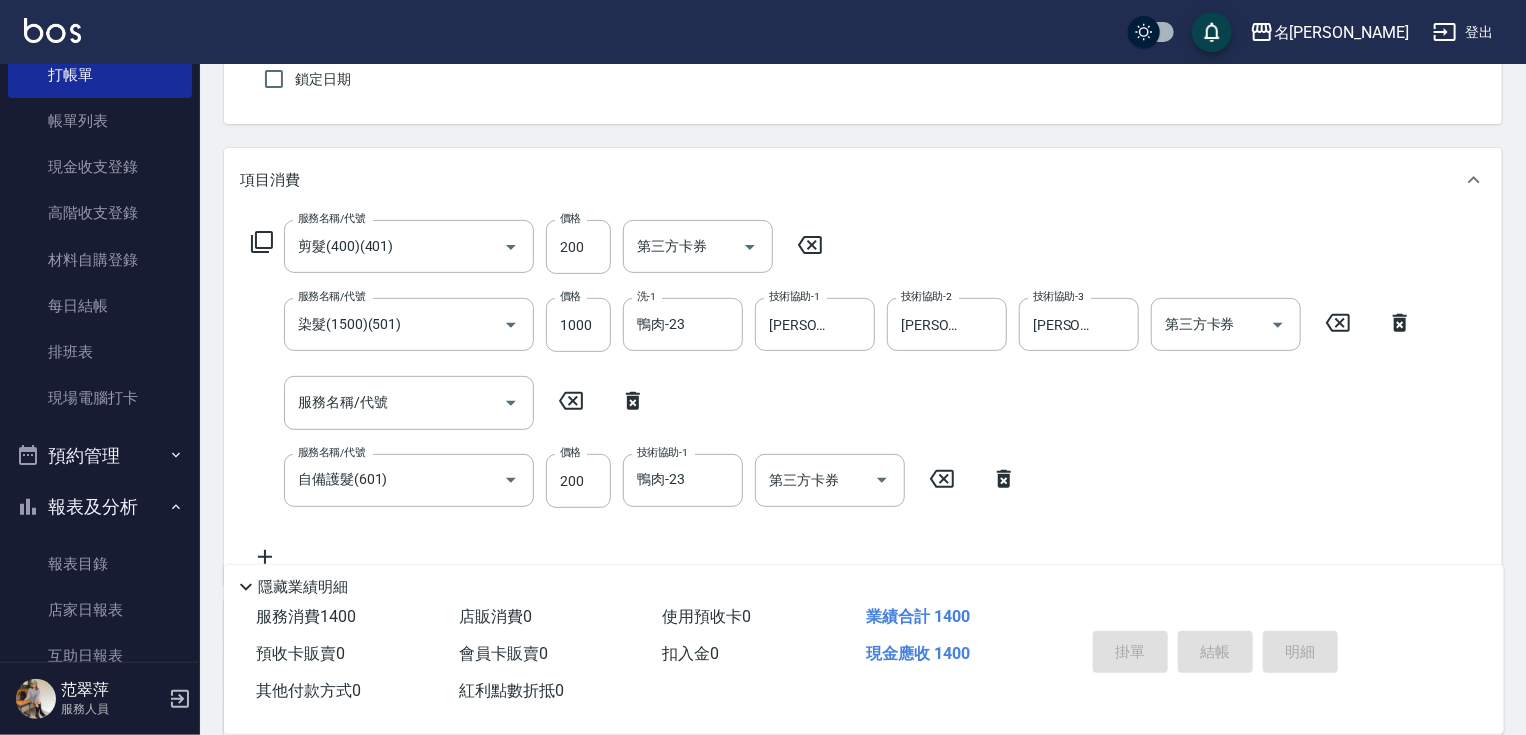 type on "[DATE] 17:42" 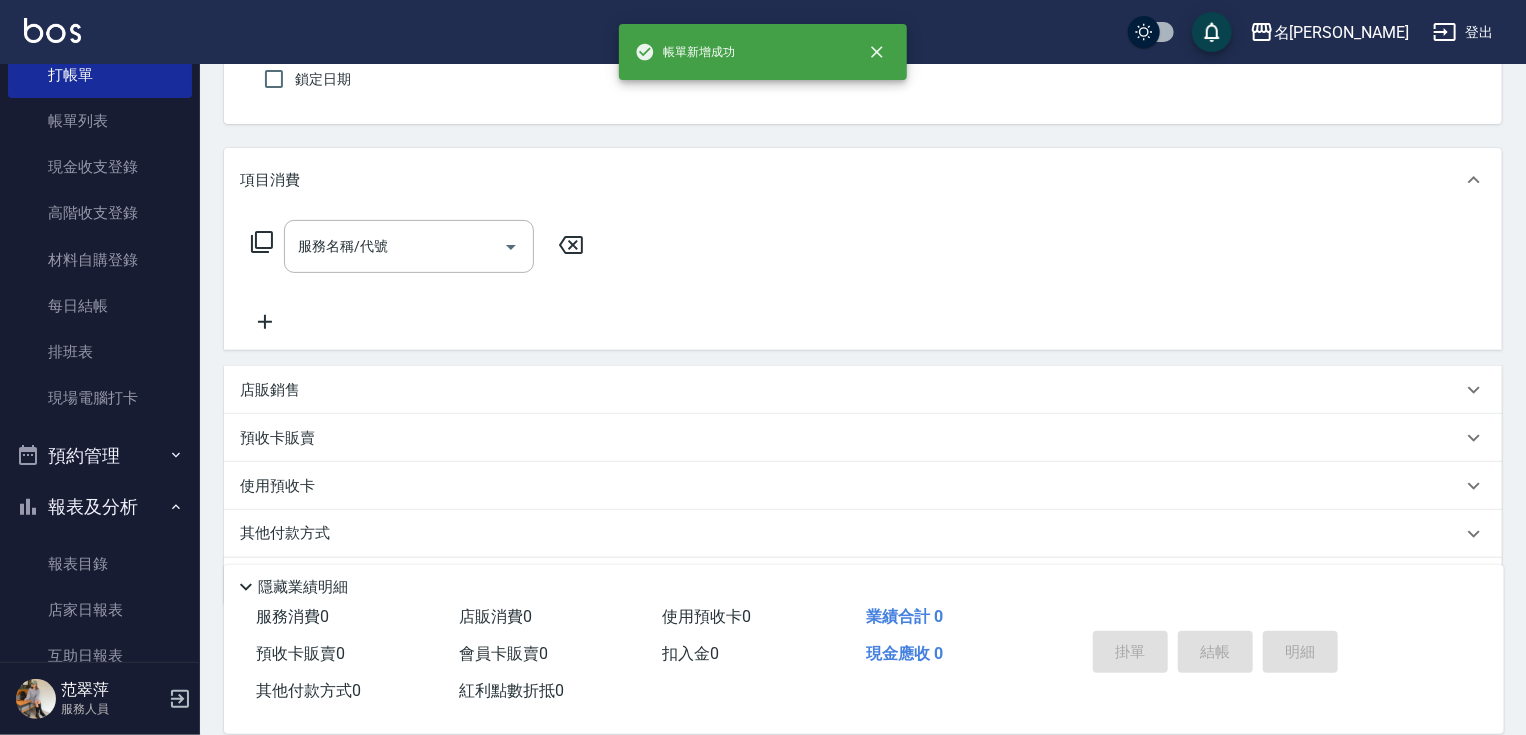 scroll, scrollTop: 82, scrollLeft: 0, axis: vertical 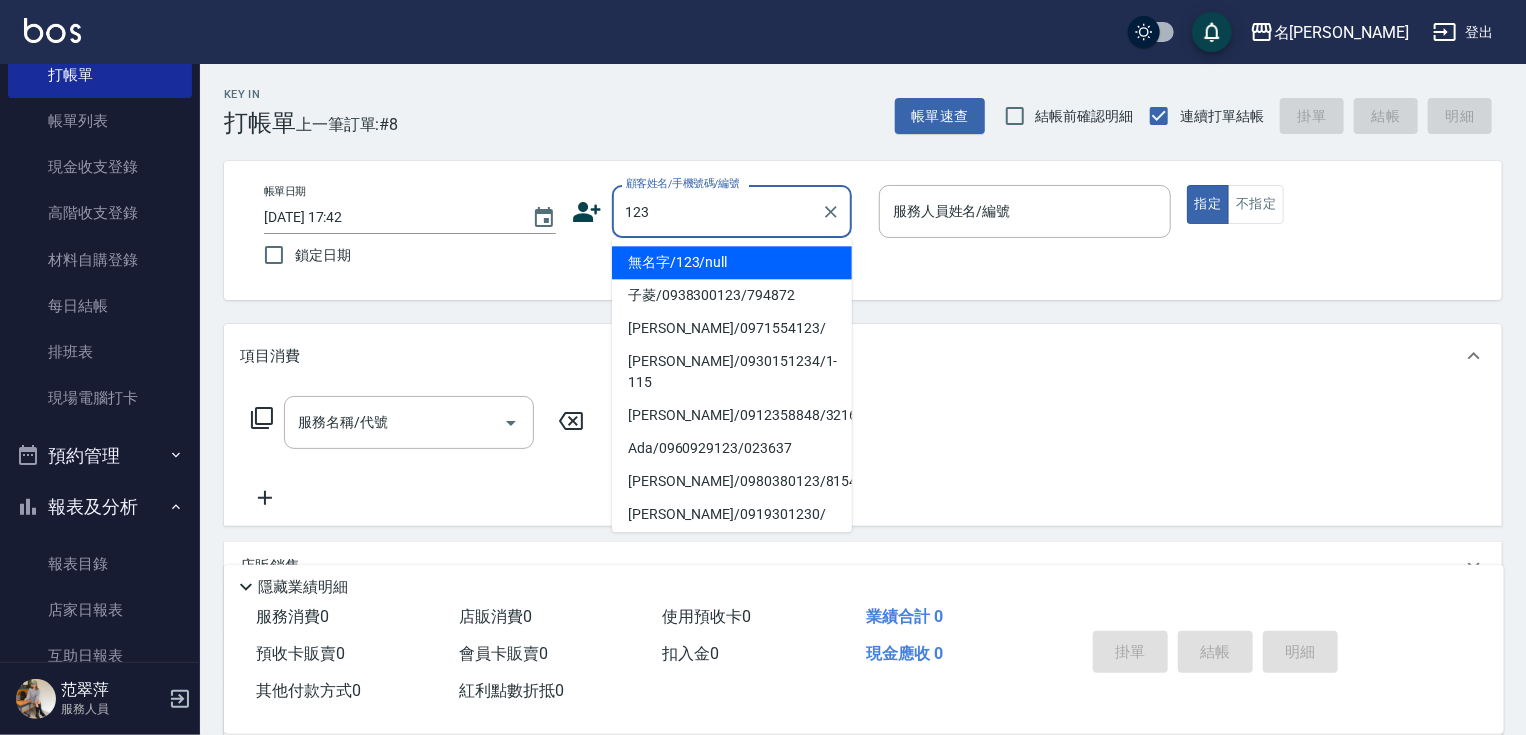 click on "無名字/123/null" at bounding box center (732, 262) 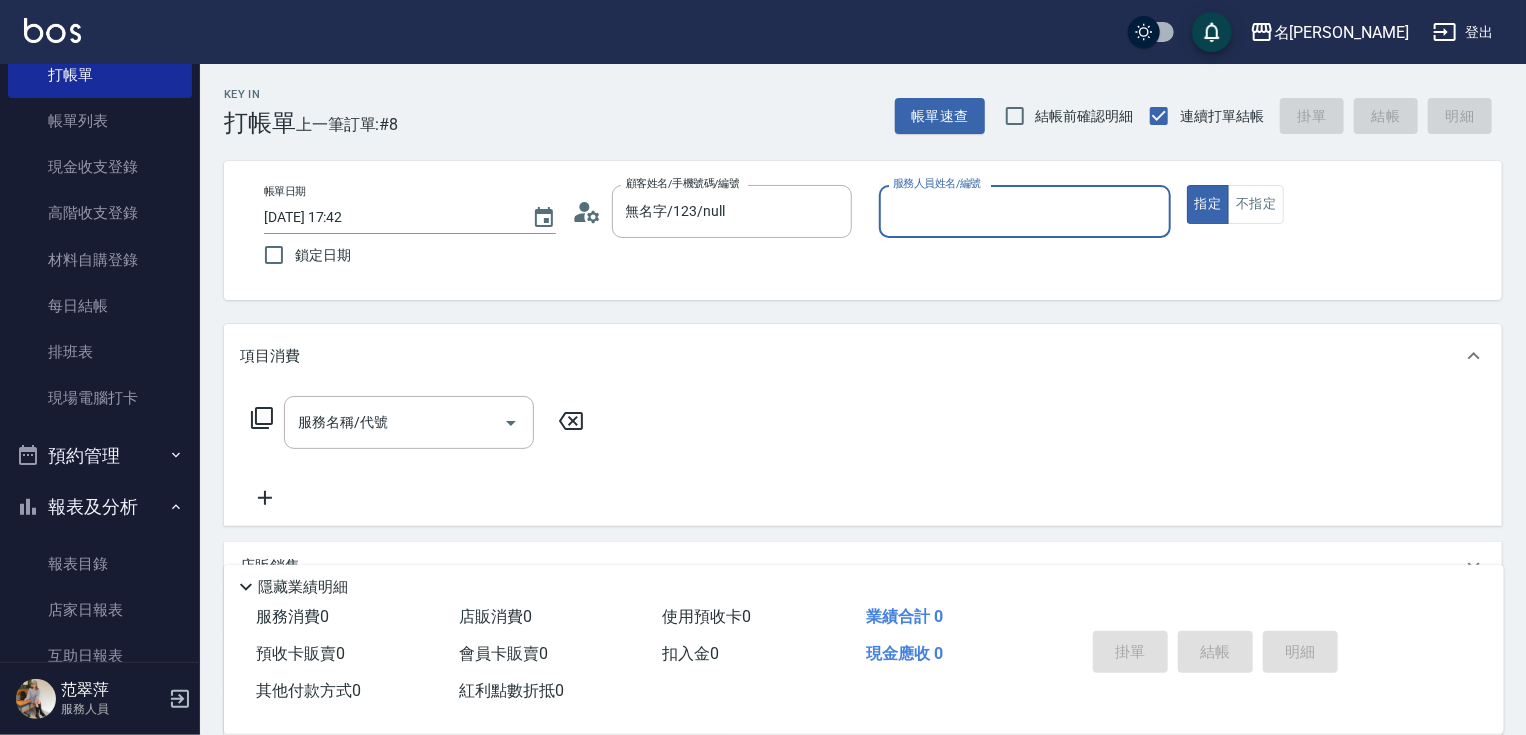click on "服務人員姓名/編號" at bounding box center (1025, 211) 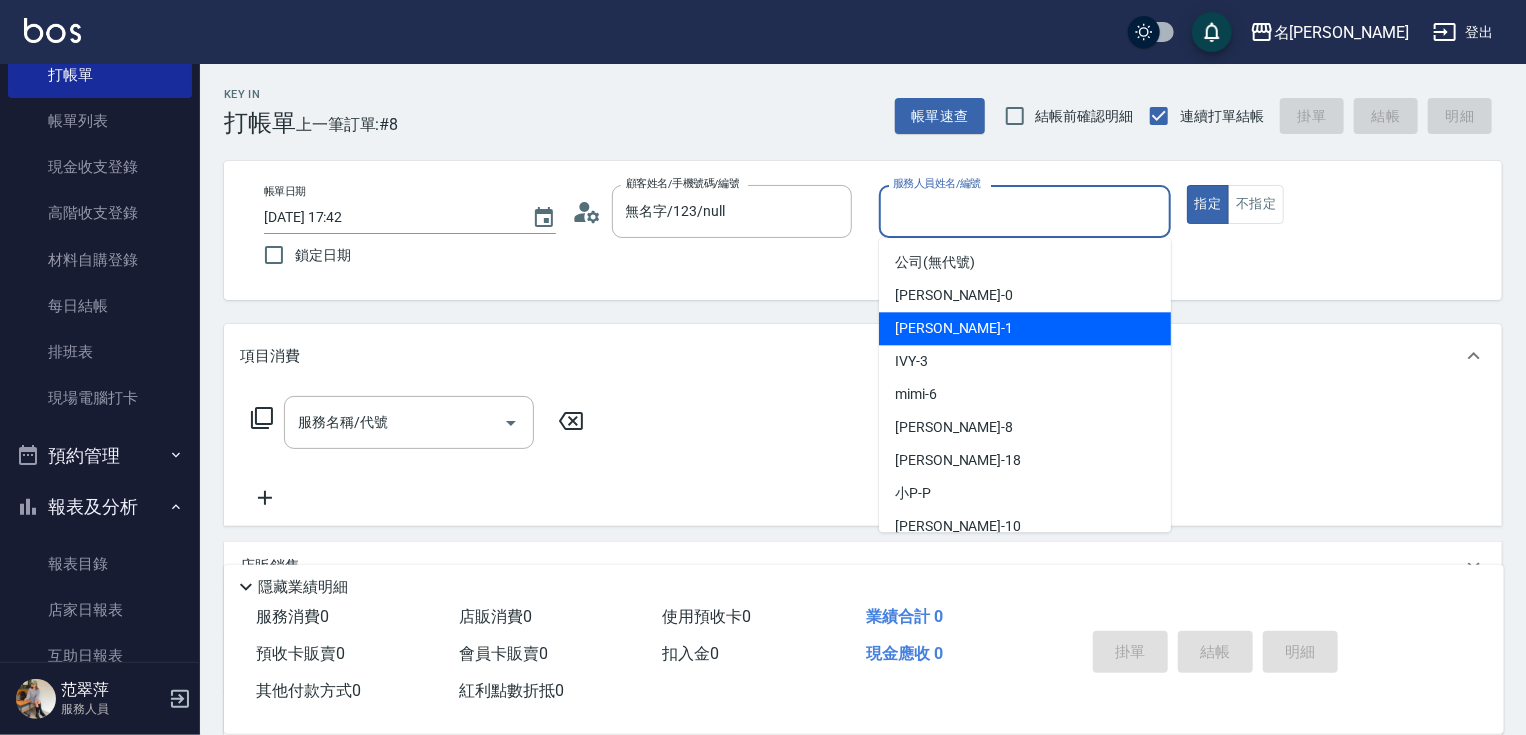 click on "[PERSON_NAME] -1" at bounding box center (954, 328) 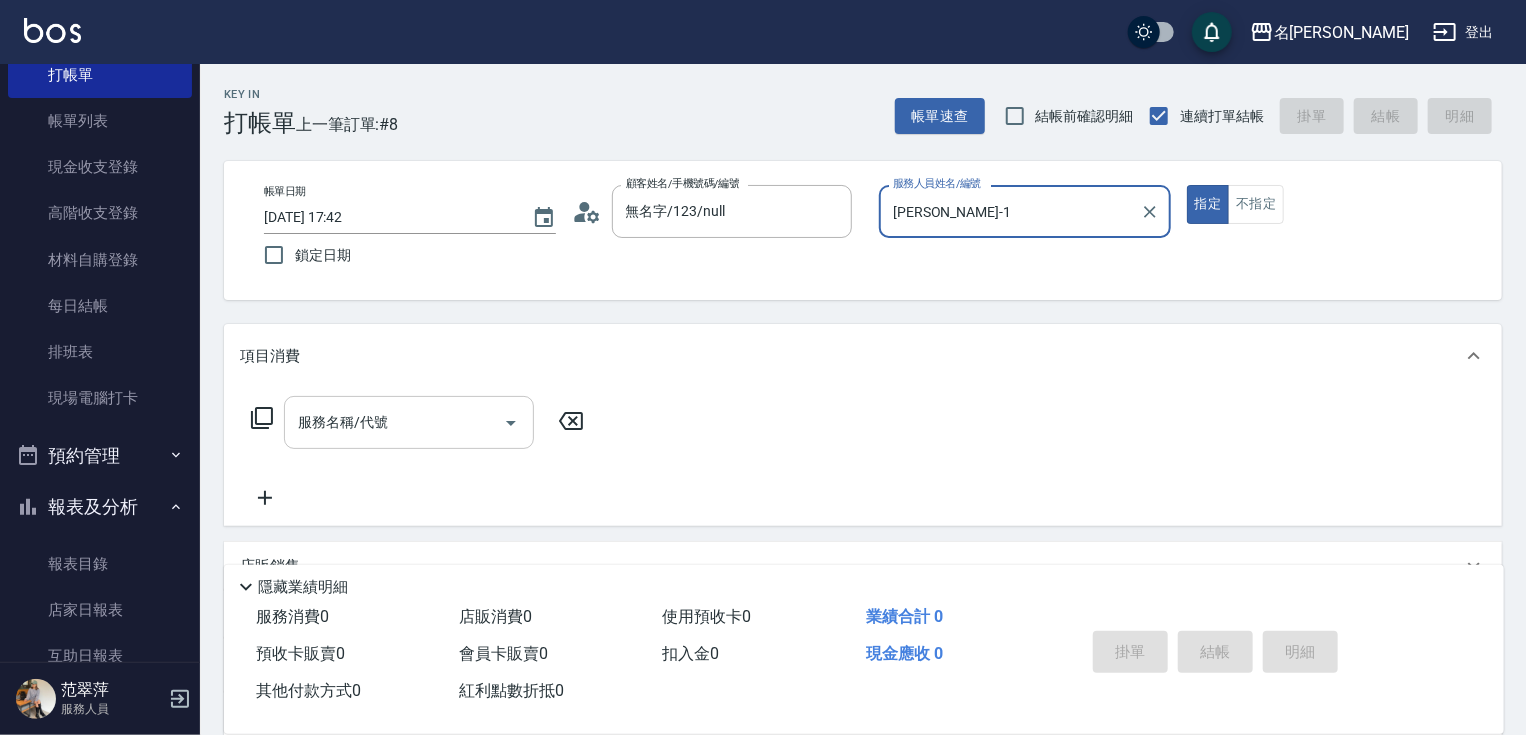 click on "服務名稱/代號" at bounding box center (394, 422) 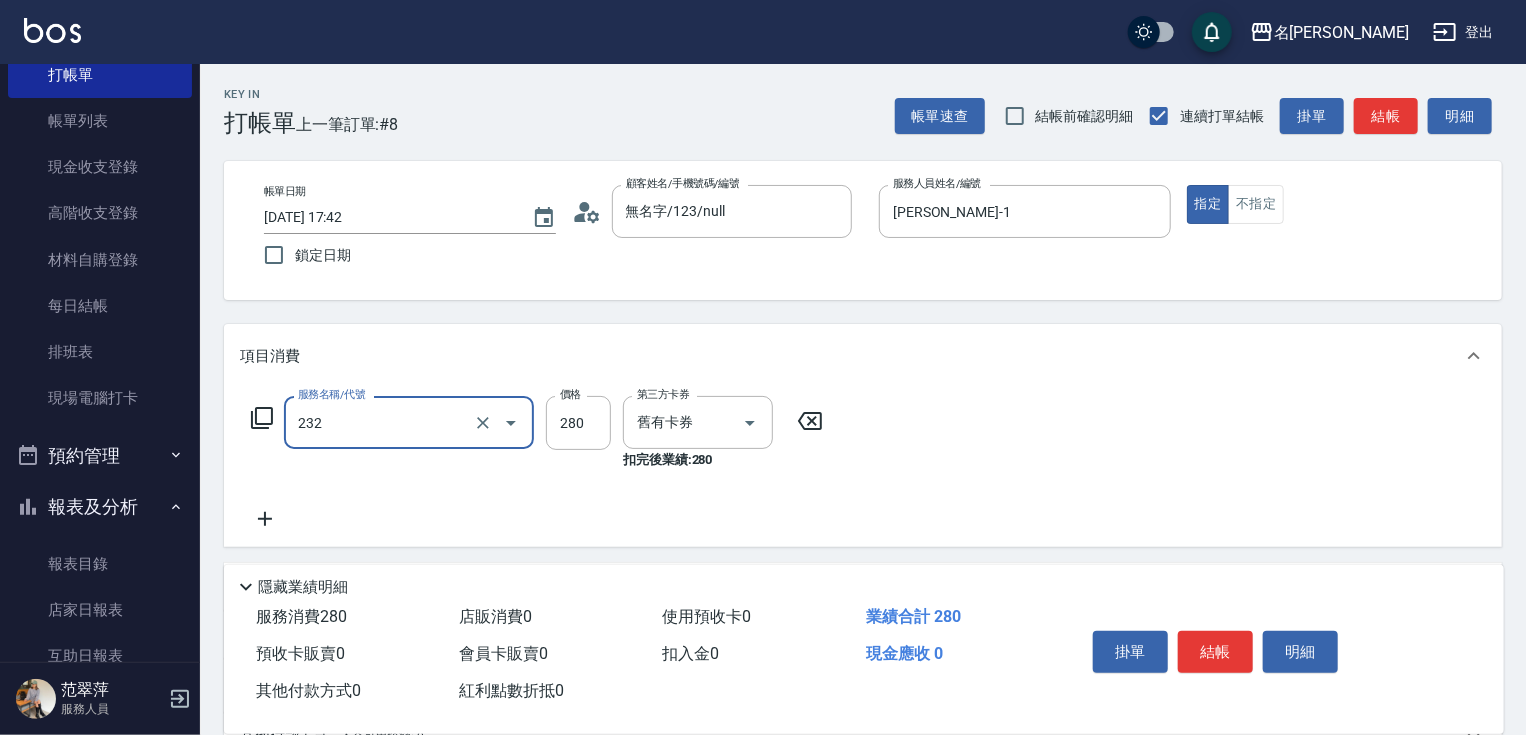 type on "洗髮卷280(232)" 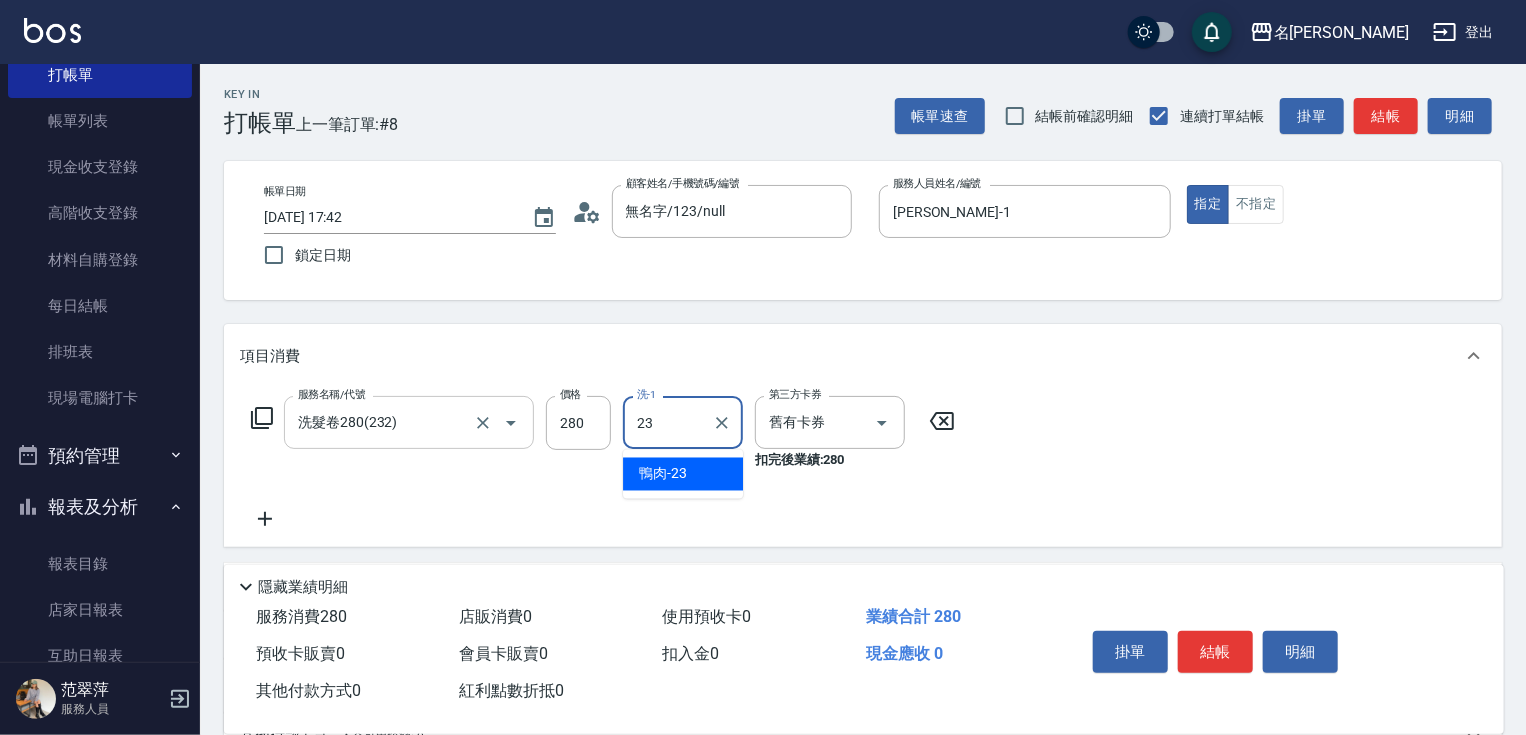type on "鴨肉-23" 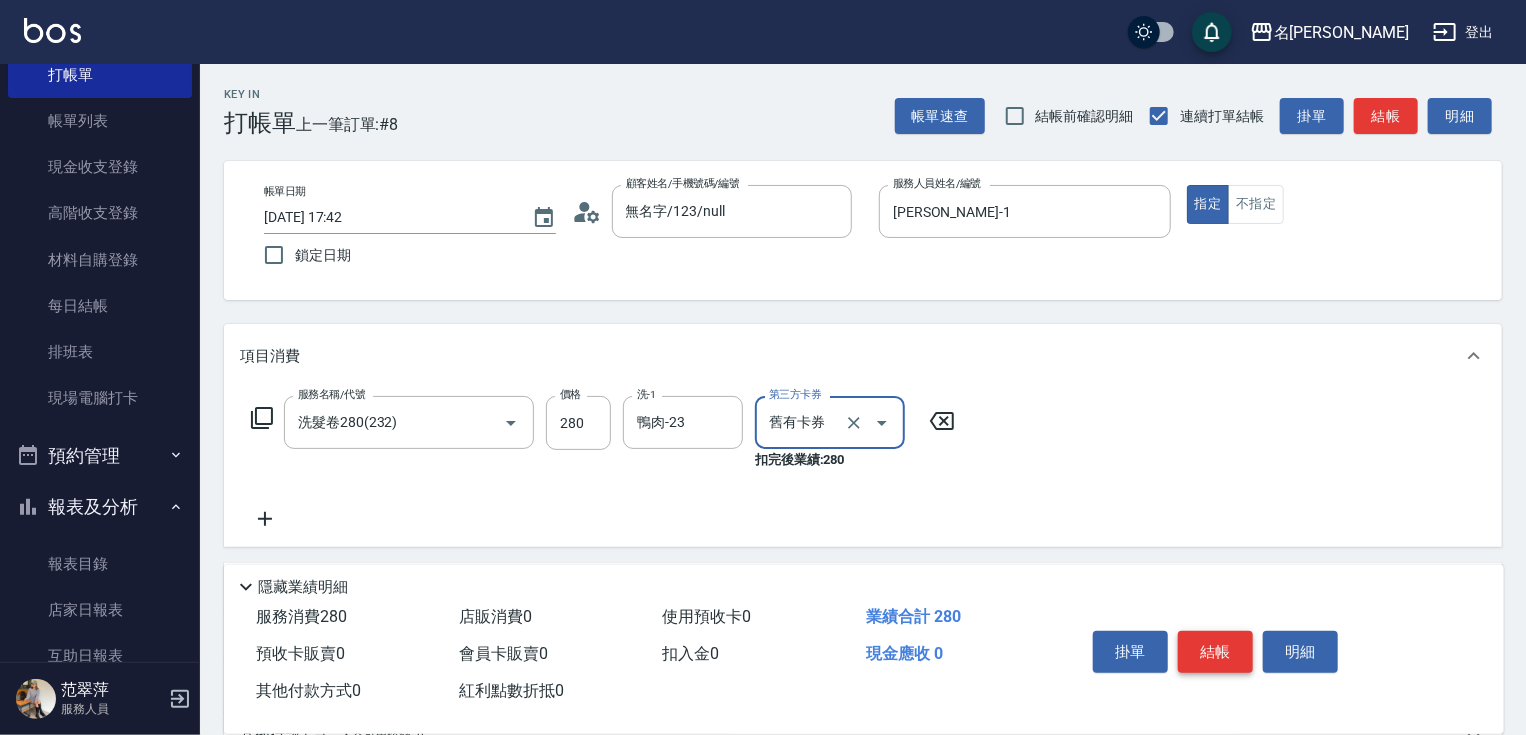 click on "結帳" at bounding box center (1215, 652) 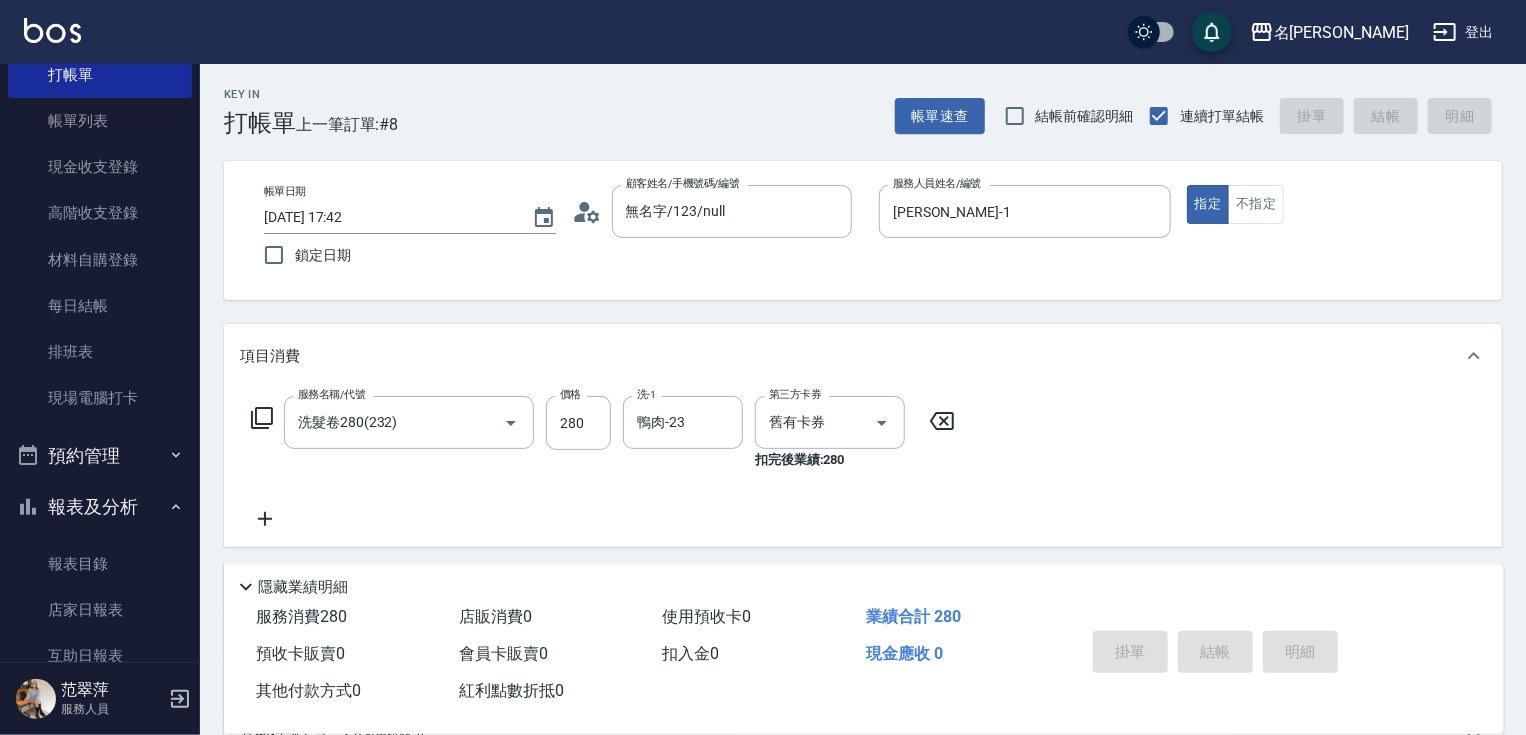 type 